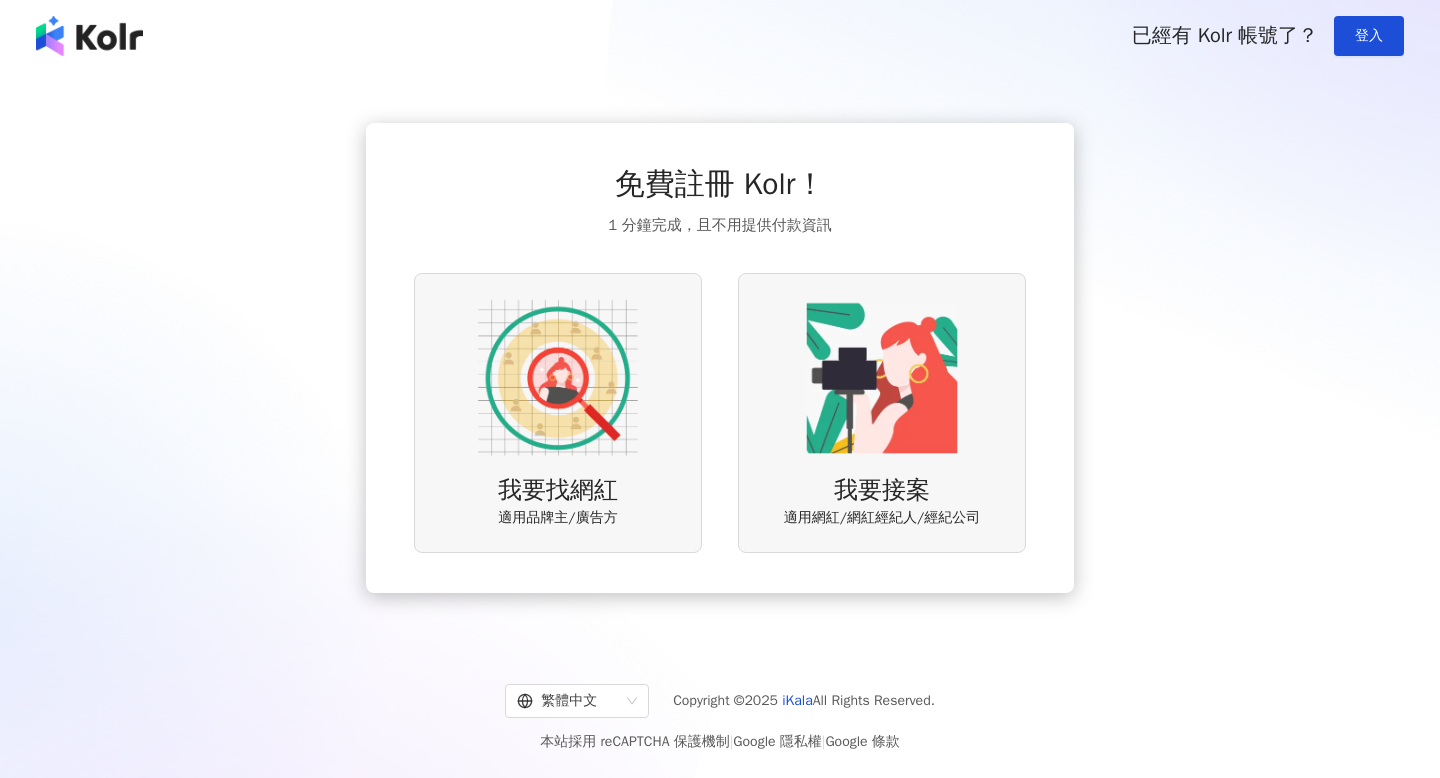 scroll, scrollTop: 0, scrollLeft: 0, axis: both 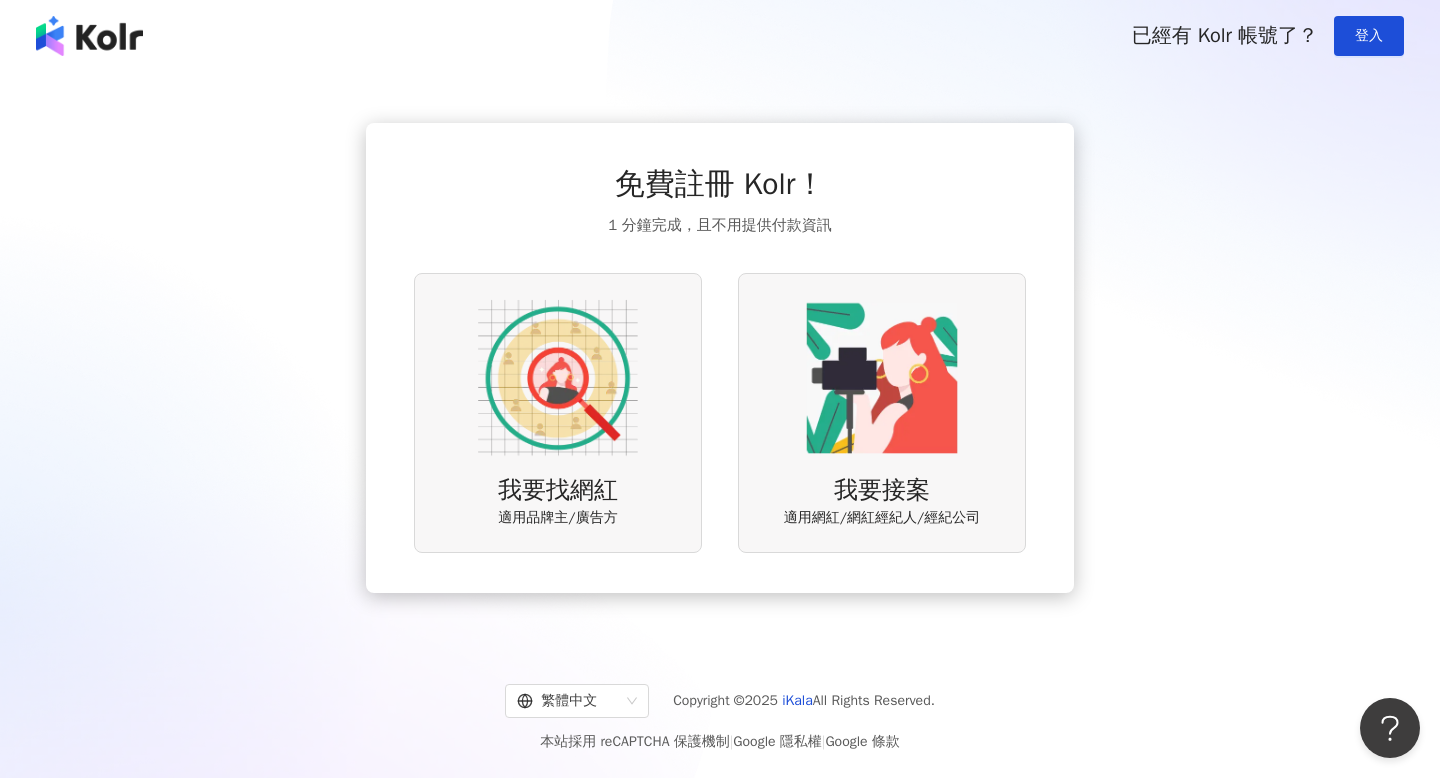 click at bounding box center (558, 378) 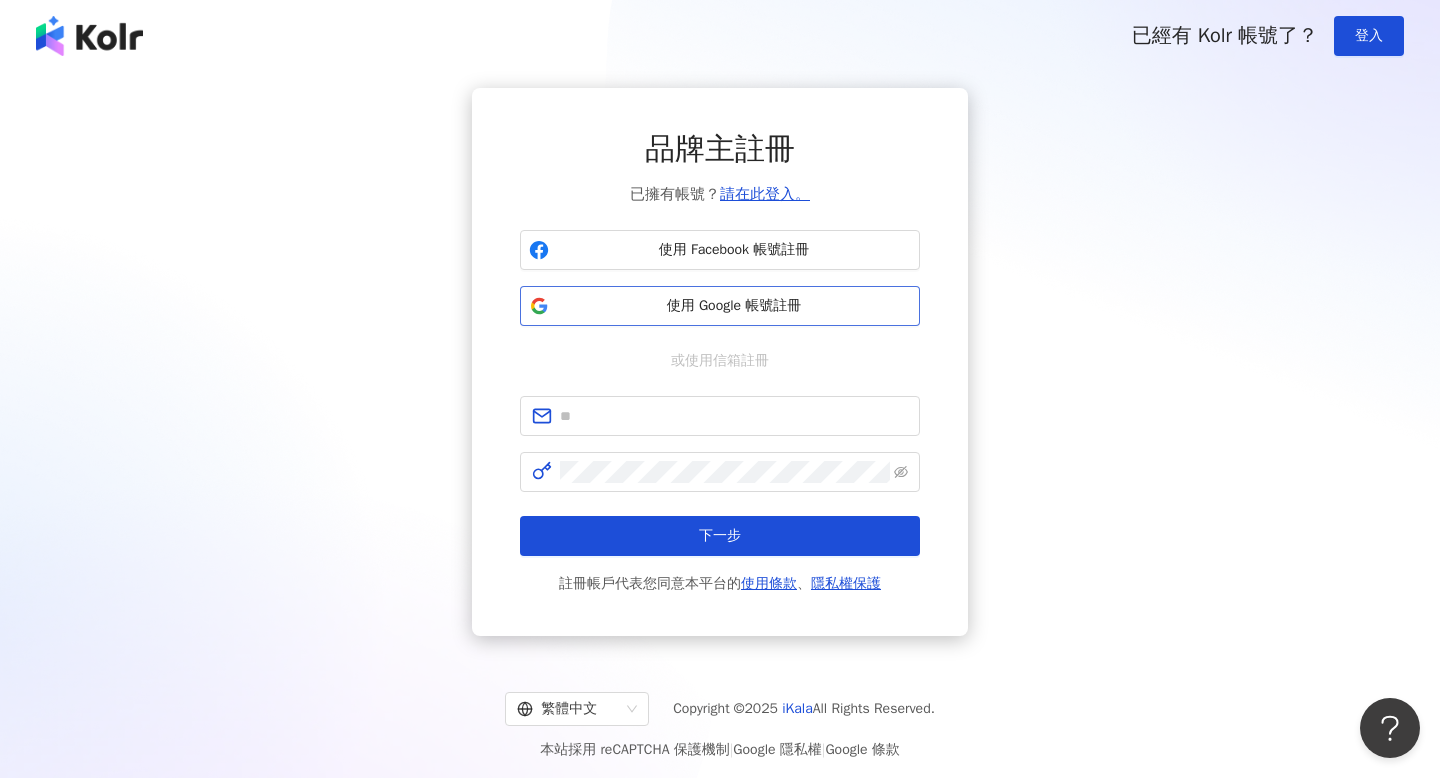 click on "使用 Google 帳號註冊" at bounding box center (734, 306) 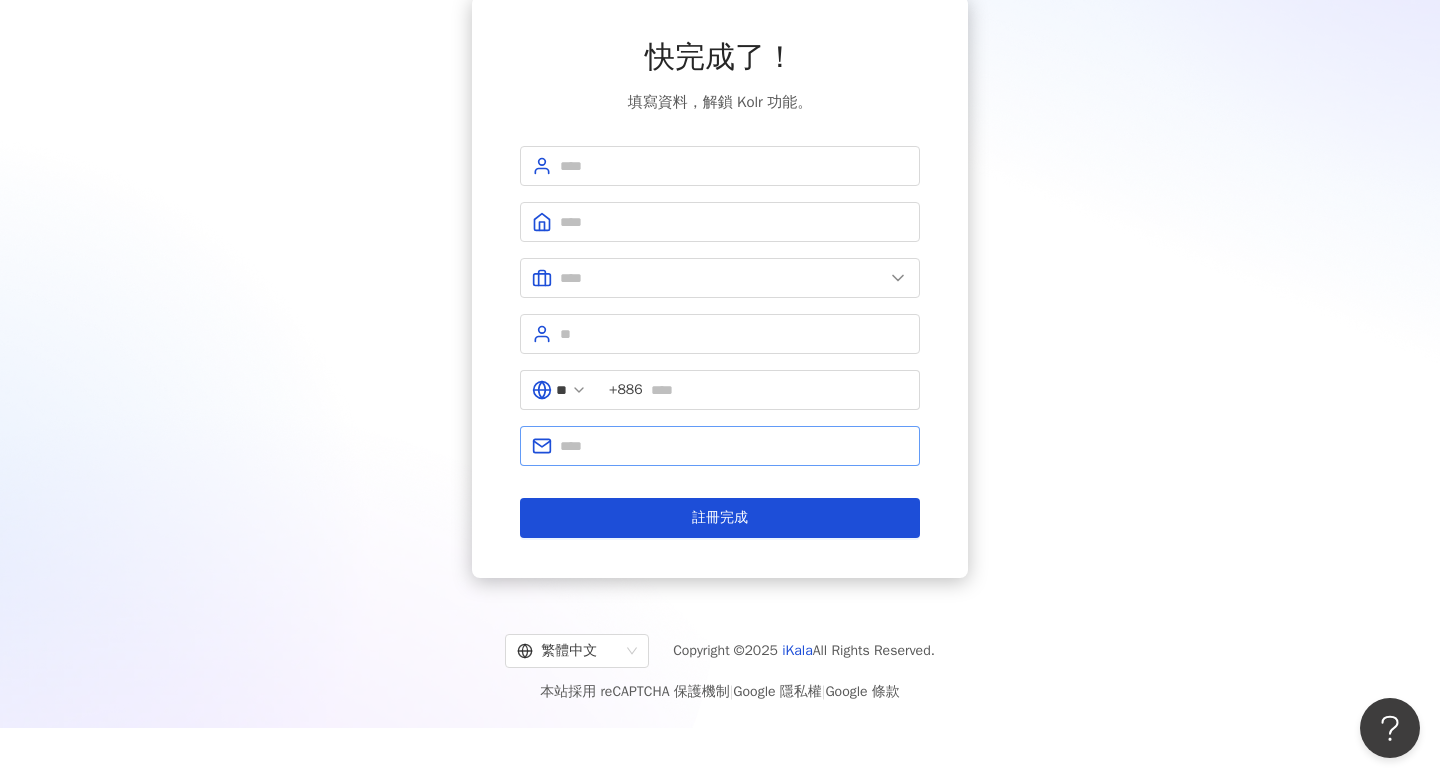 scroll, scrollTop: 0, scrollLeft: 0, axis: both 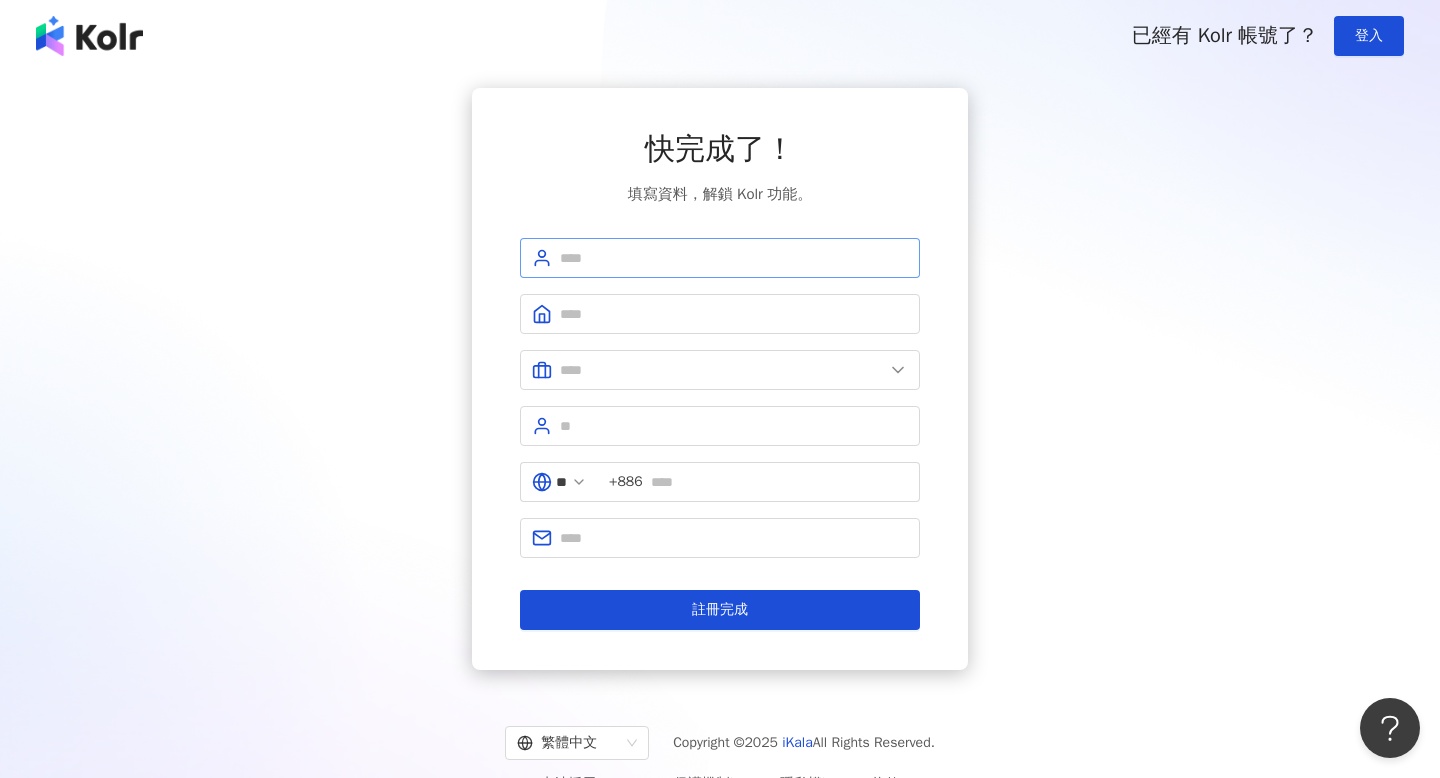 click at bounding box center (720, 258) 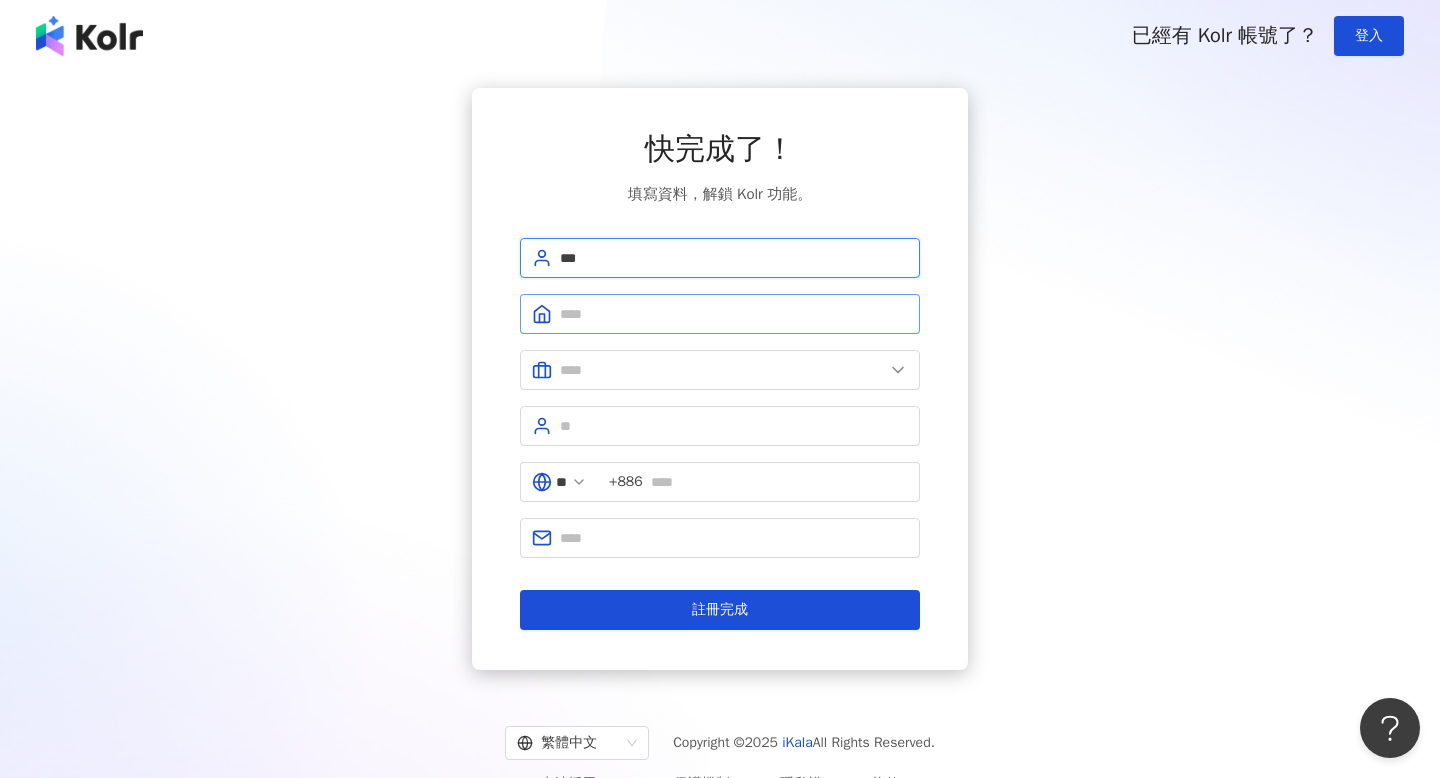 type on "***" 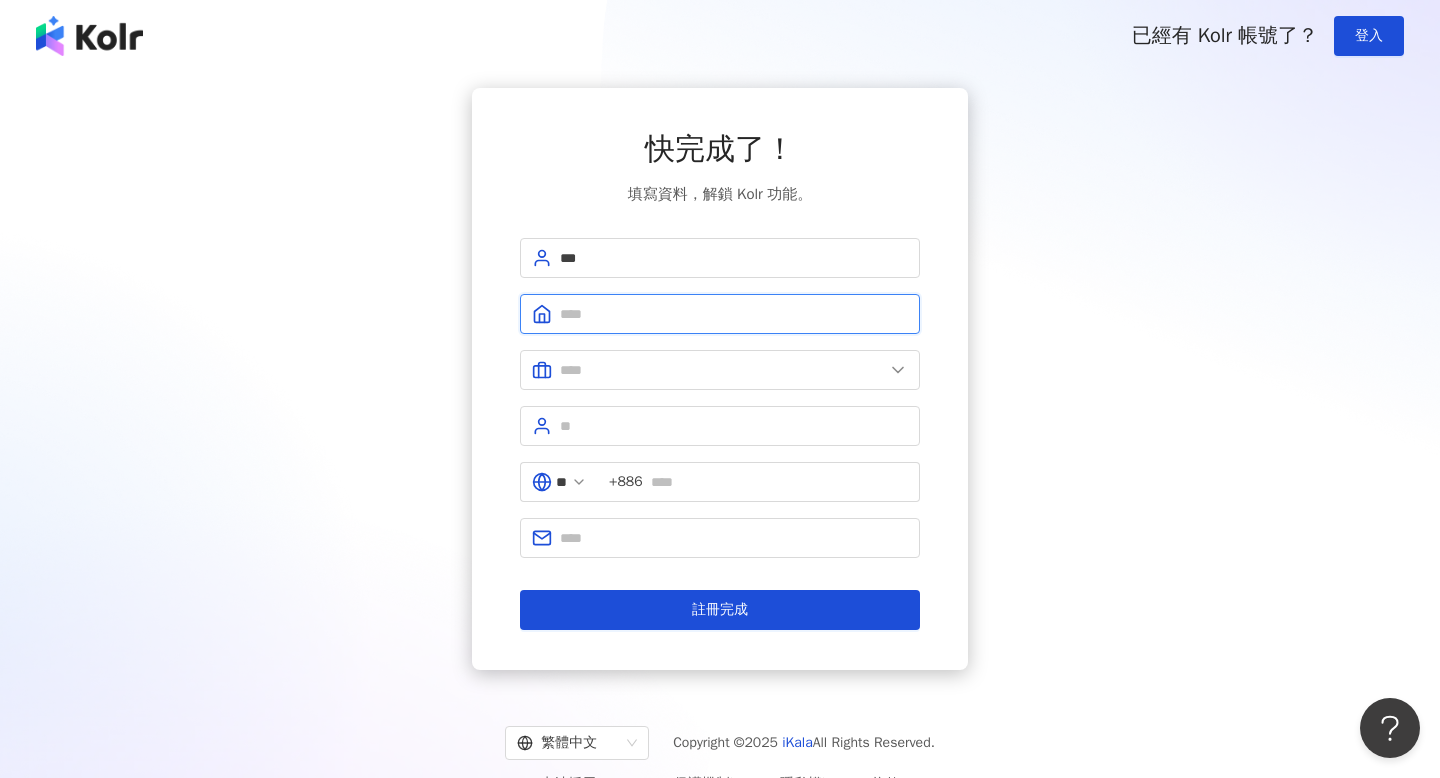 click at bounding box center [734, 314] 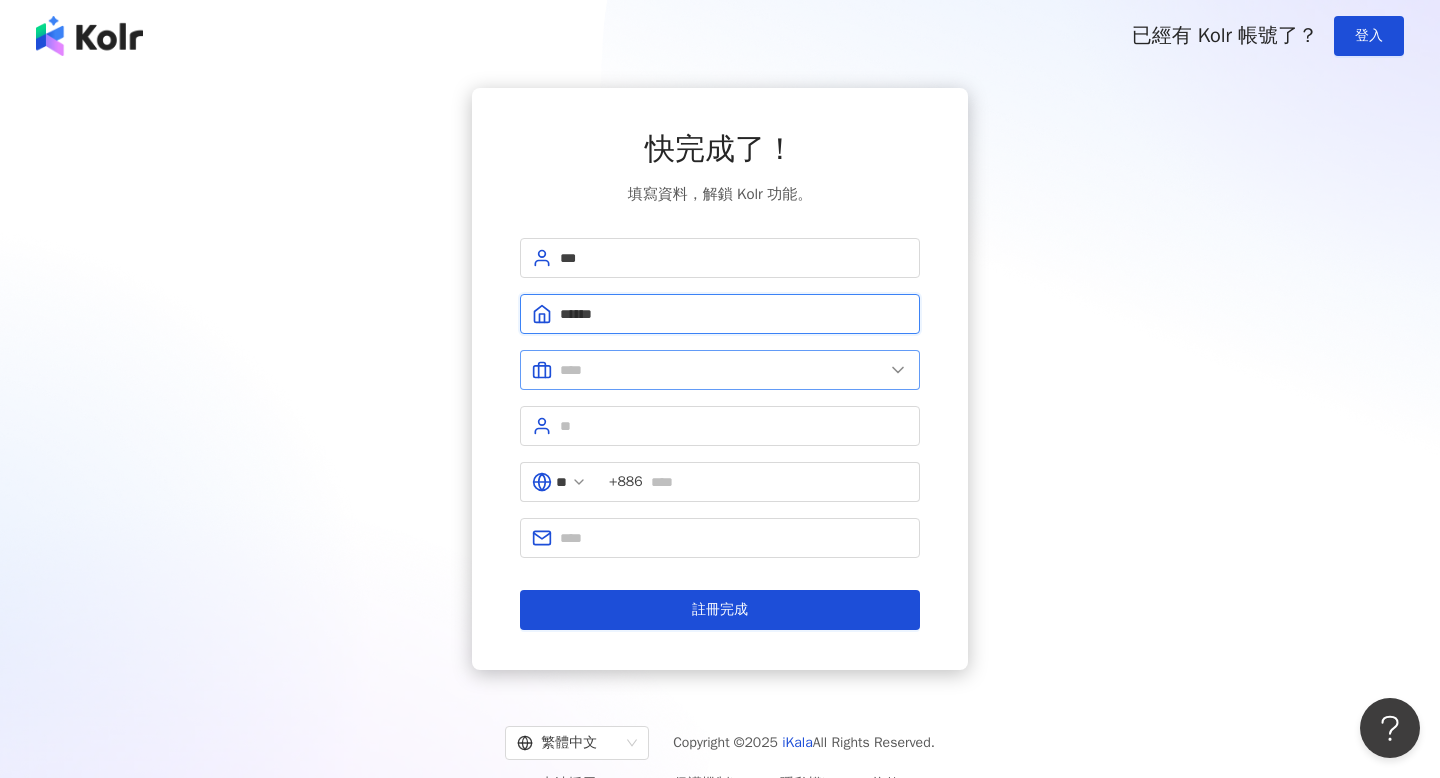 type on "******" 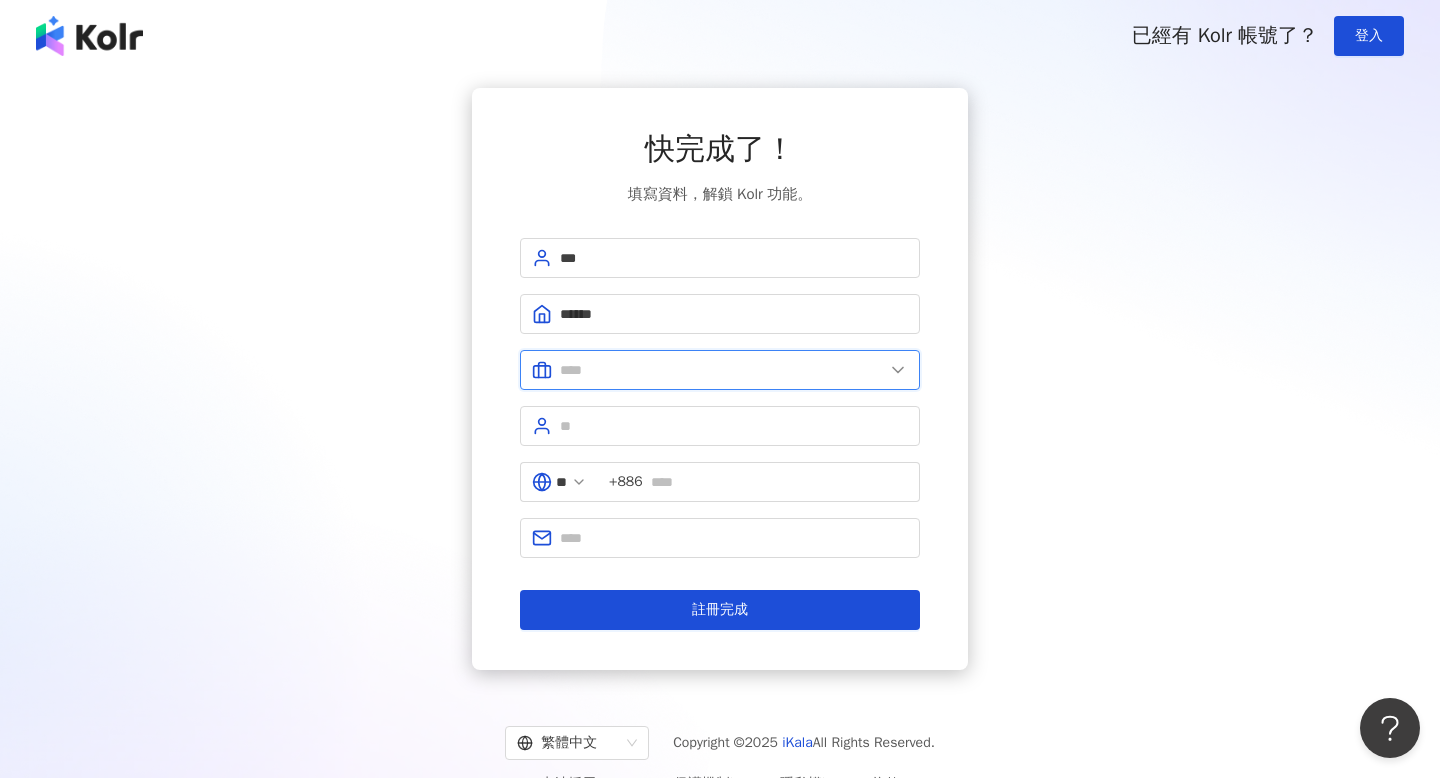 click at bounding box center [722, 370] 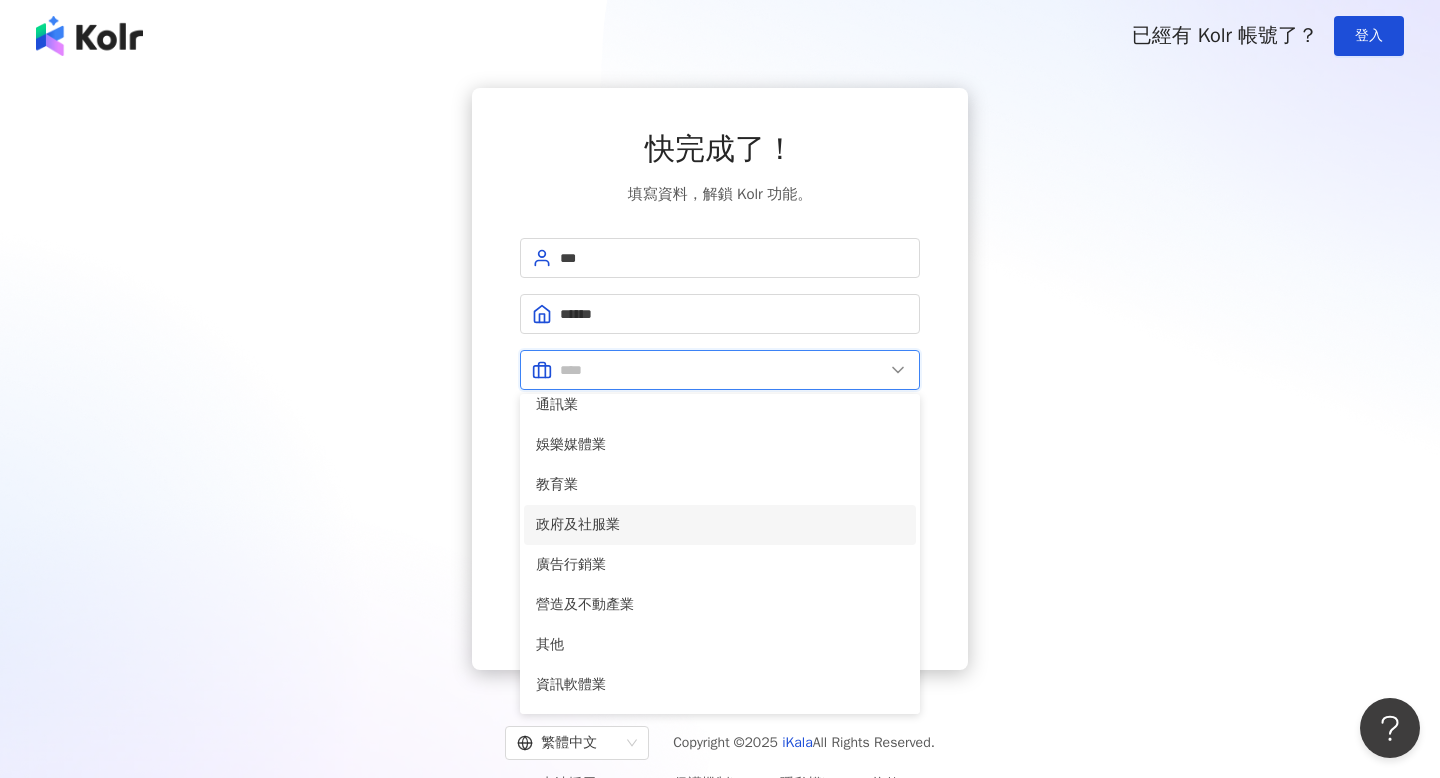 scroll, scrollTop: 408, scrollLeft: 0, axis: vertical 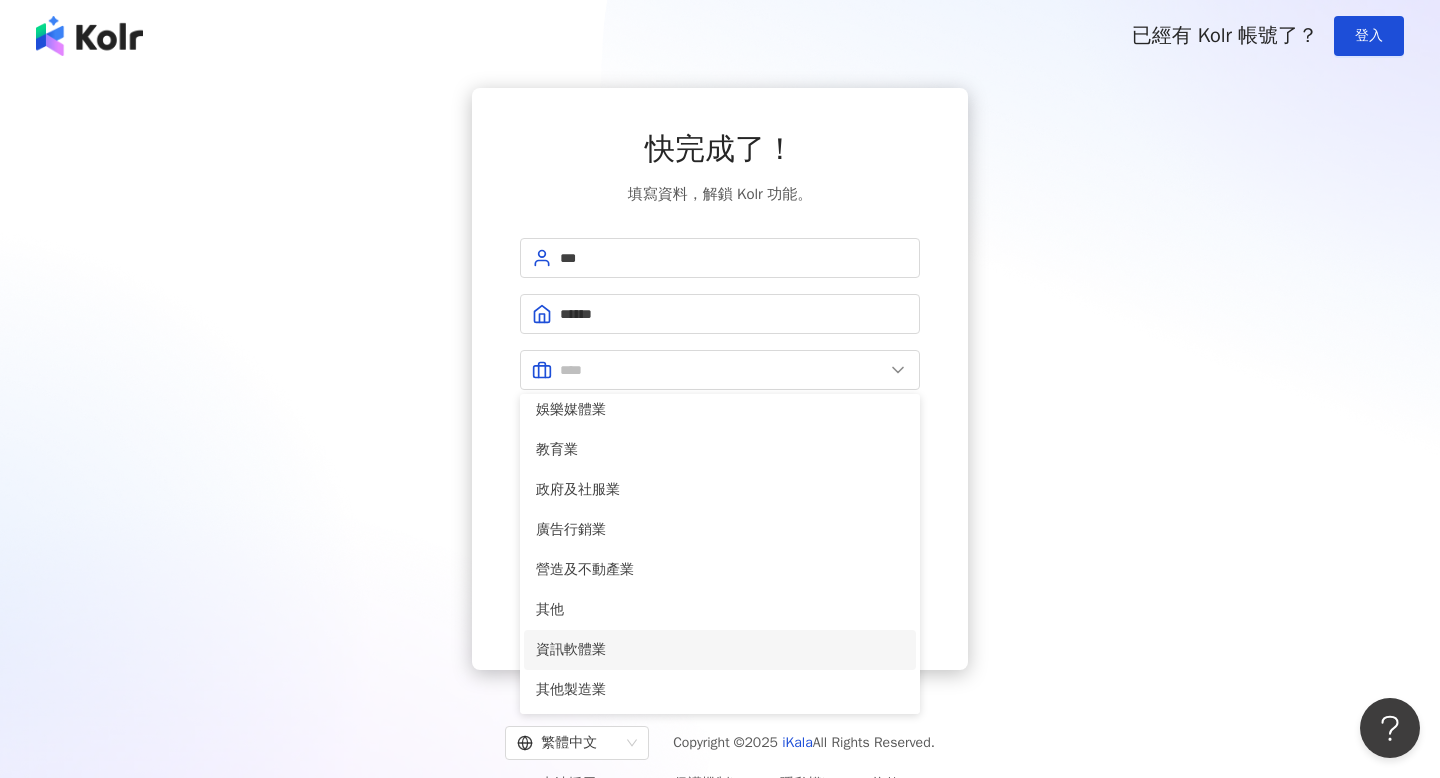 click on "資訊軟體業" at bounding box center (720, 650) 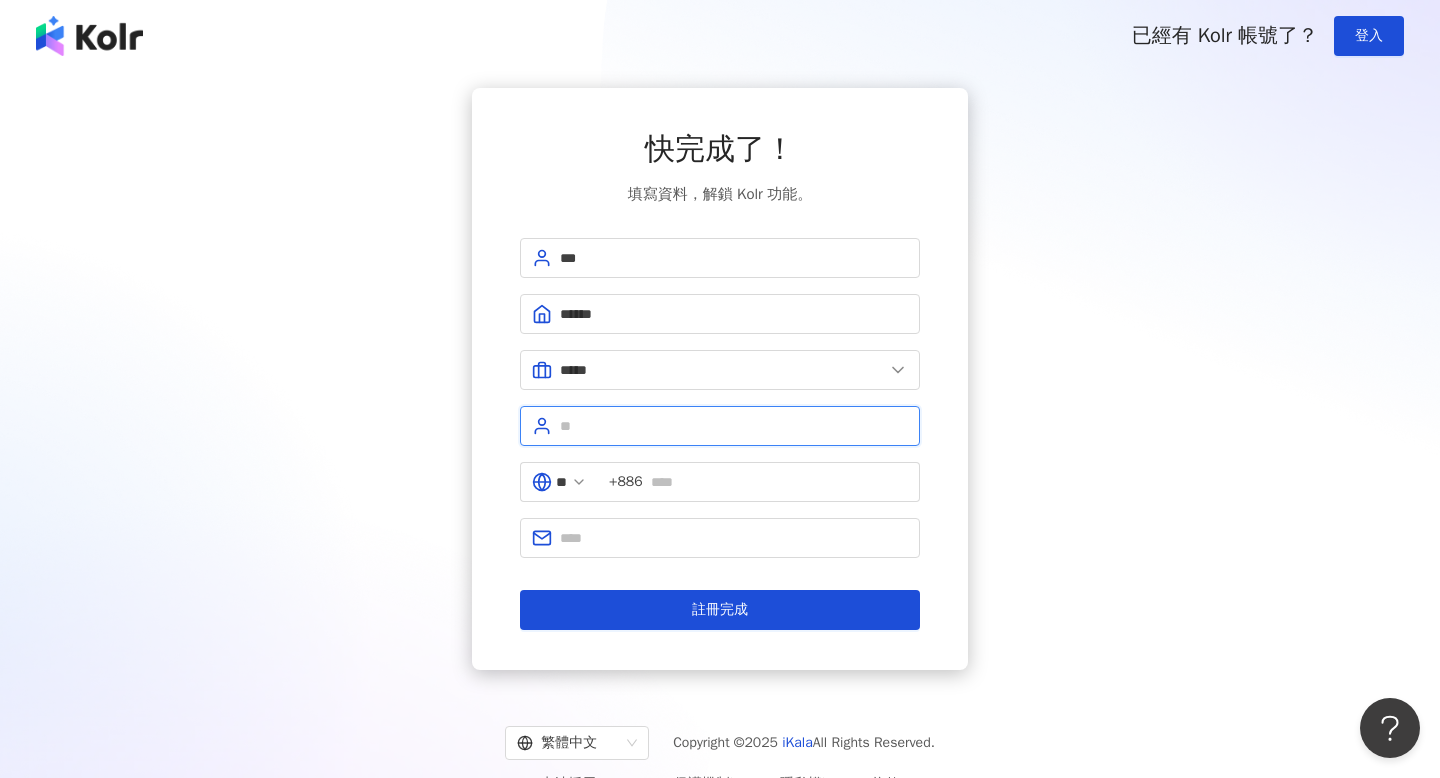 click at bounding box center [734, 426] 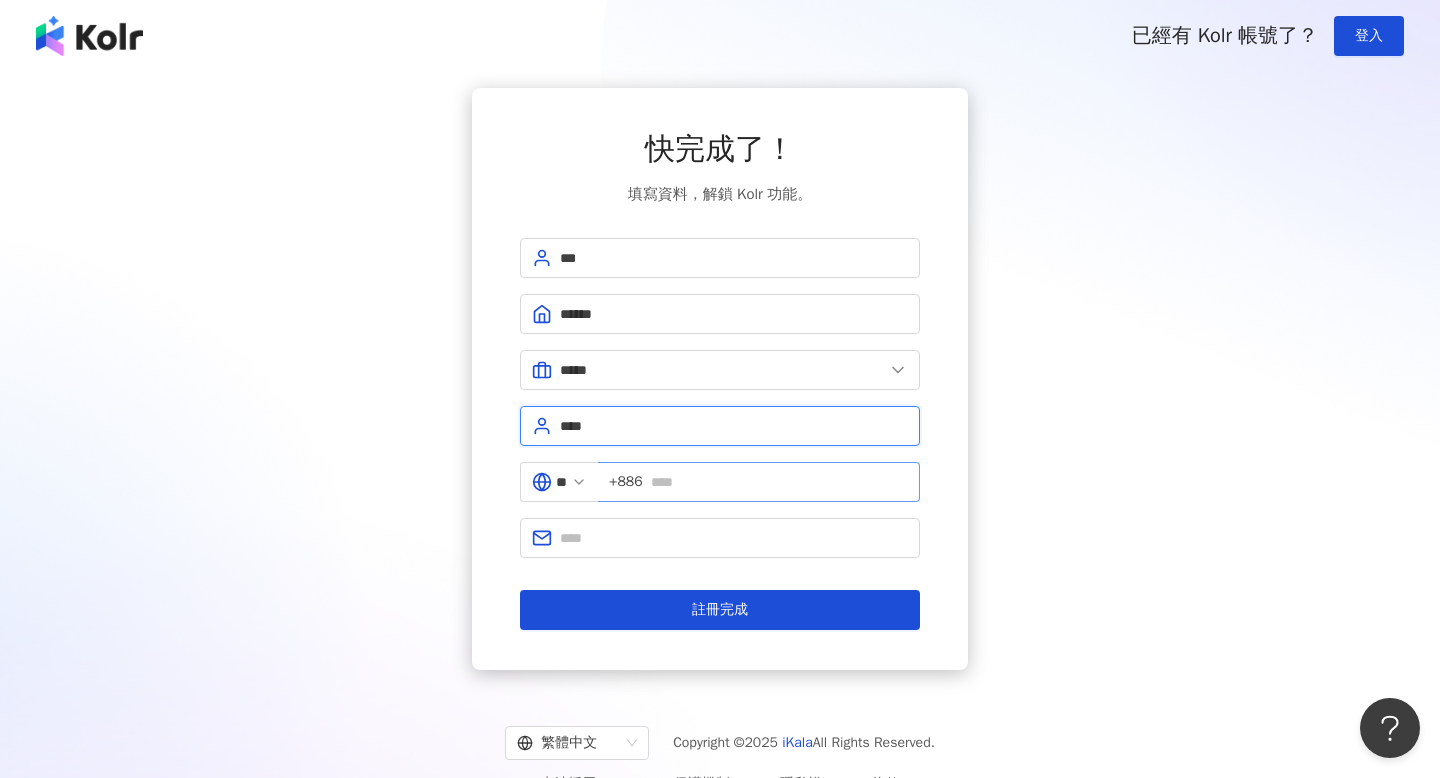 type on "****" 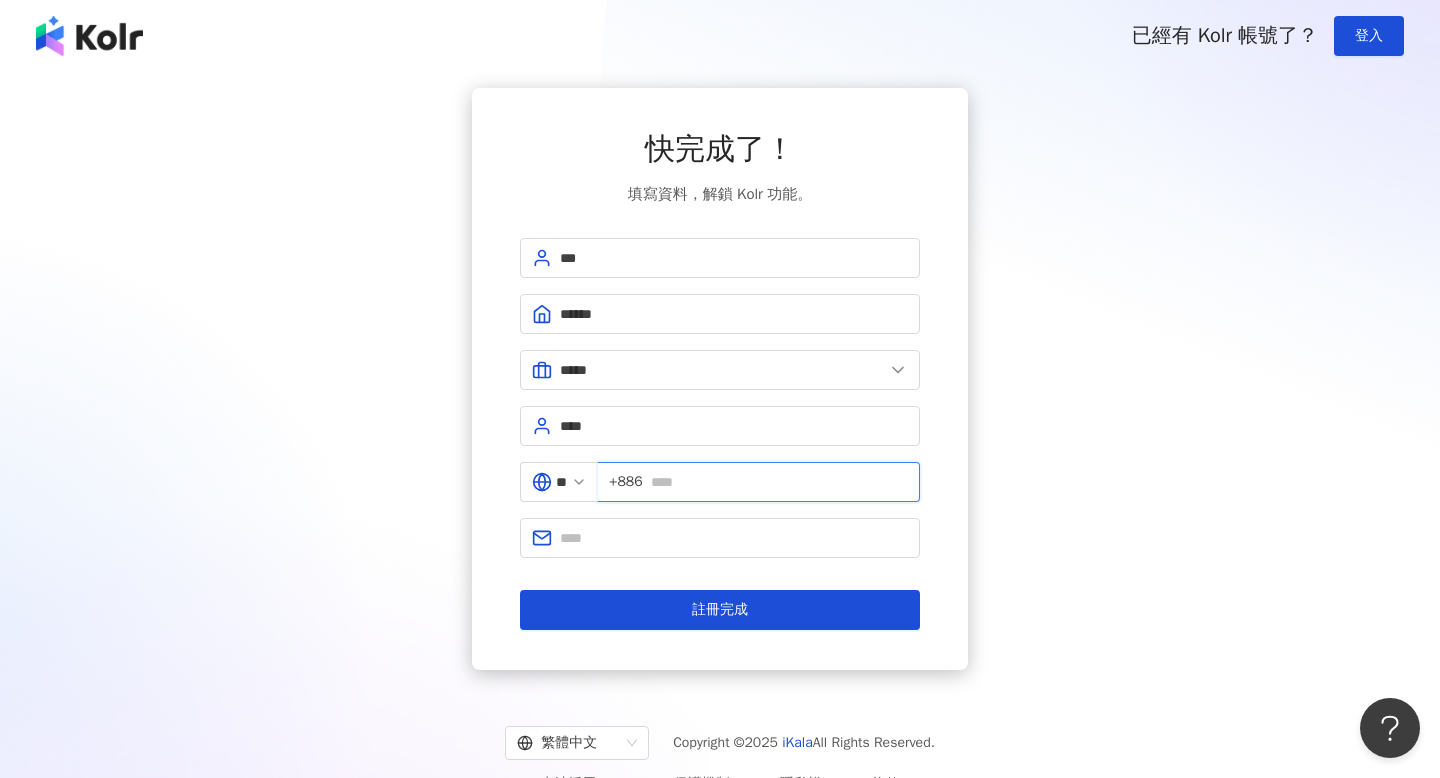 click at bounding box center [779, 482] 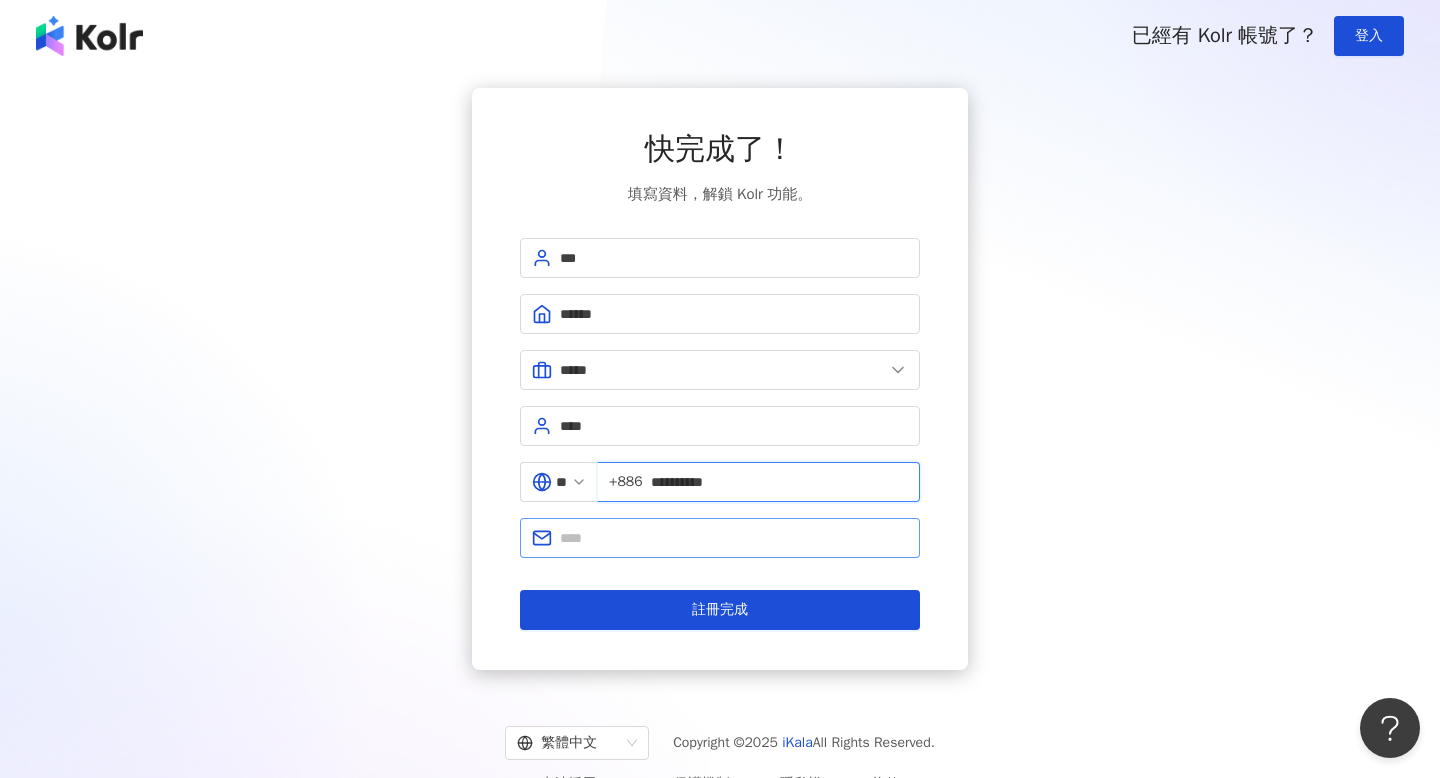 type on "**********" 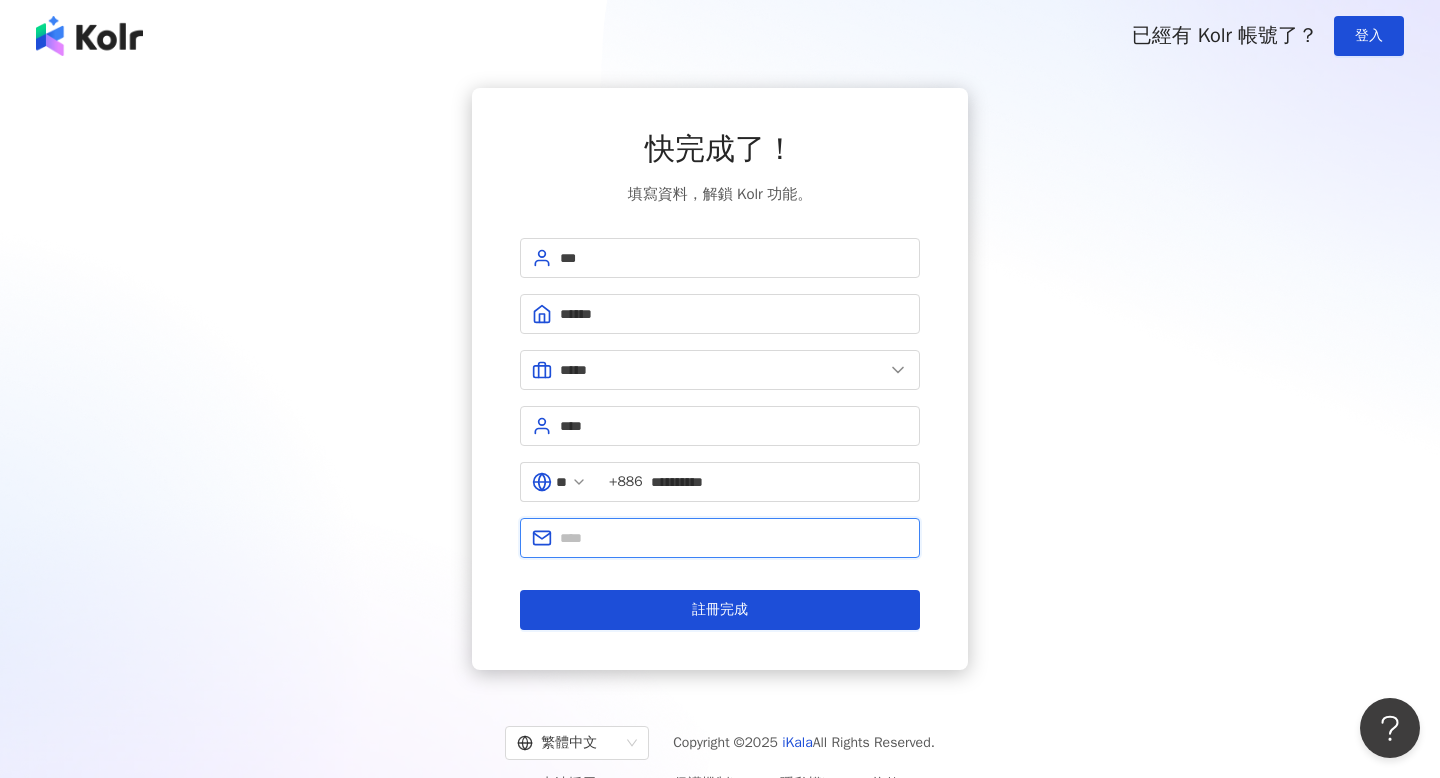 click at bounding box center [734, 538] 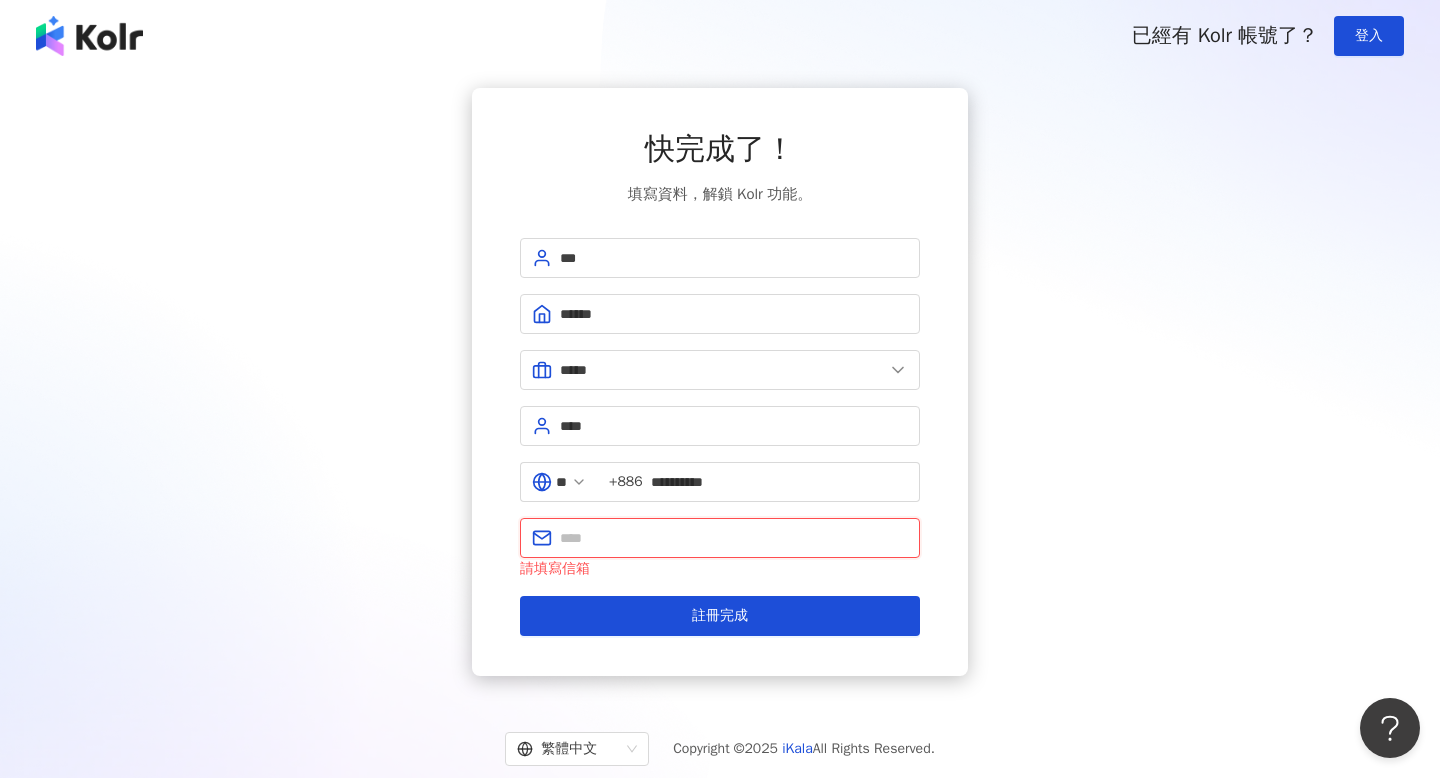 paste on "**********" 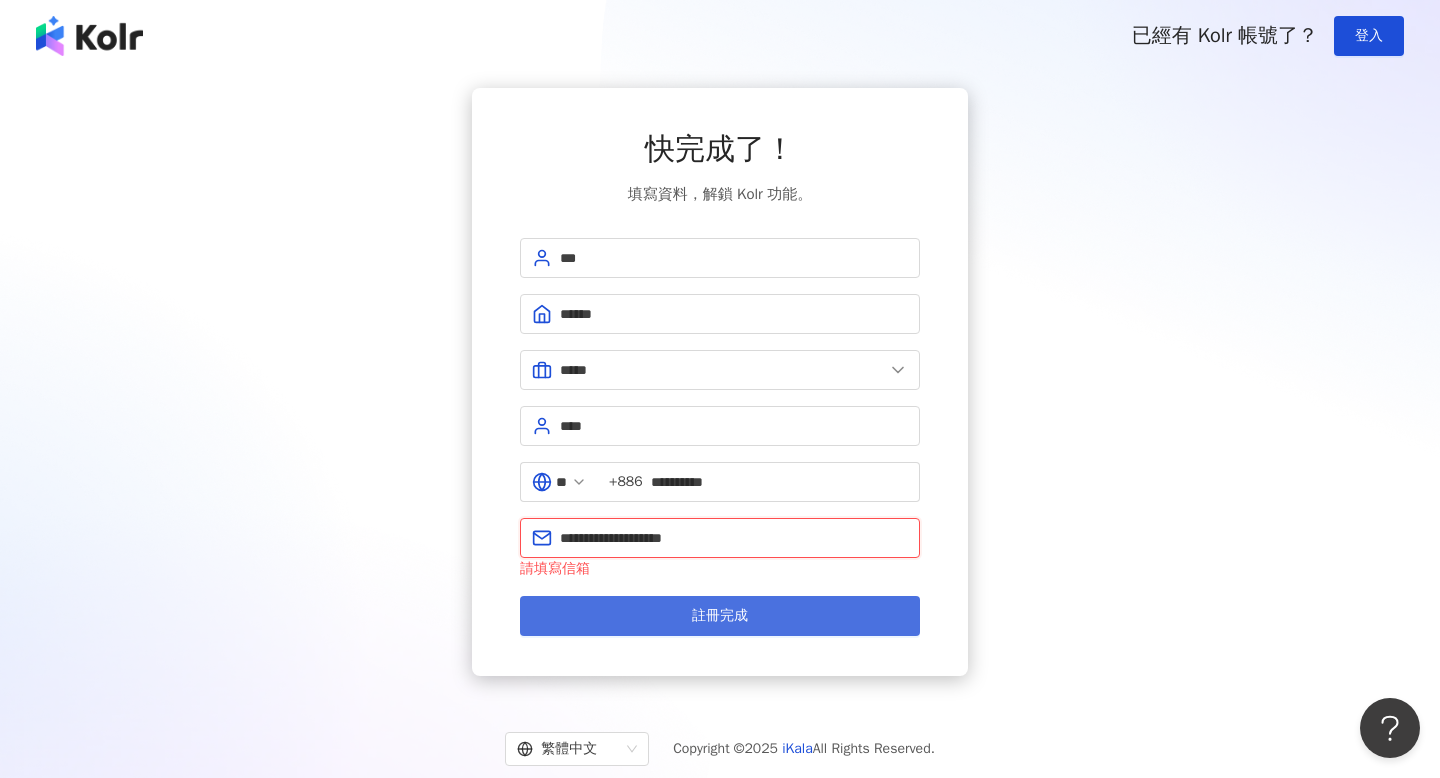 type on "**********" 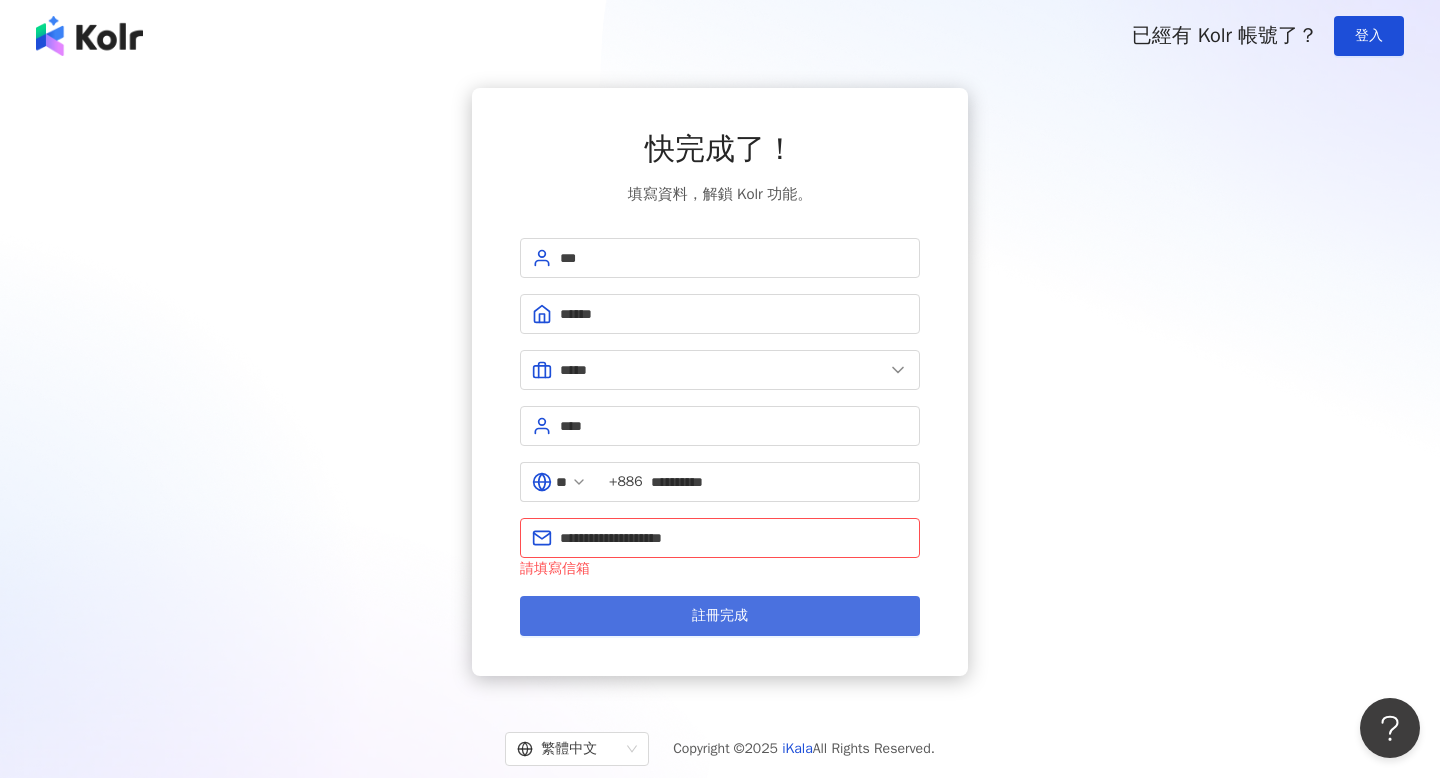 click on "註冊完成" at bounding box center (720, 616) 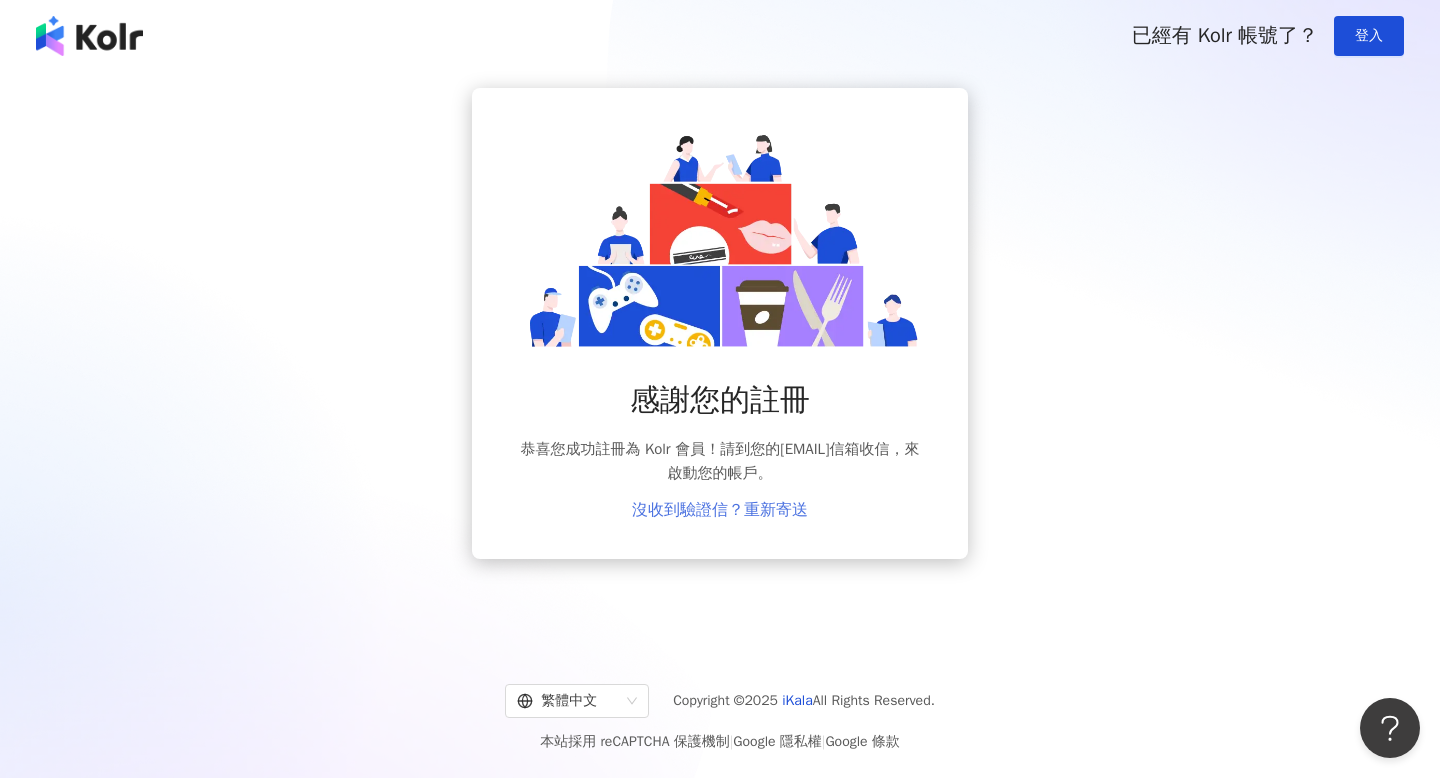 click on "沒收到驗證信？重新寄送" at bounding box center [720, 510] 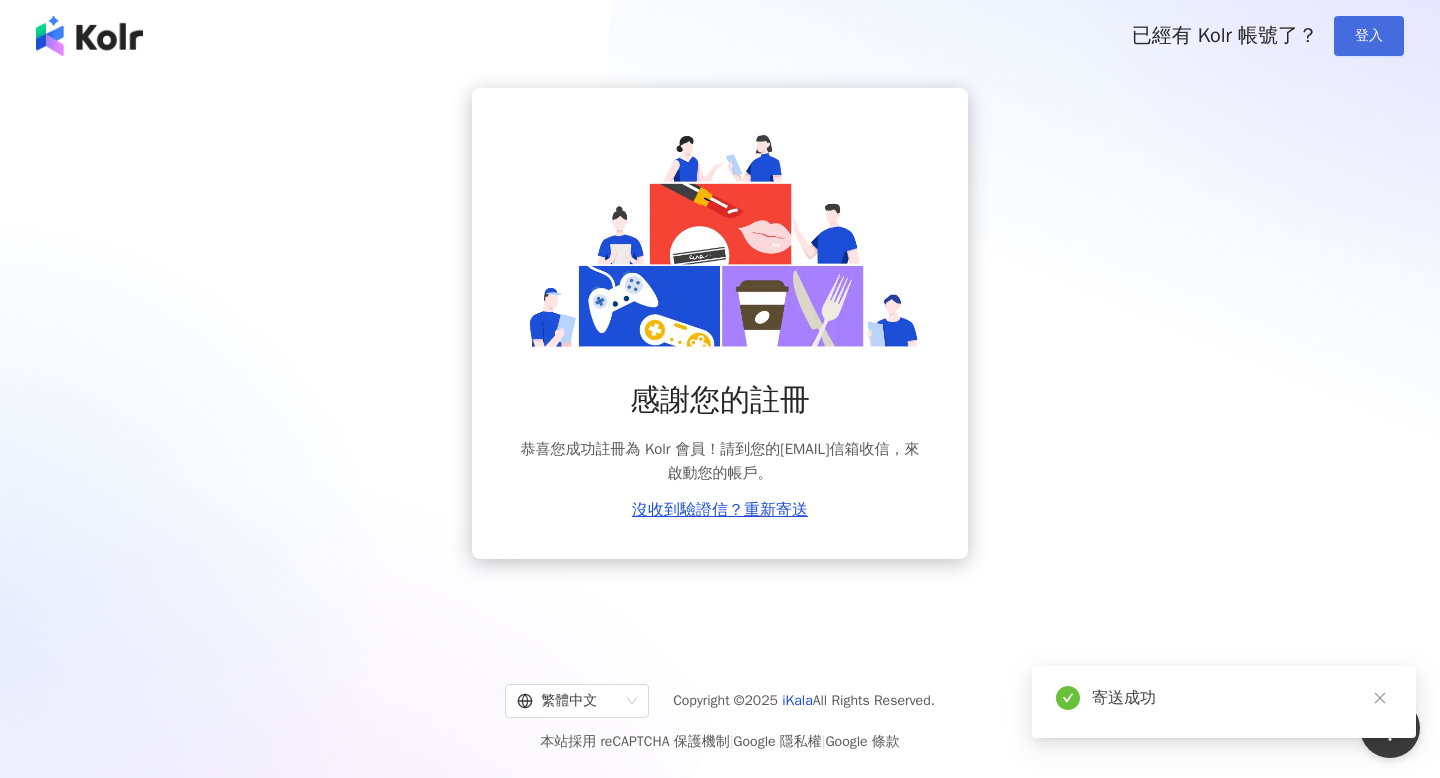 click on "登入" at bounding box center [1369, 36] 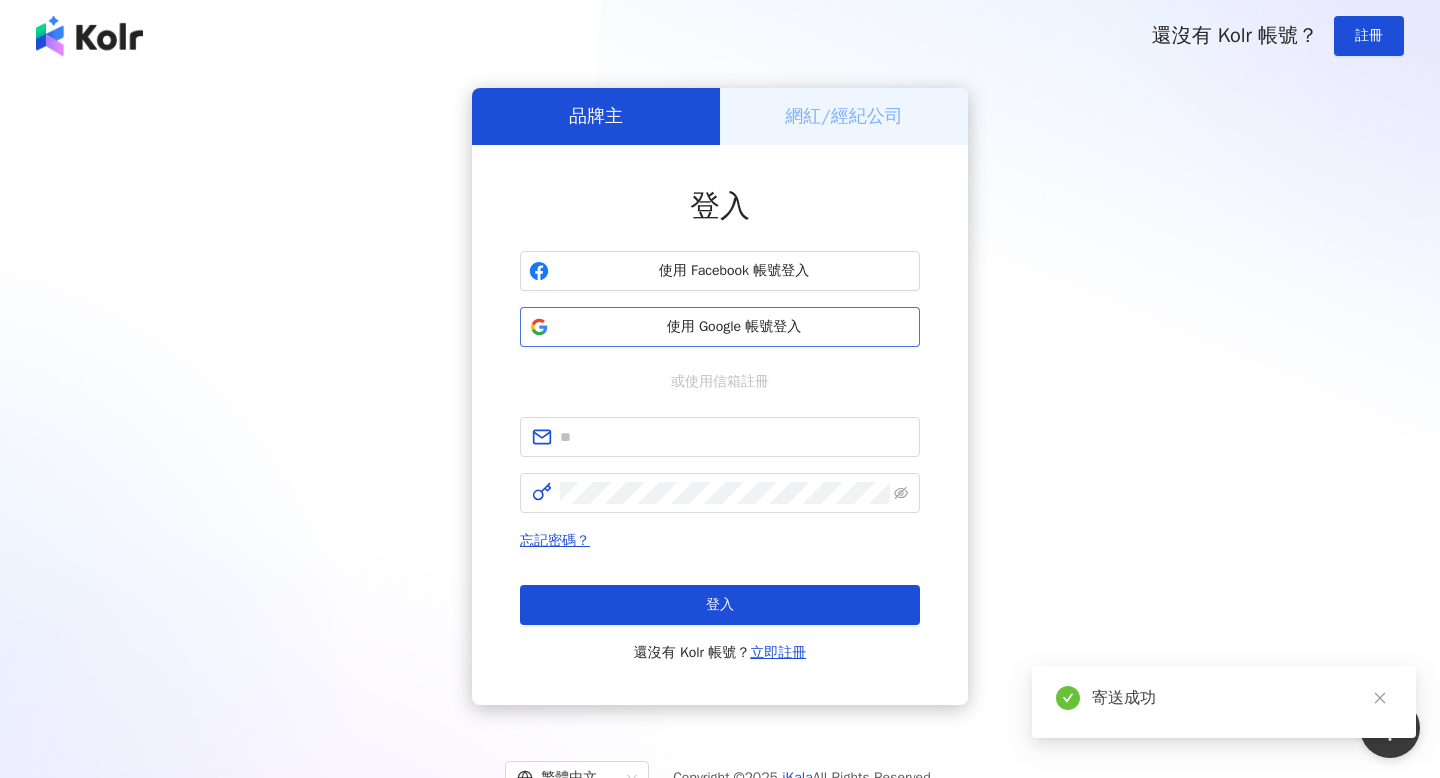 click on "使用 Google 帳號登入" at bounding box center (734, 327) 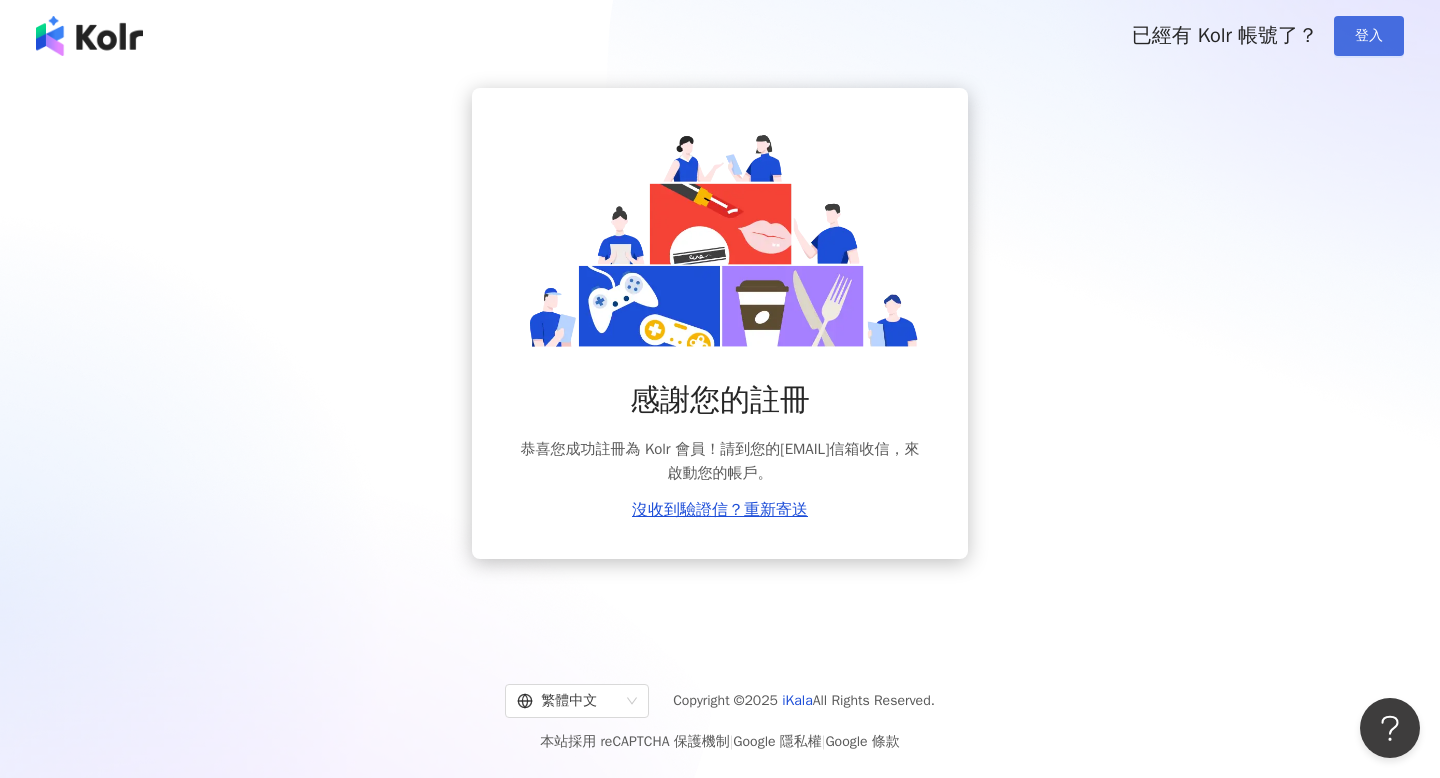 click on "登入" at bounding box center (1369, 36) 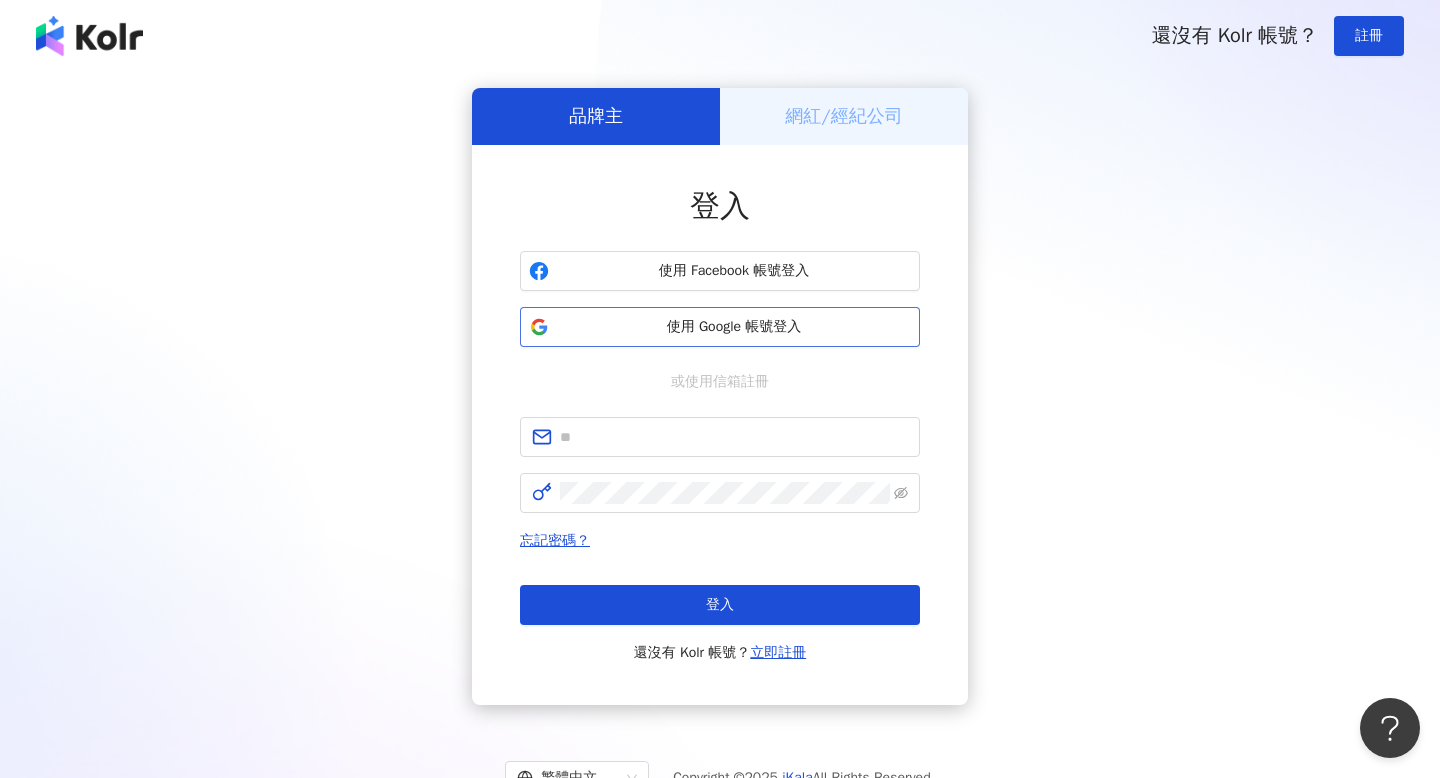 click on "使用 Google 帳號登入" at bounding box center (734, 327) 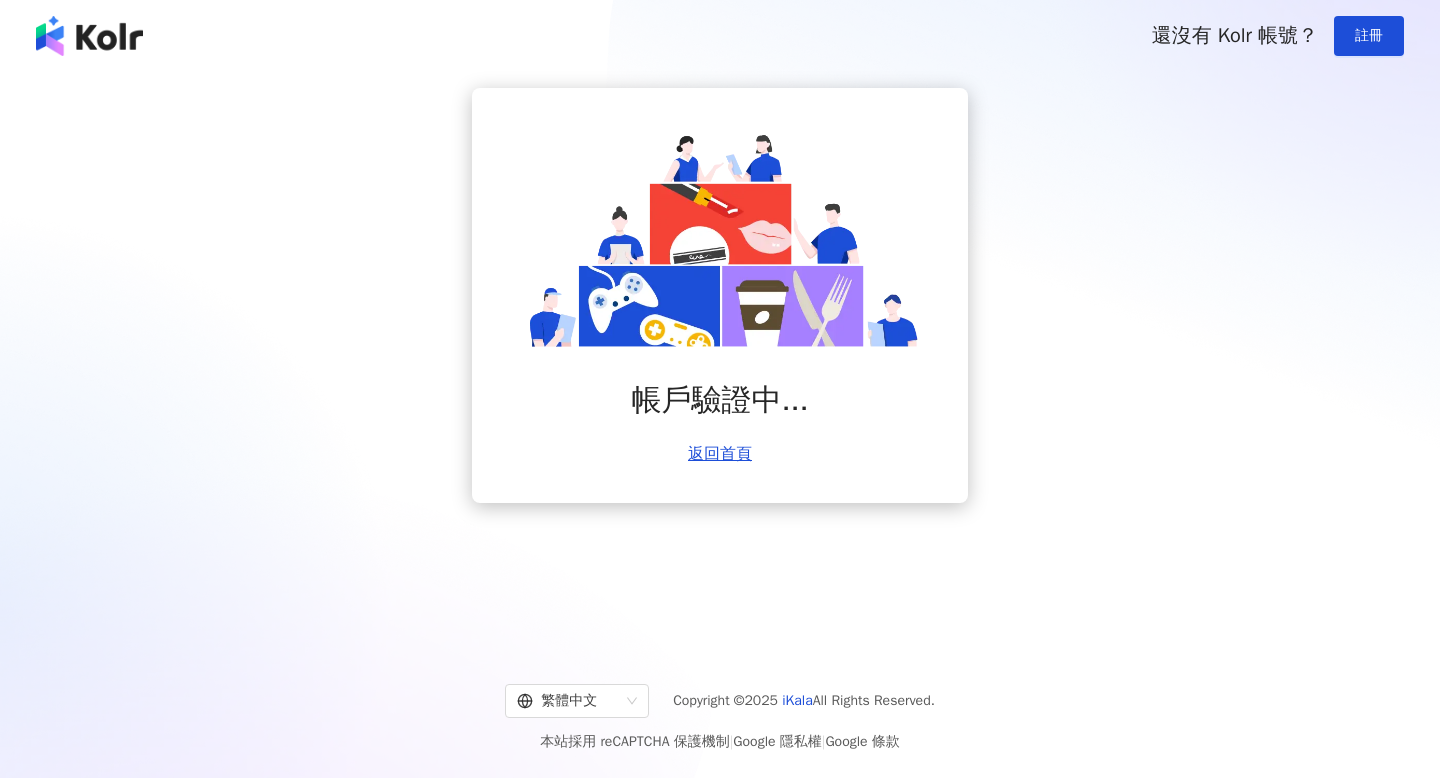 scroll, scrollTop: 0, scrollLeft: 0, axis: both 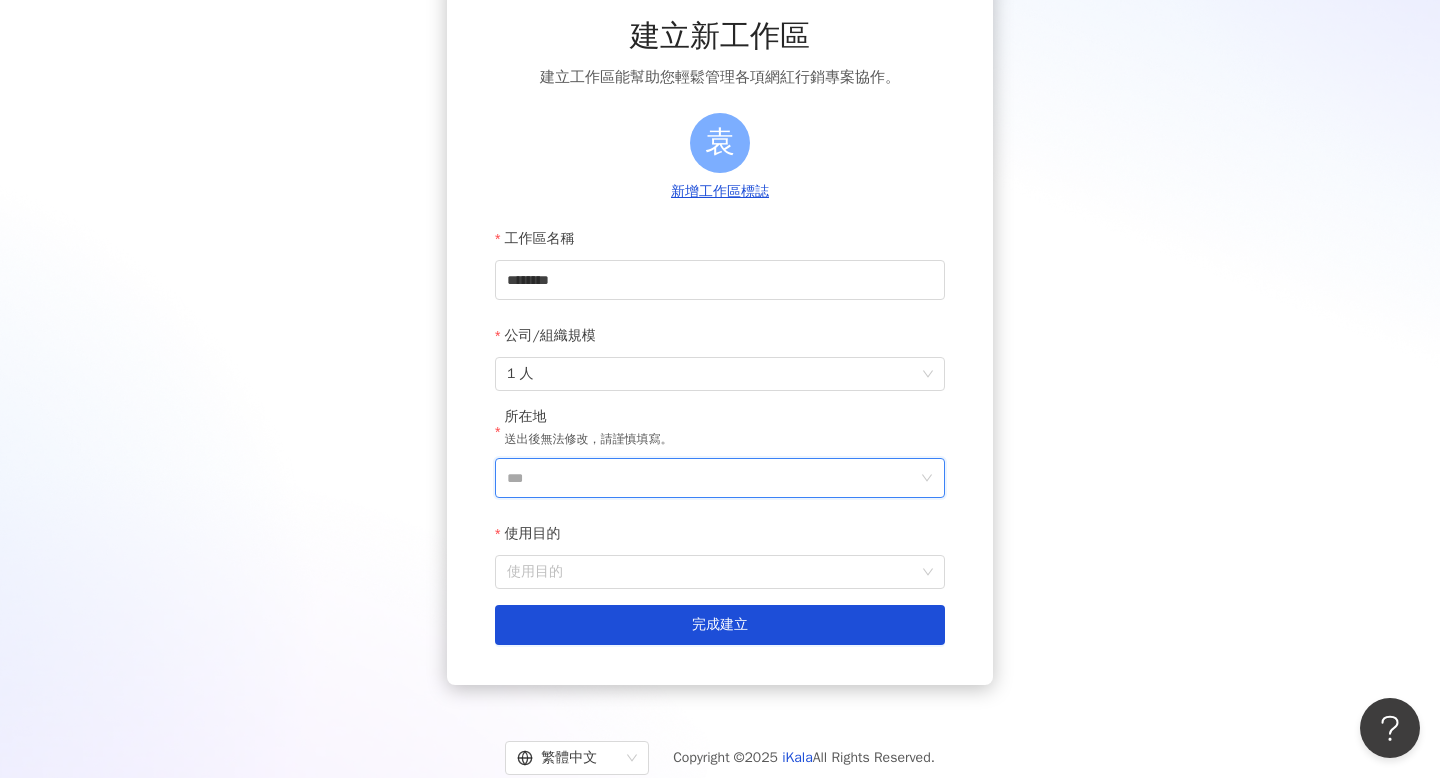 click on "***" at bounding box center [712, 478] 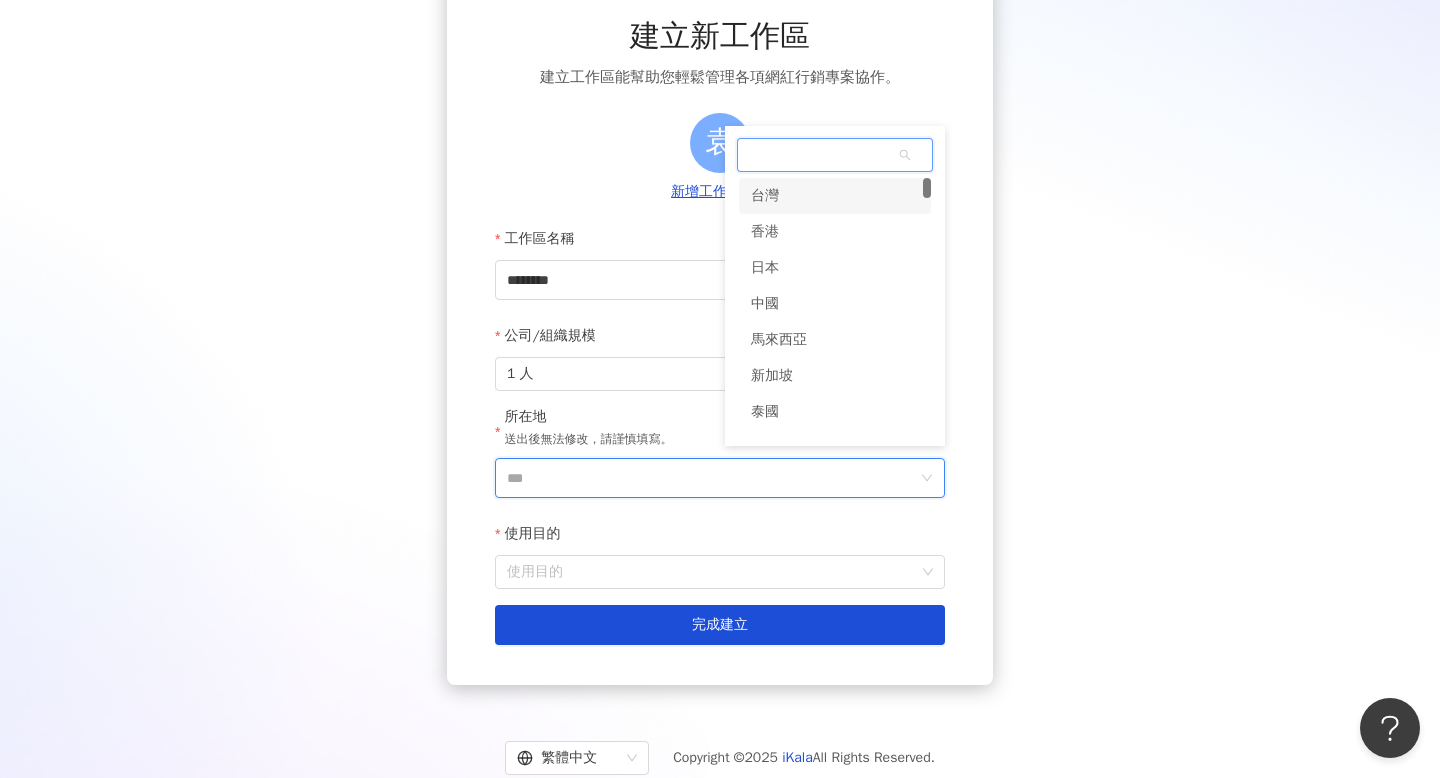click on "台灣" at bounding box center (835, 196) 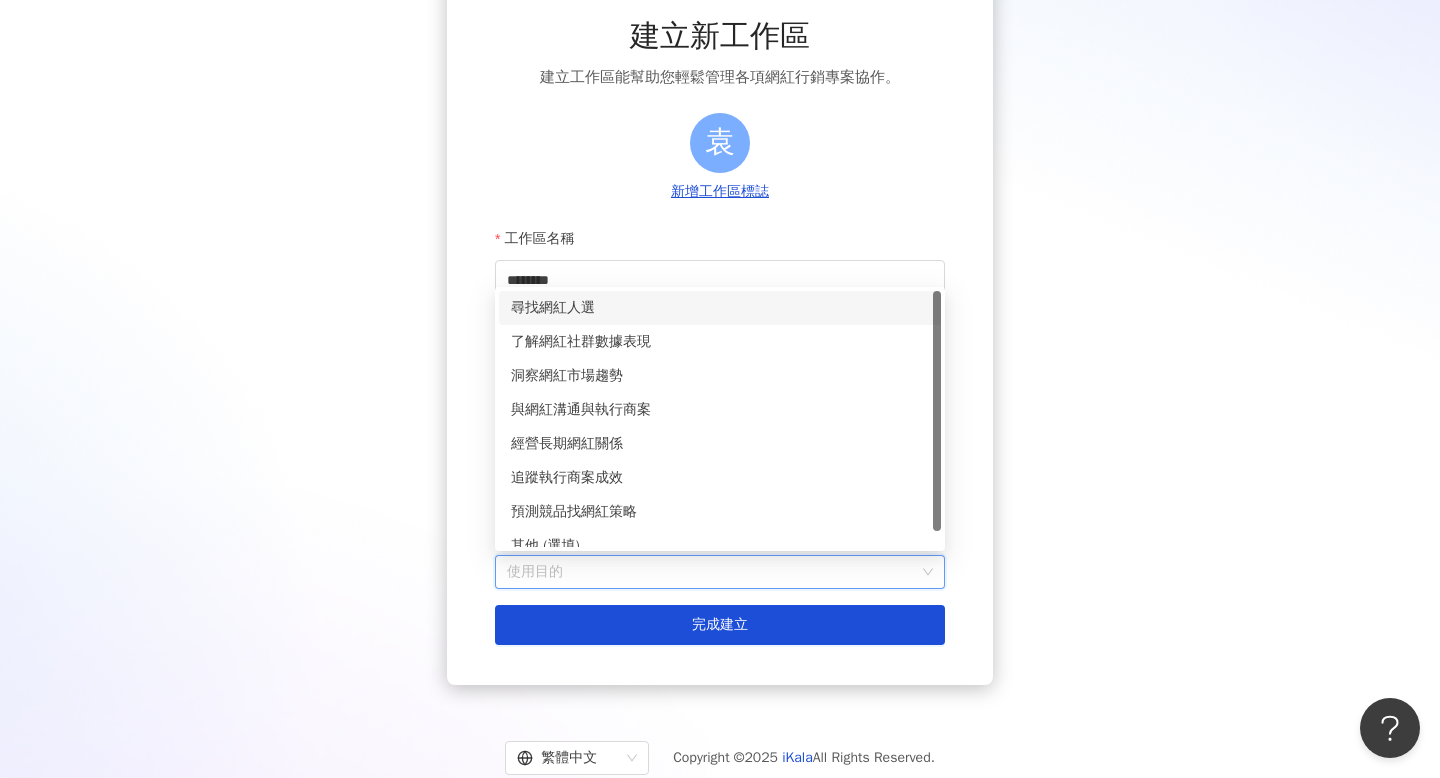click on "使用目的" at bounding box center [720, 572] 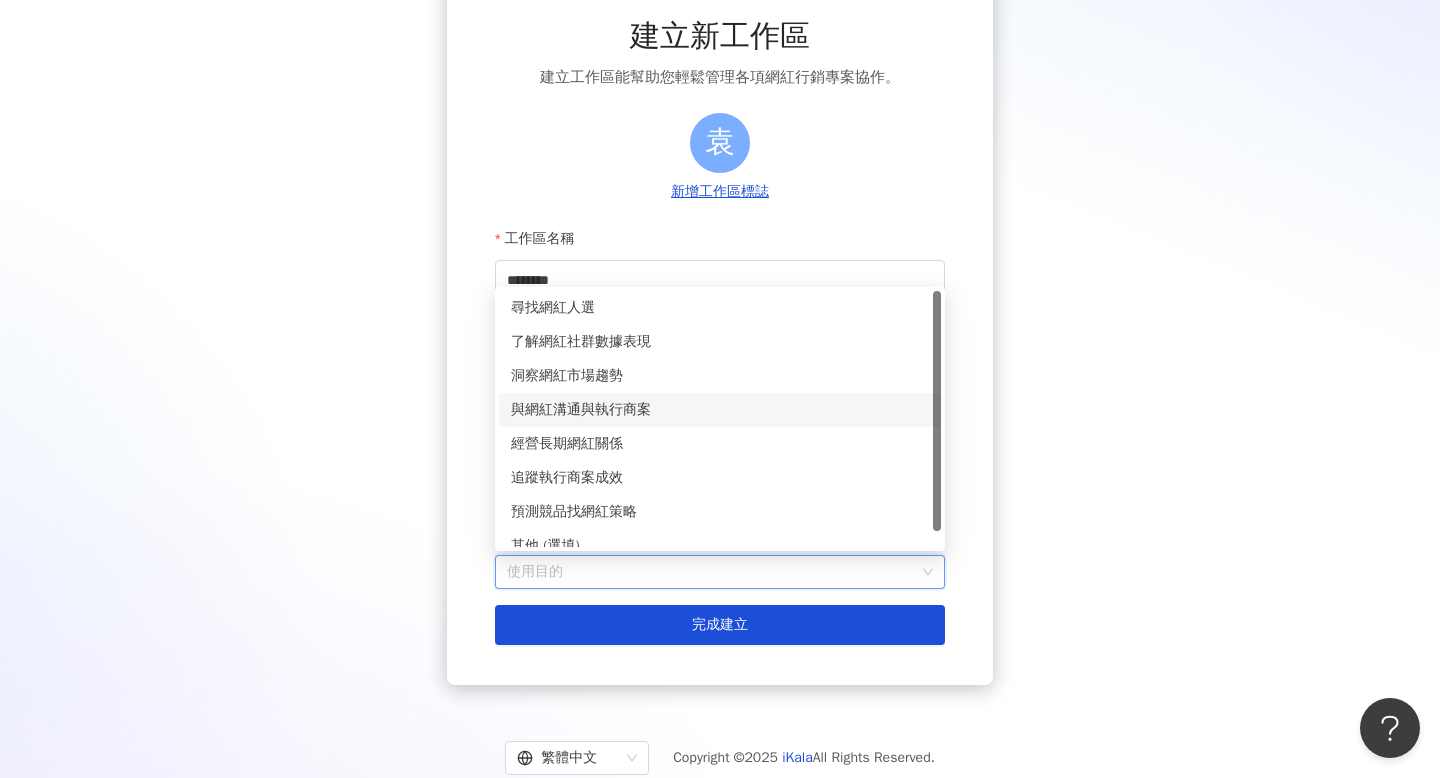 scroll, scrollTop: 67, scrollLeft: 0, axis: vertical 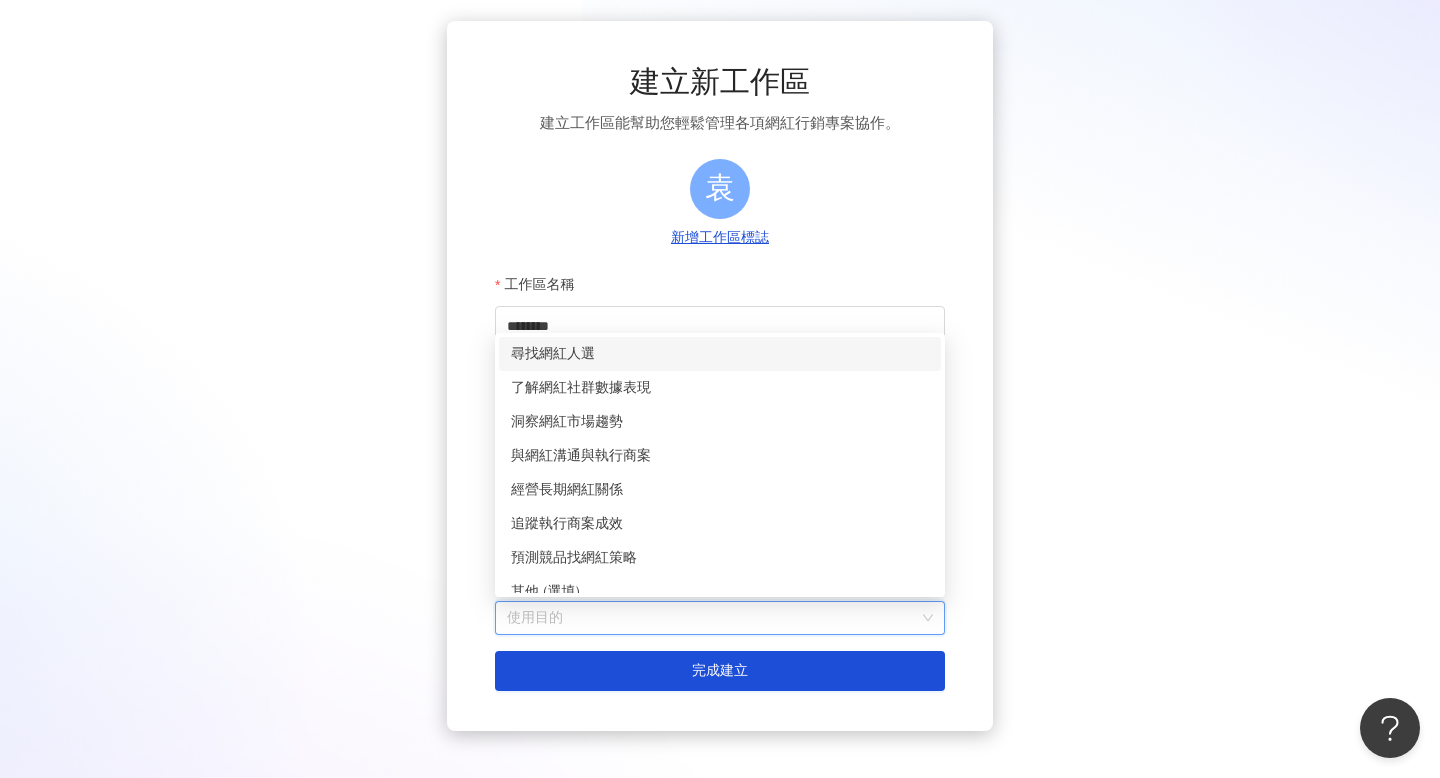 click on "尋找網紅人選" at bounding box center (720, 354) 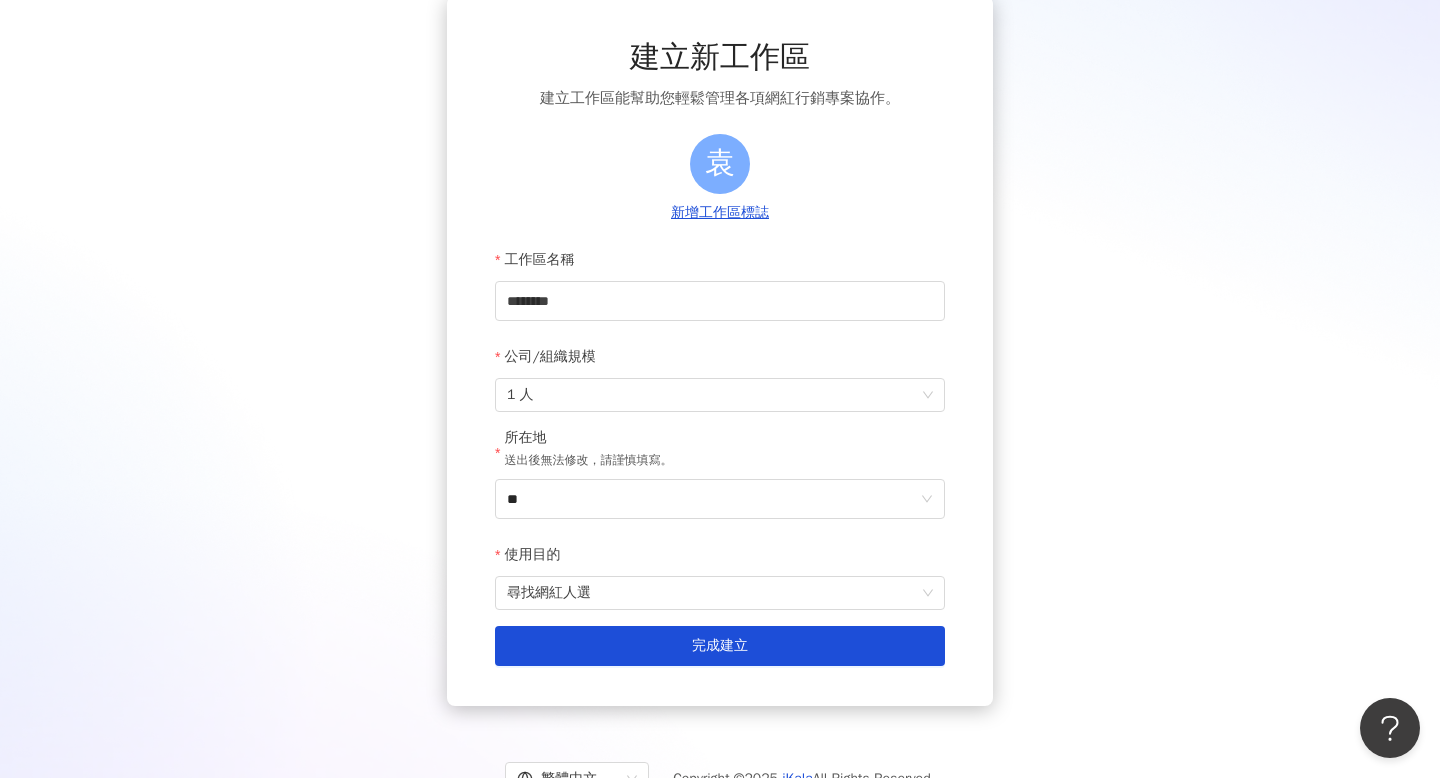 scroll, scrollTop: 96, scrollLeft: 0, axis: vertical 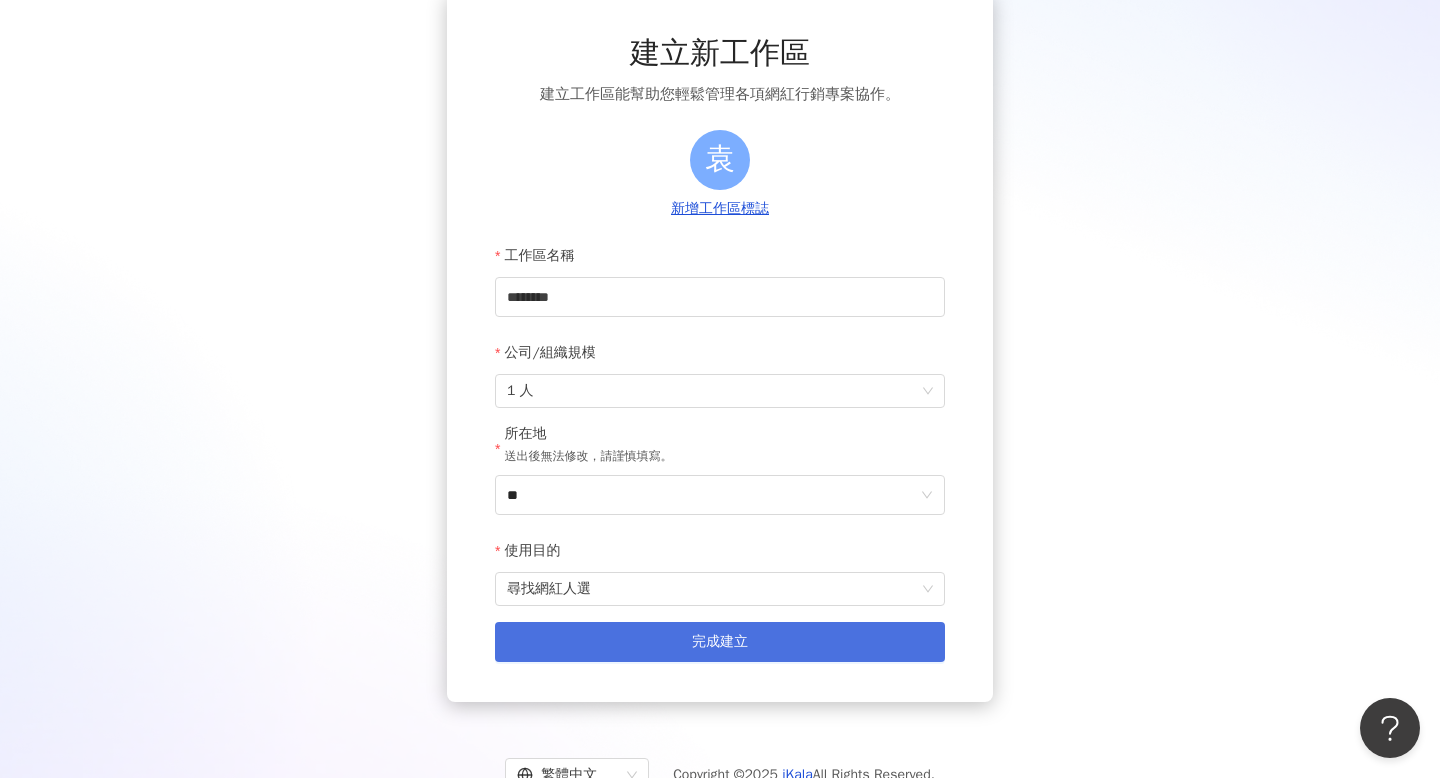 click on "完成建立" at bounding box center (720, 642) 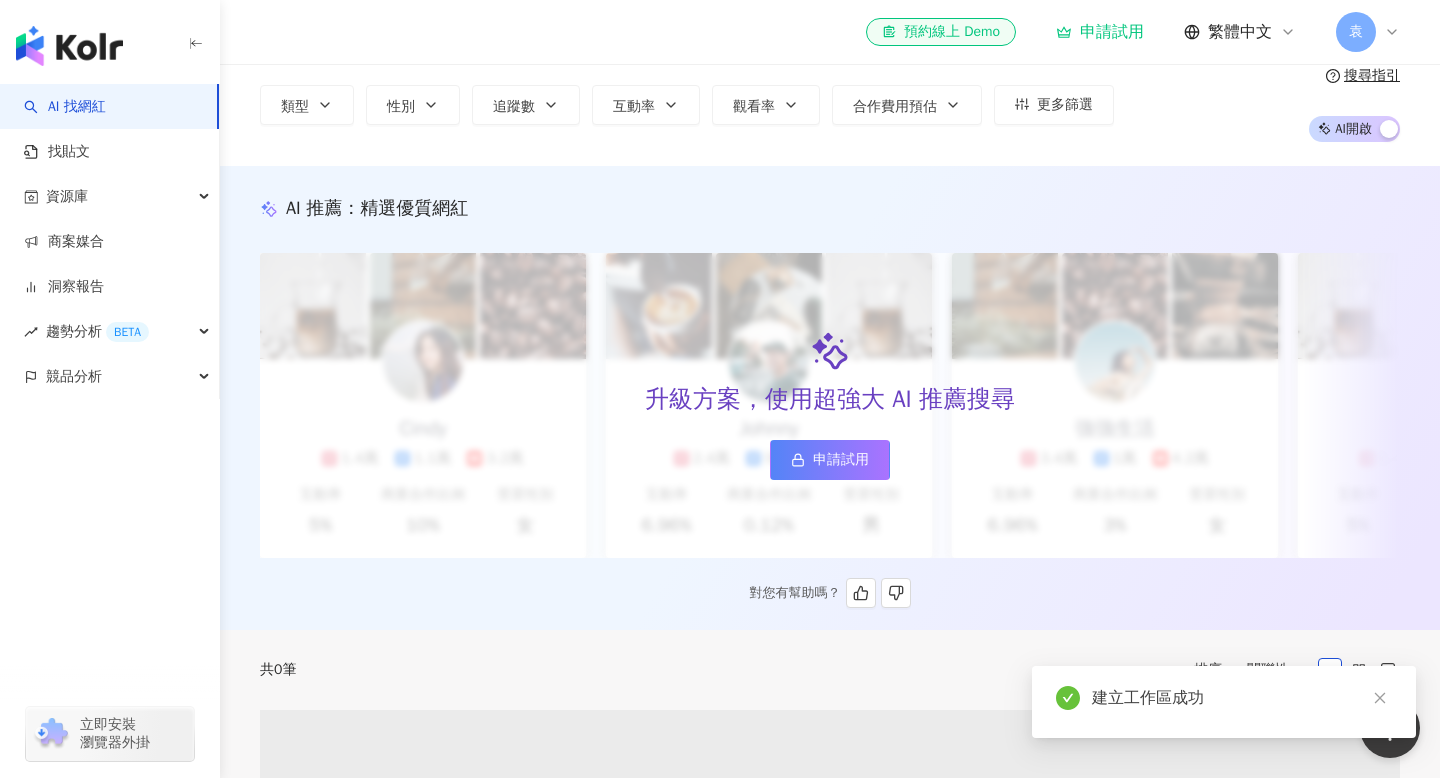 scroll, scrollTop: 0, scrollLeft: 0, axis: both 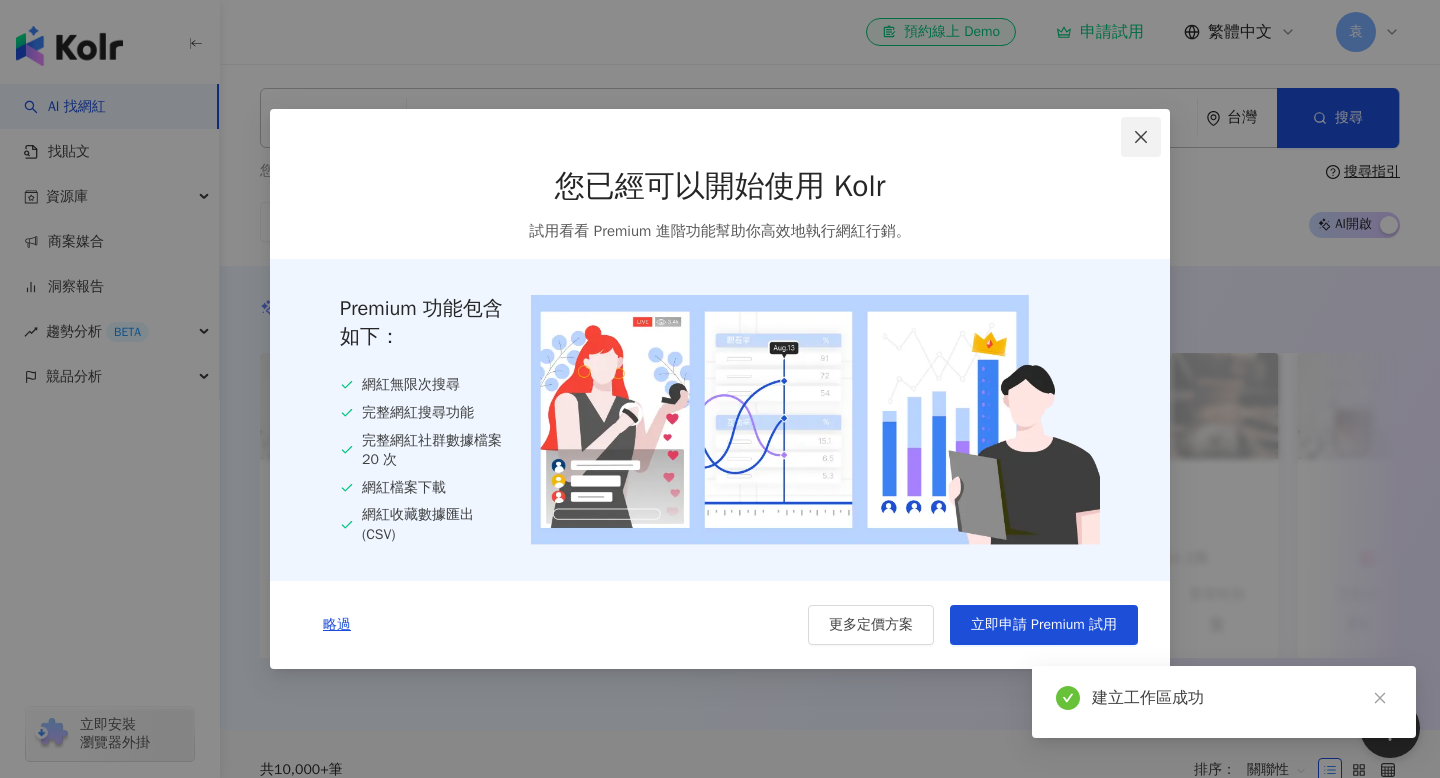 click at bounding box center [1141, 137] 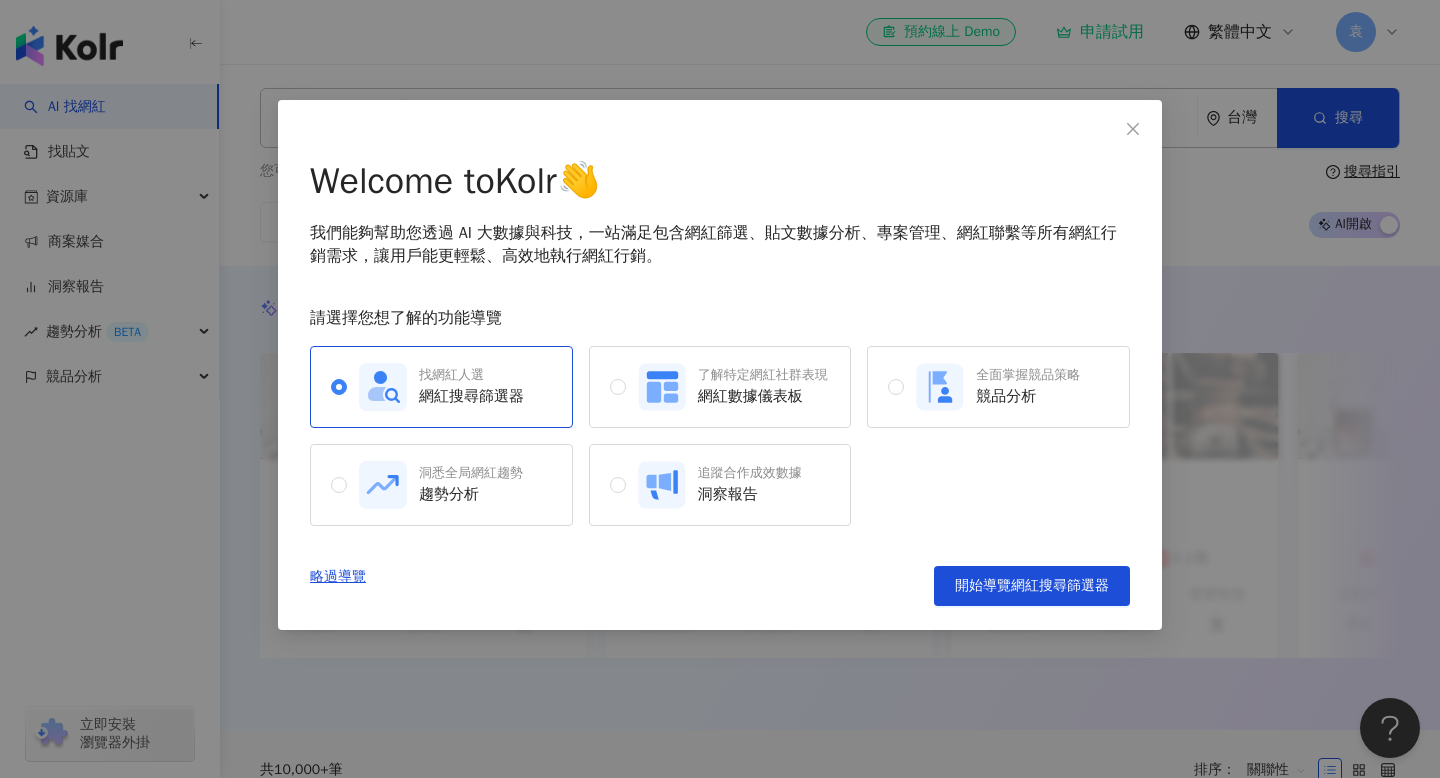 click on "Welcome to  Kolr  👋 我們能夠幫助您透過 AI 大數據與科技，一站滿足包含網紅篩選、貼文數據分析、專案管理、網紅聯繫等所有網紅行銷需求，讓用戶能更輕鬆、高效地執行網紅行銷。 請選擇您想了解的功能導覽 找網紅人選 網紅搜尋篩選器 了解特定網紅社群表現 網紅數據儀表板 全面掌握競品策略 競品分析 洞悉全局網紅趨勢 趨勢分析 追蹤合作成效數據 洞察報告 略過導覽 開始導覽網紅搜尋篩選器" at bounding box center [720, 365] 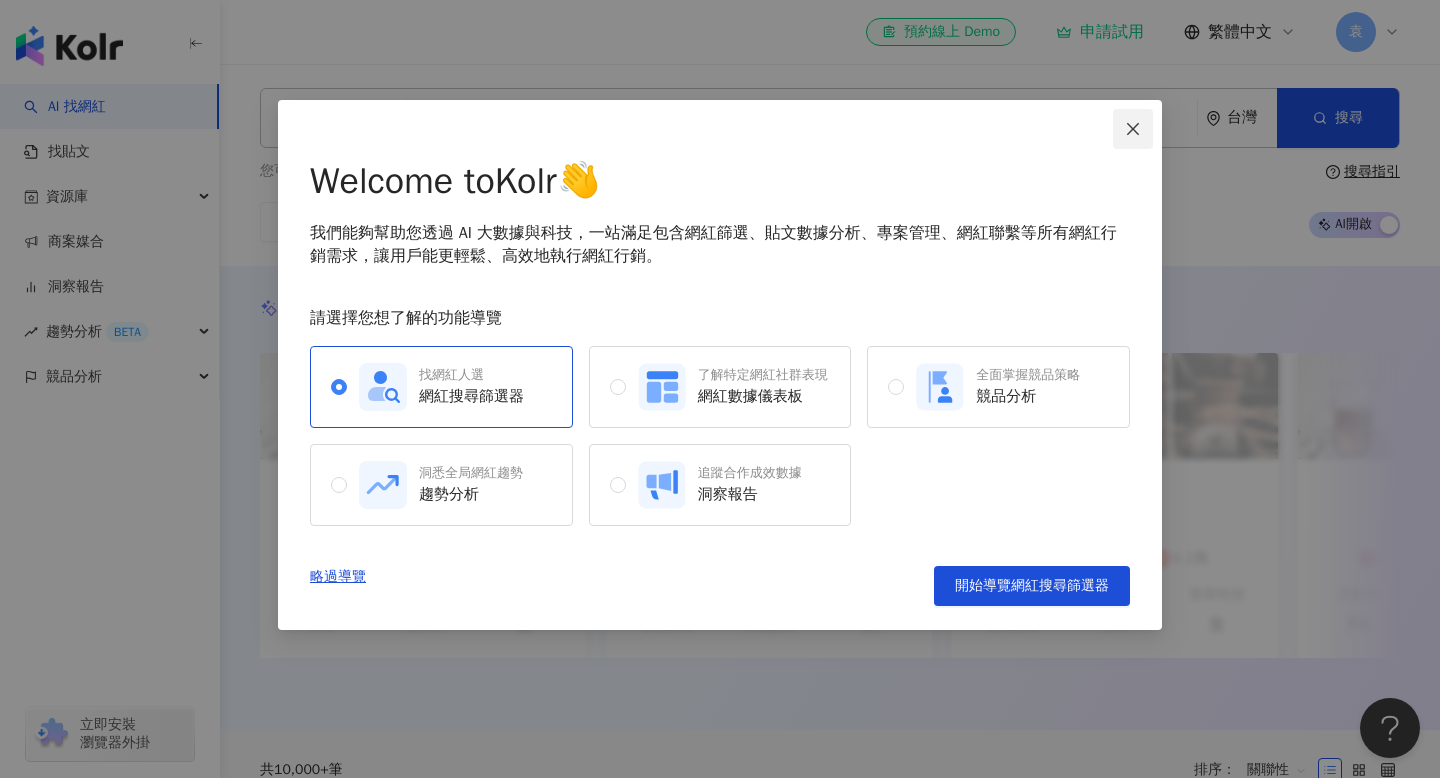click at bounding box center (1133, 129) 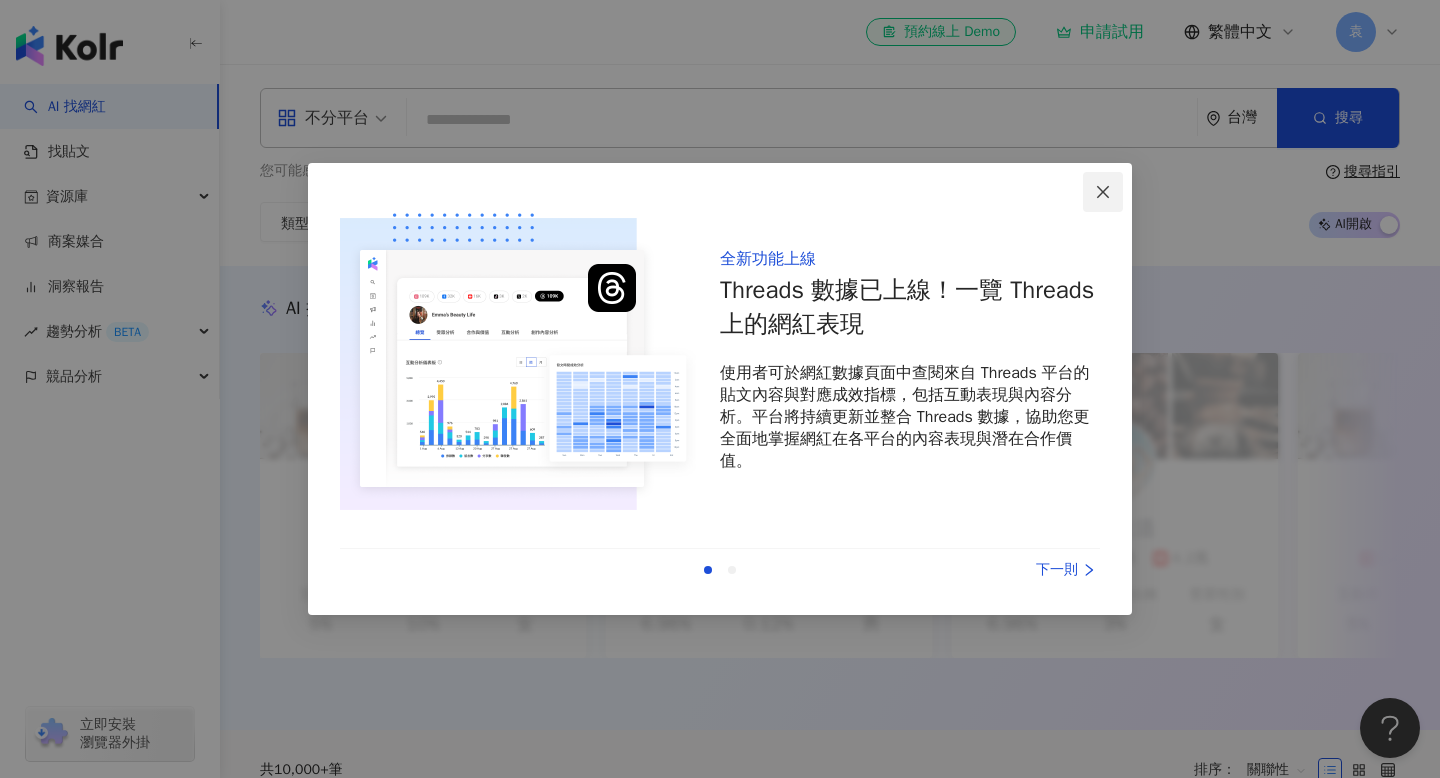 click 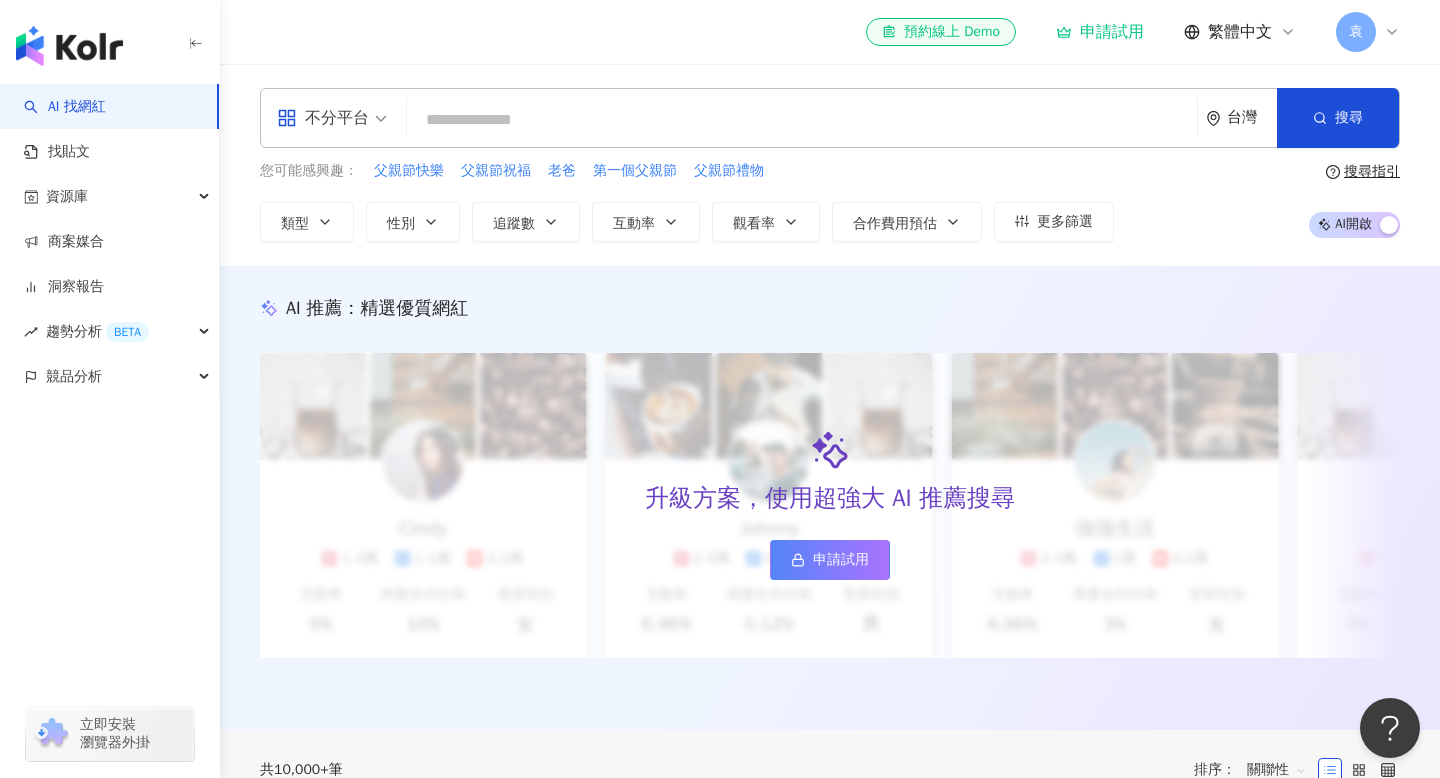 click on "袁" at bounding box center [1356, 32] 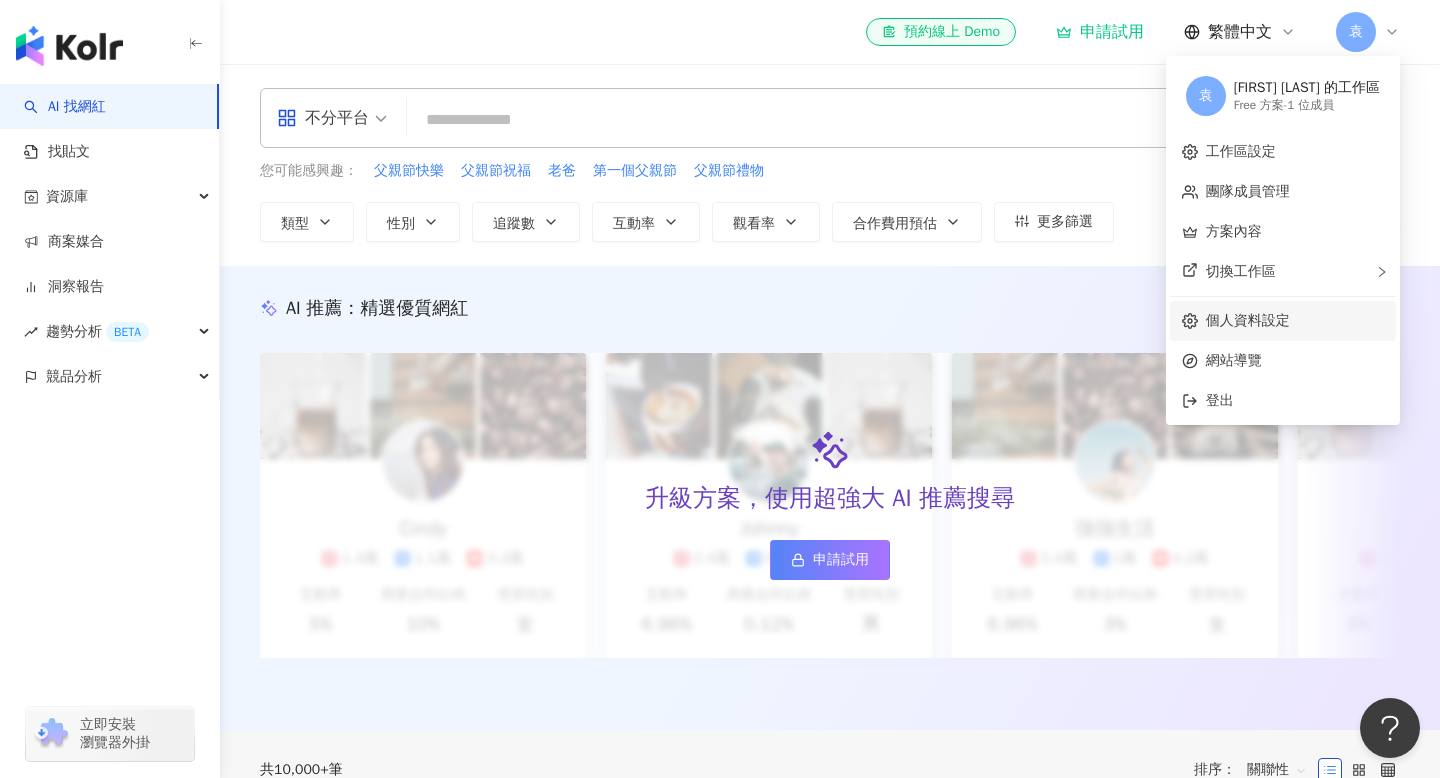 click on "個人資料設定" at bounding box center [1248, 320] 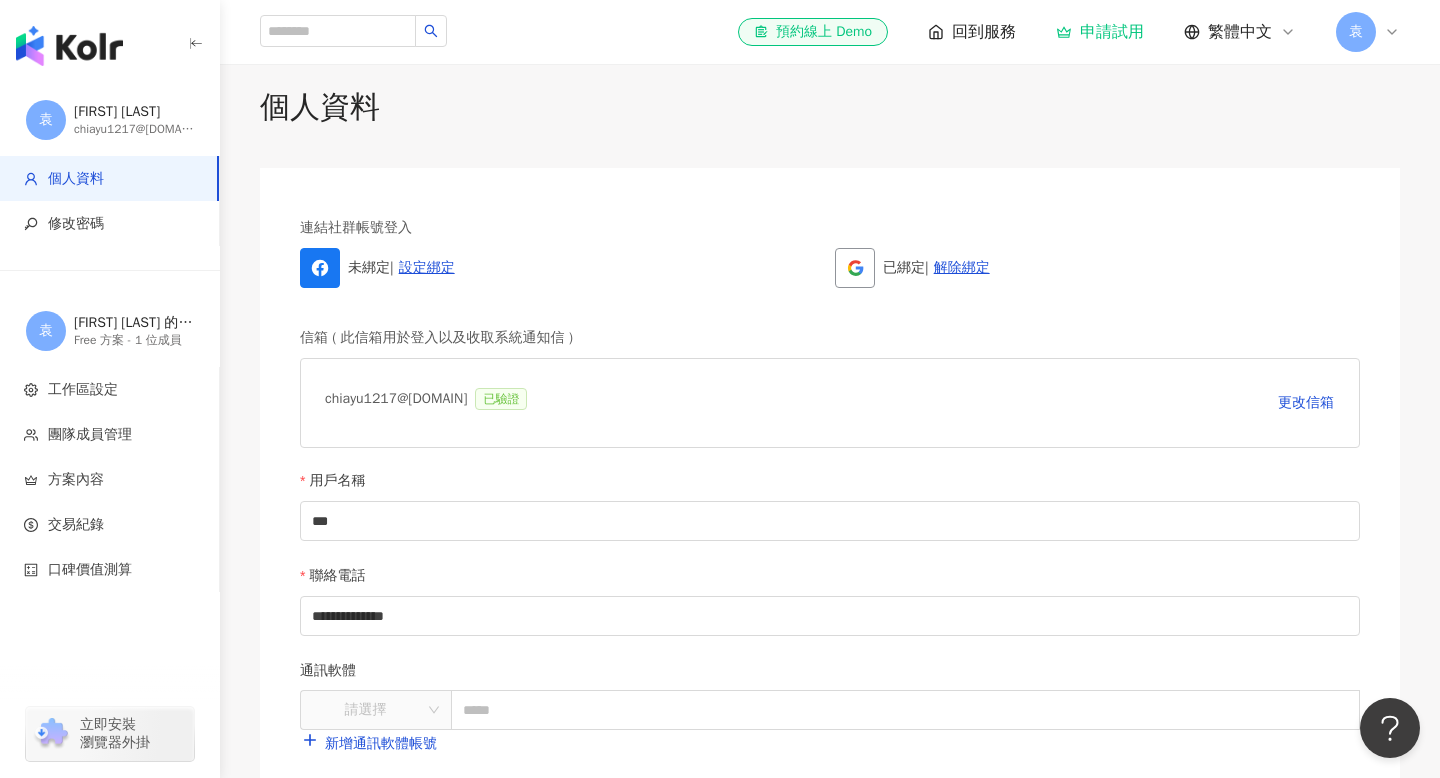 scroll, scrollTop: 0, scrollLeft: 0, axis: both 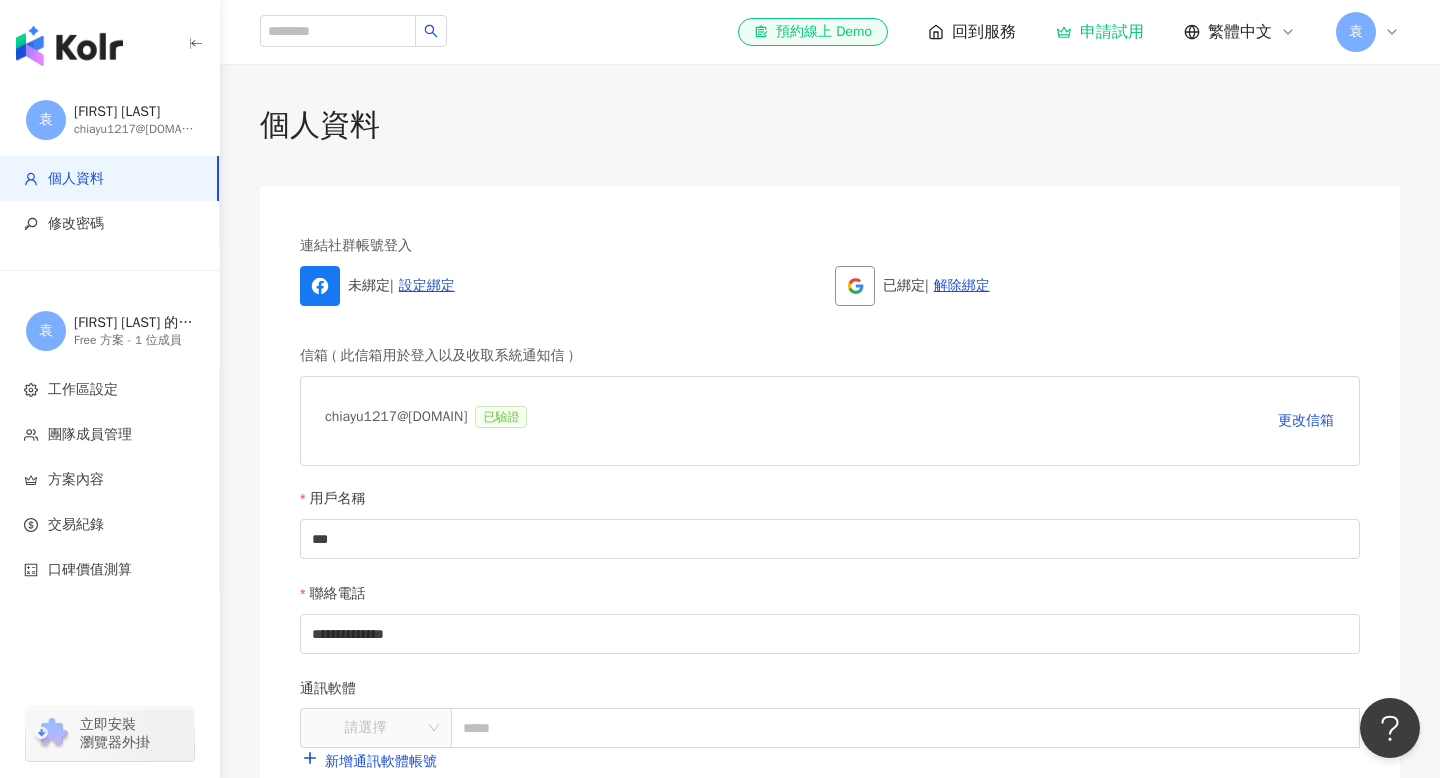 click on "chiayu1217@gmail.com" at bounding box center [134, 129] 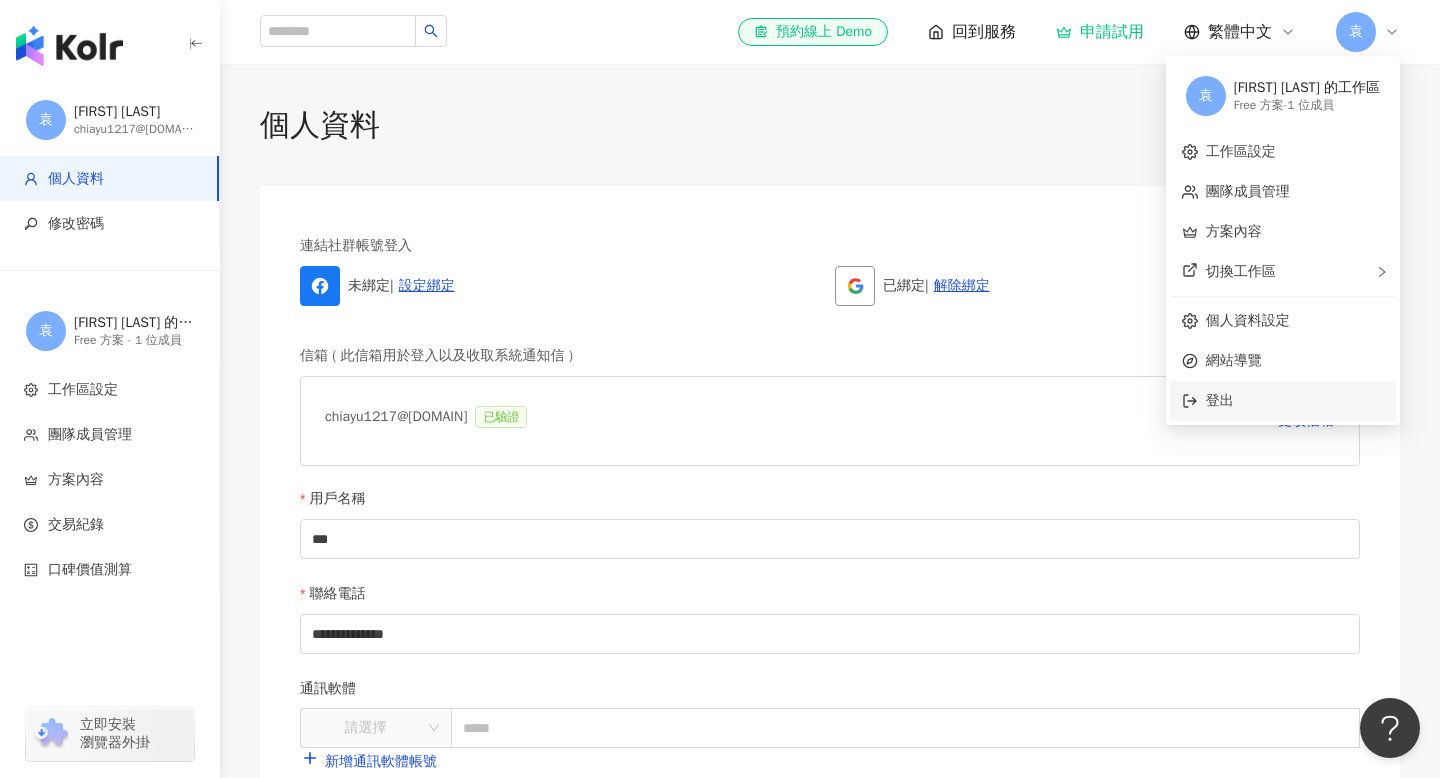 click on "登出" at bounding box center [1295, 401] 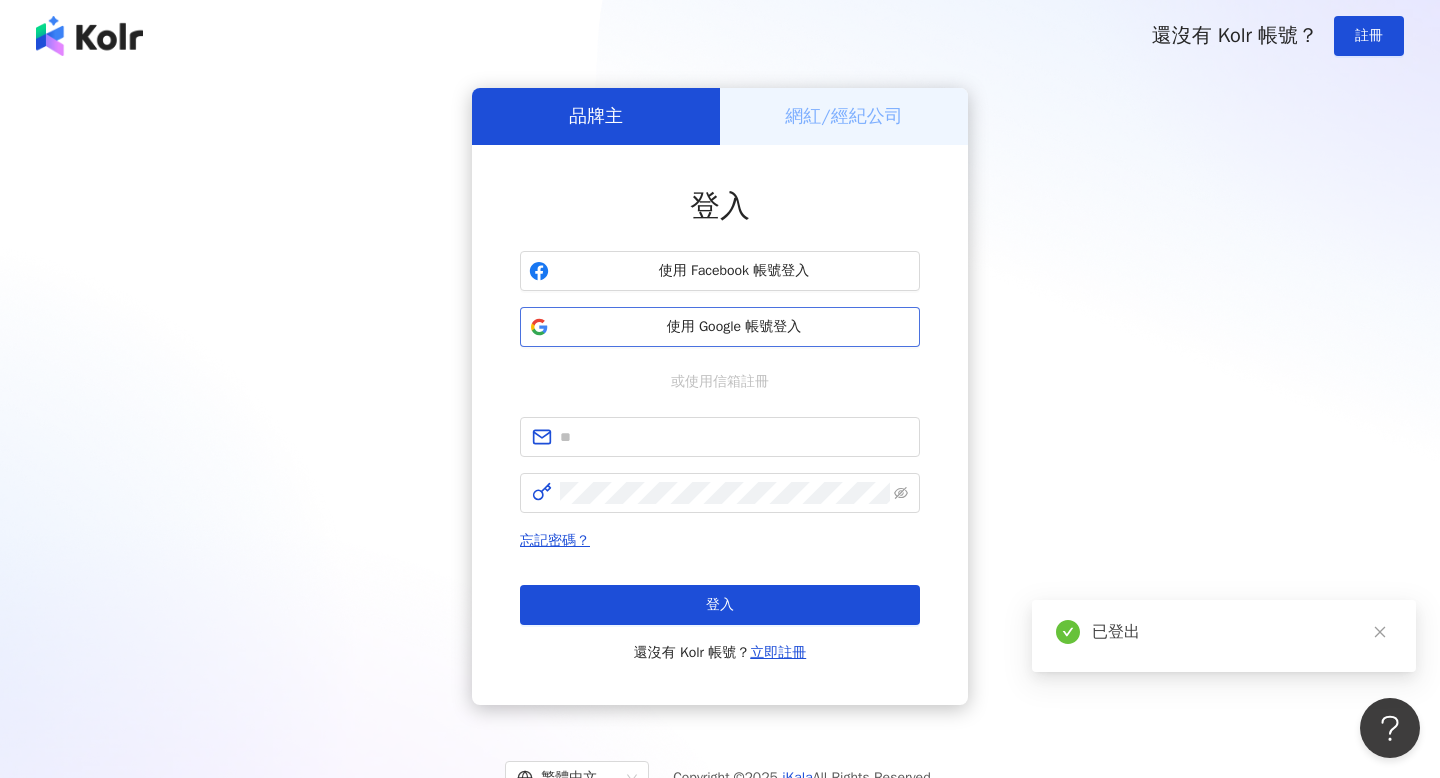 click on "使用 Google 帳號登入" at bounding box center [720, 327] 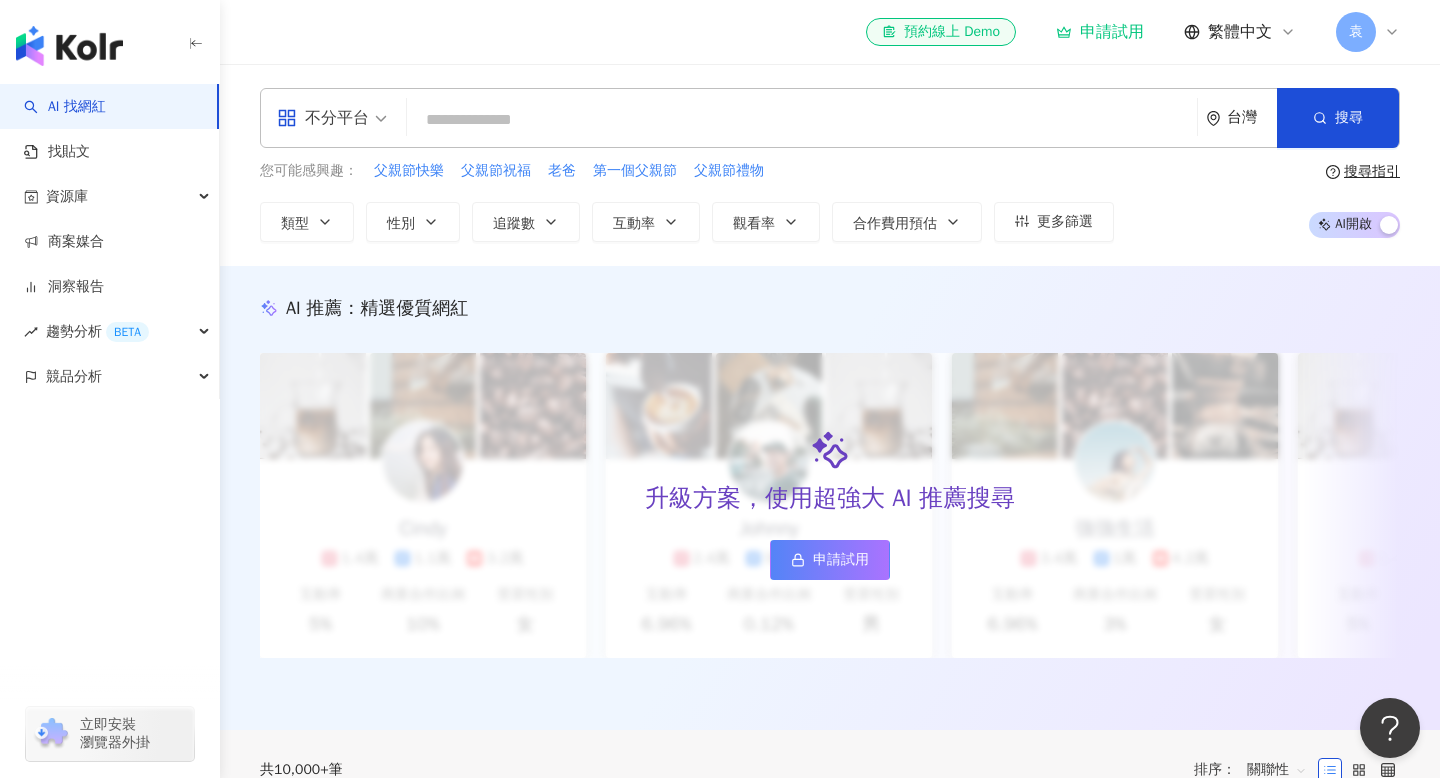 click on "立即安裝
瀏覽器外掛" at bounding box center [110, 722] 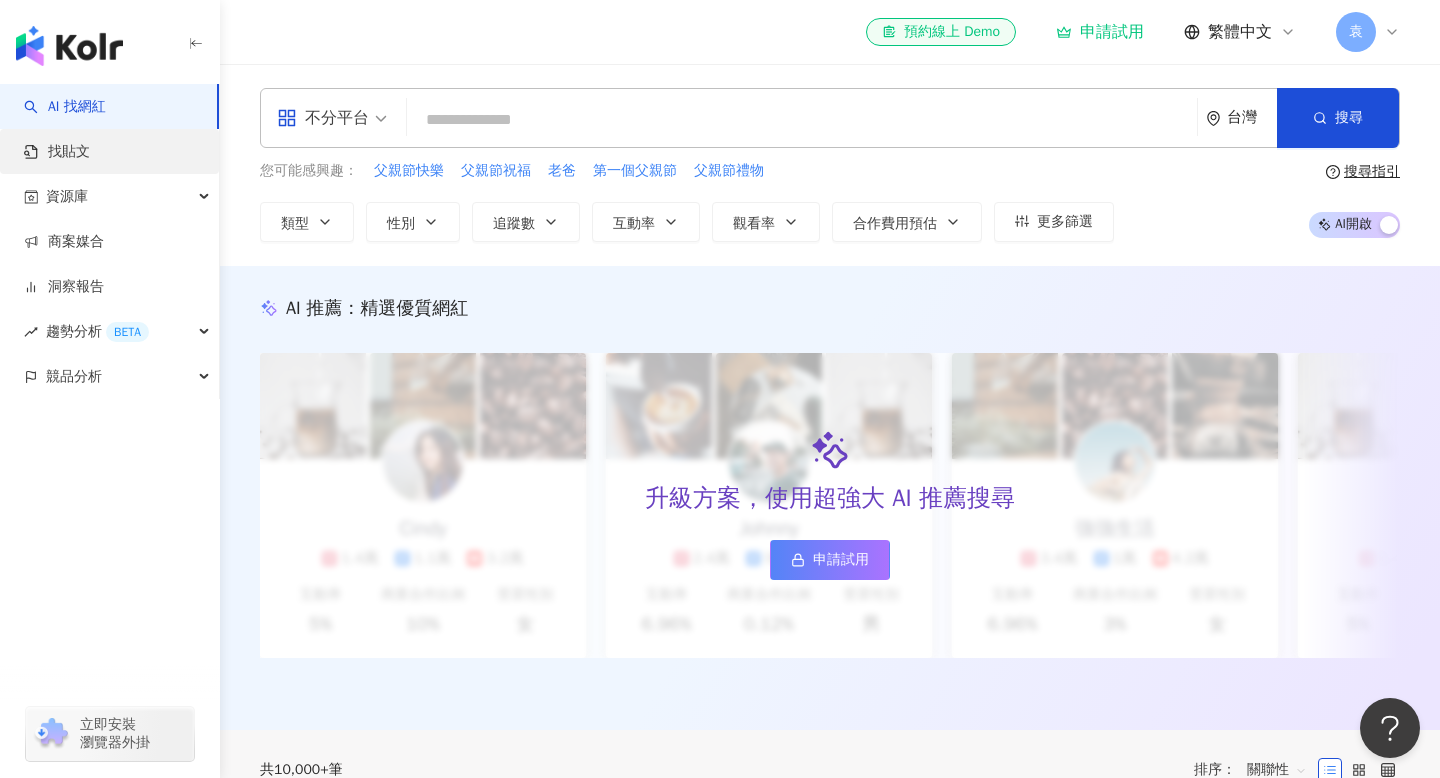 click on "找貼文" at bounding box center [57, 152] 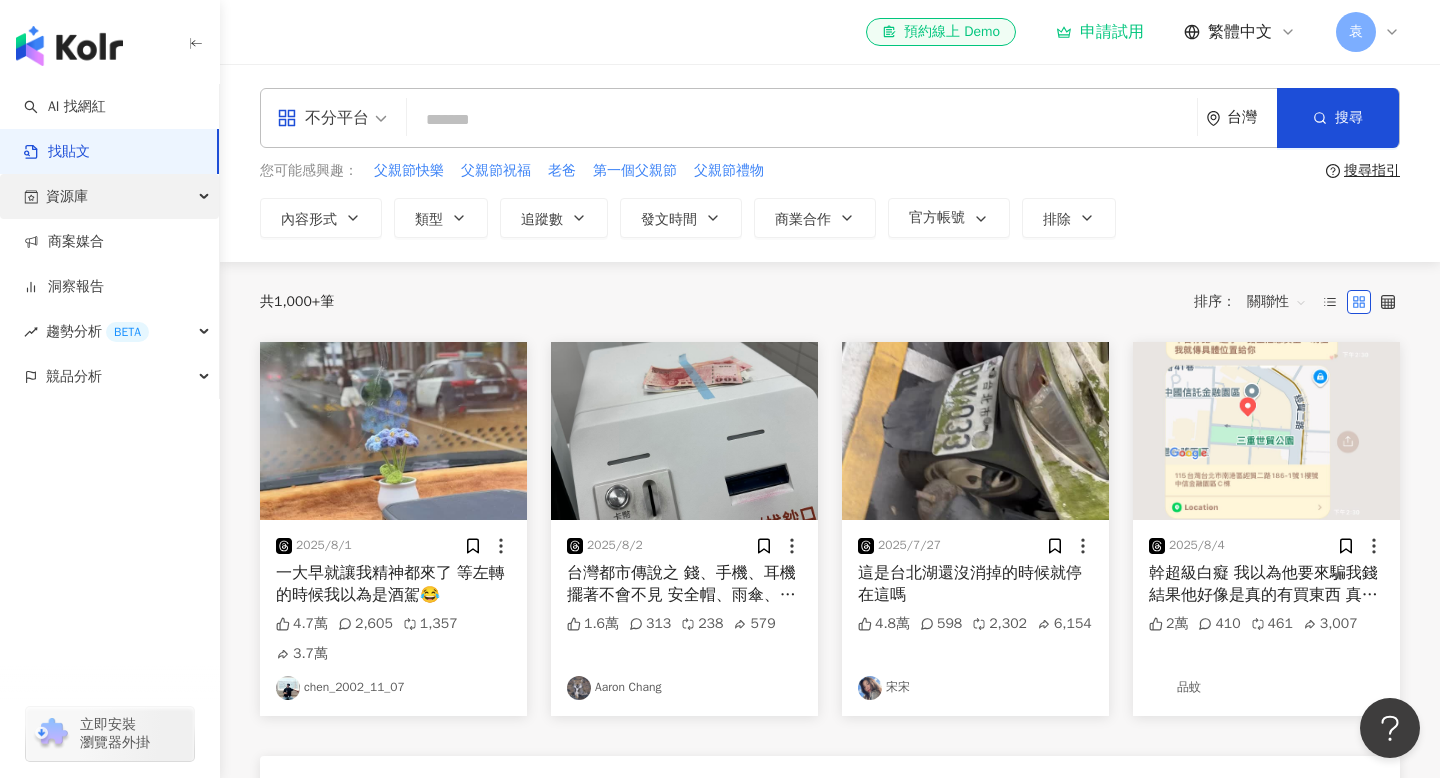 click on "資源庫" at bounding box center (109, 196) 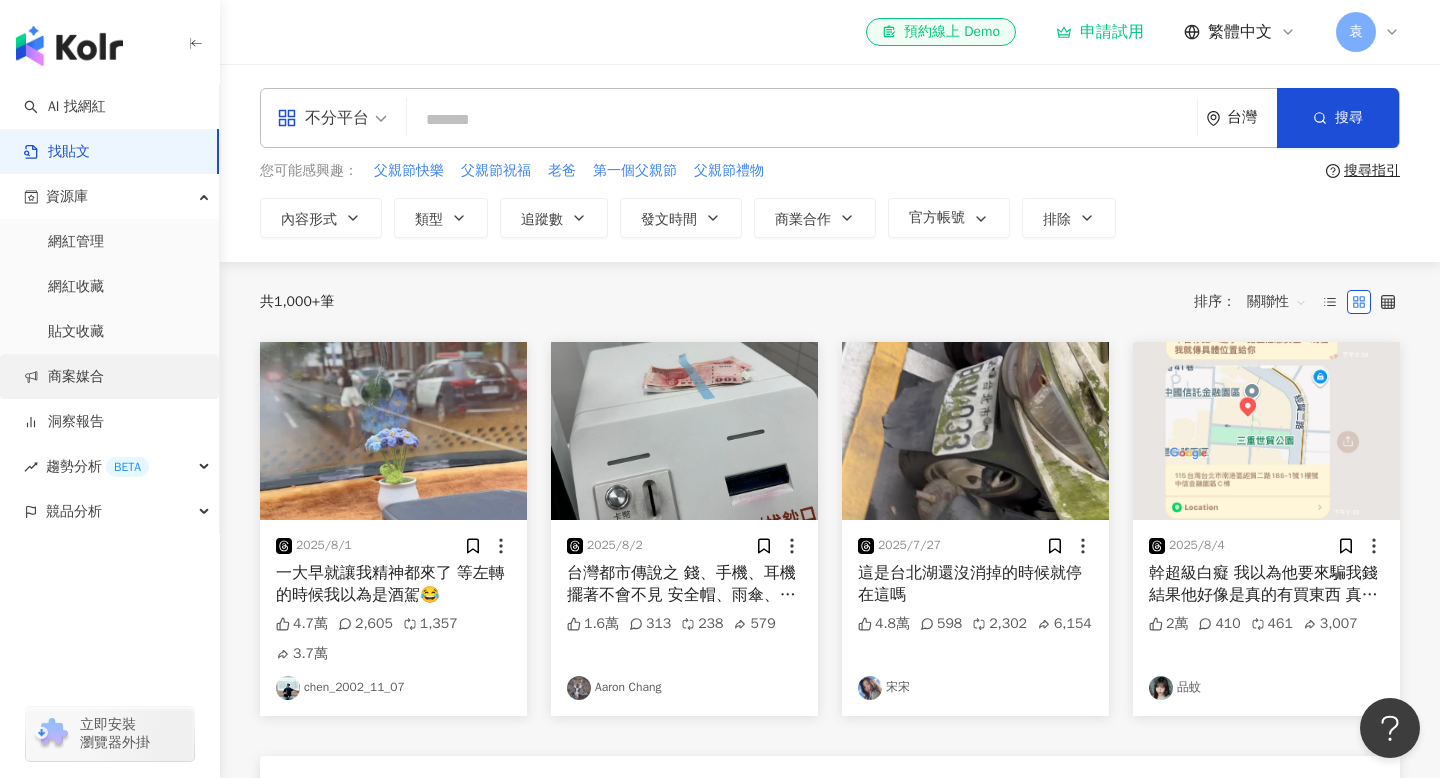 click on "商案媒合" at bounding box center [64, 377] 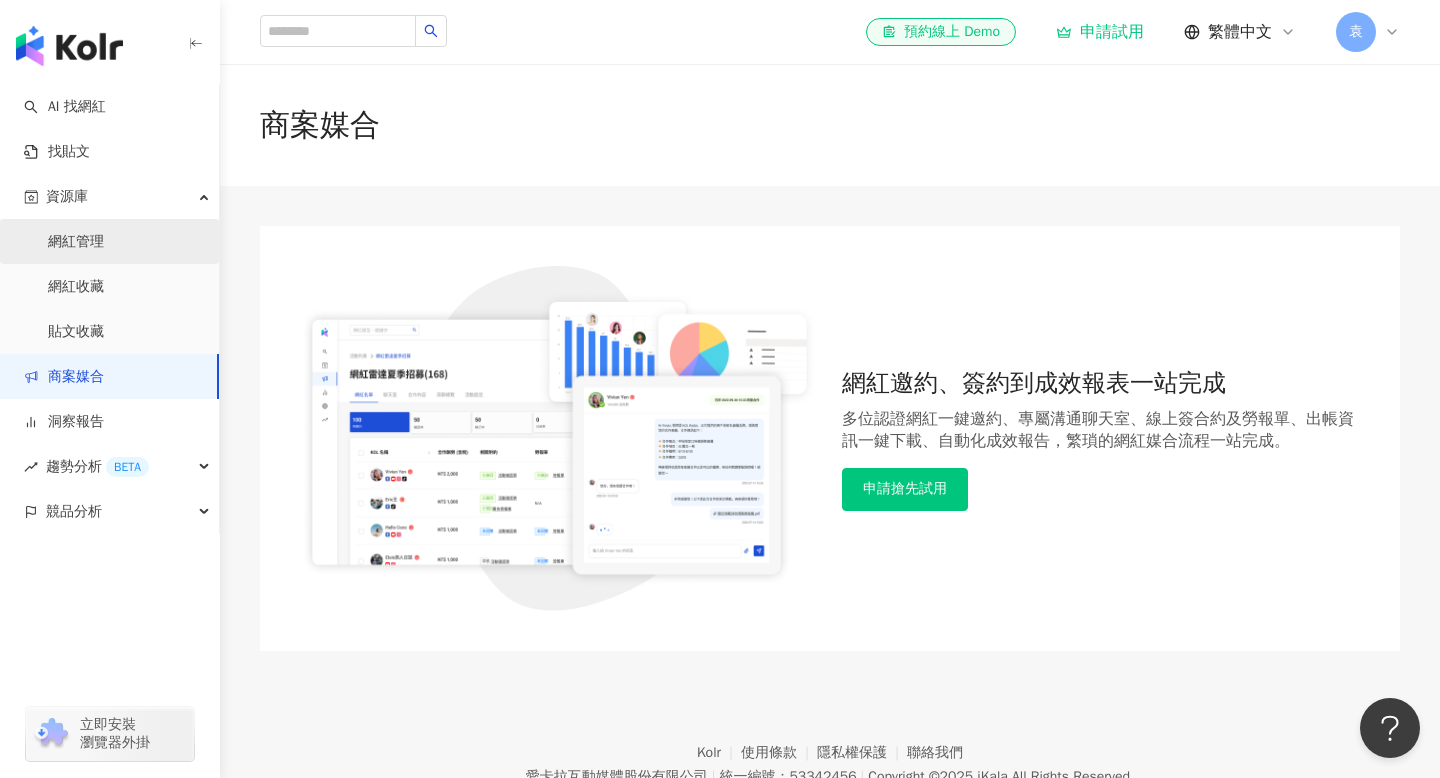 click on "網紅管理" at bounding box center [76, 242] 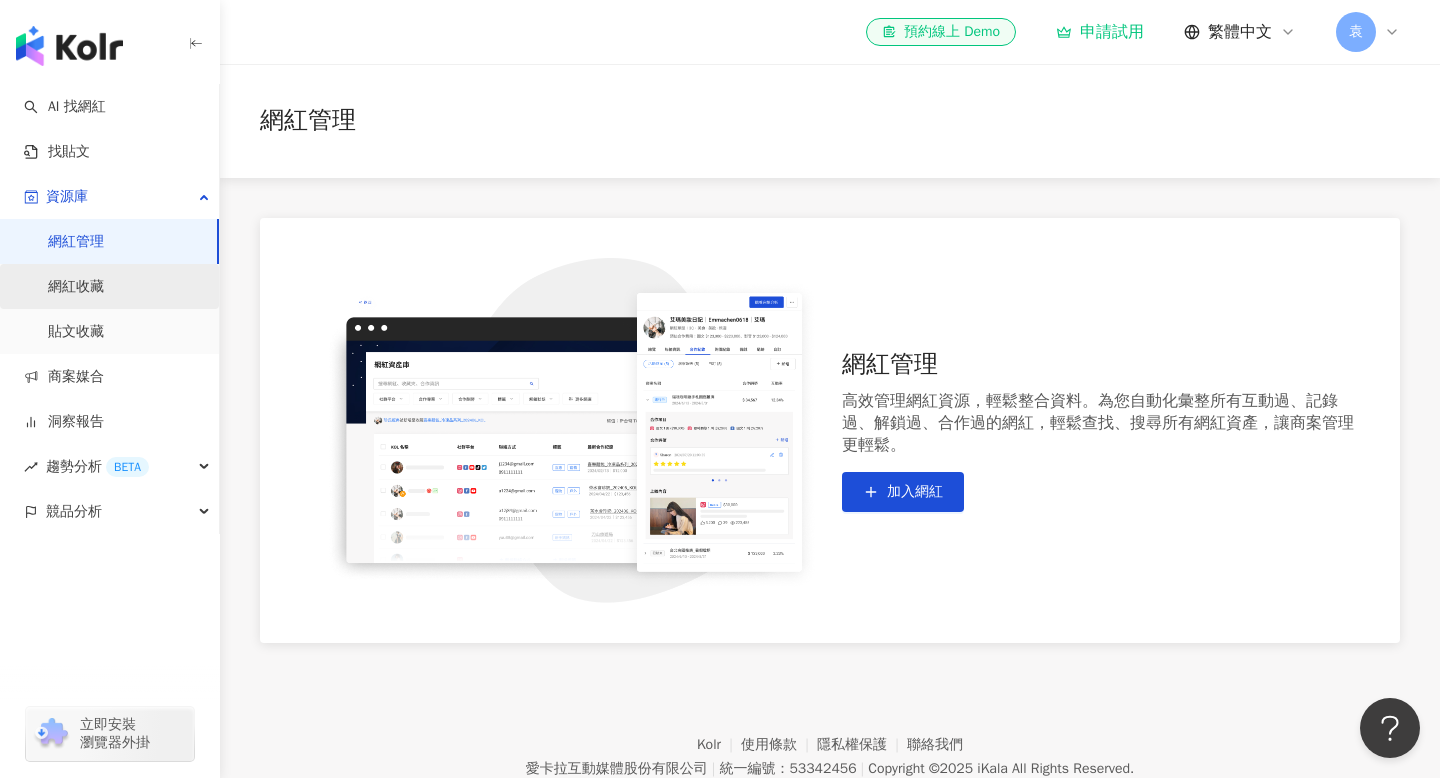 click on "網紅收藏" at bounding box center (76, 287) 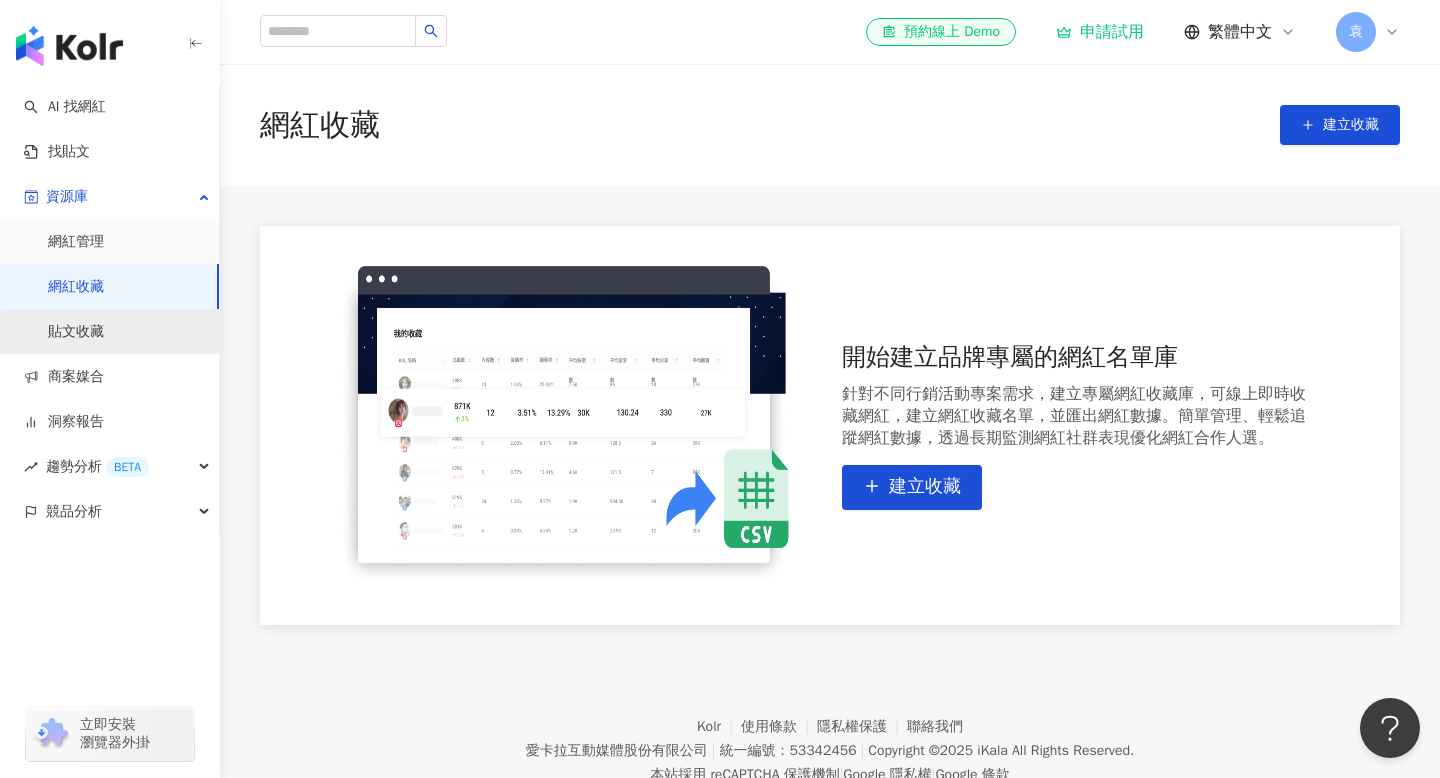 click on "貼文收藏" at bounding box center [76, 332] 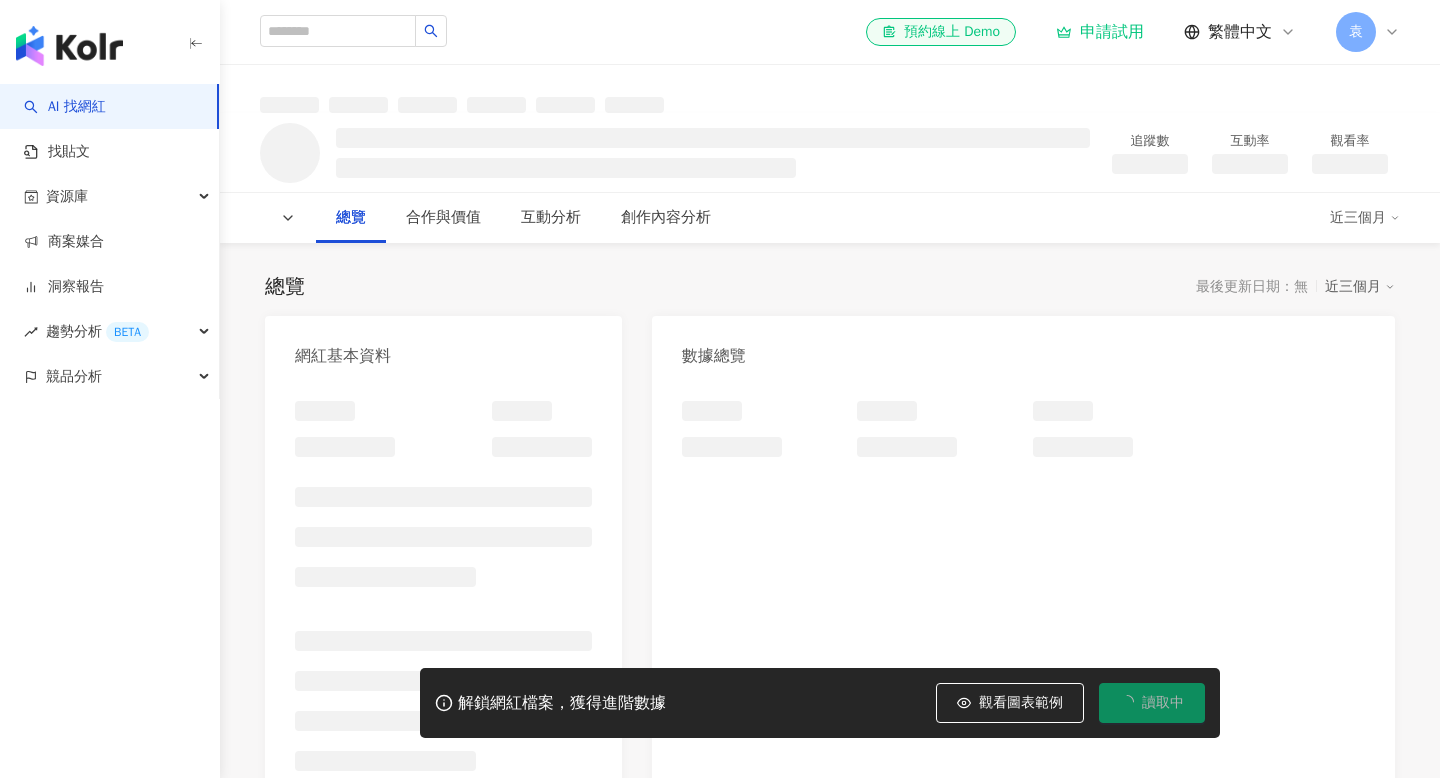 scroll, scrollTop: 0, scrollLeft: 0, axis: both 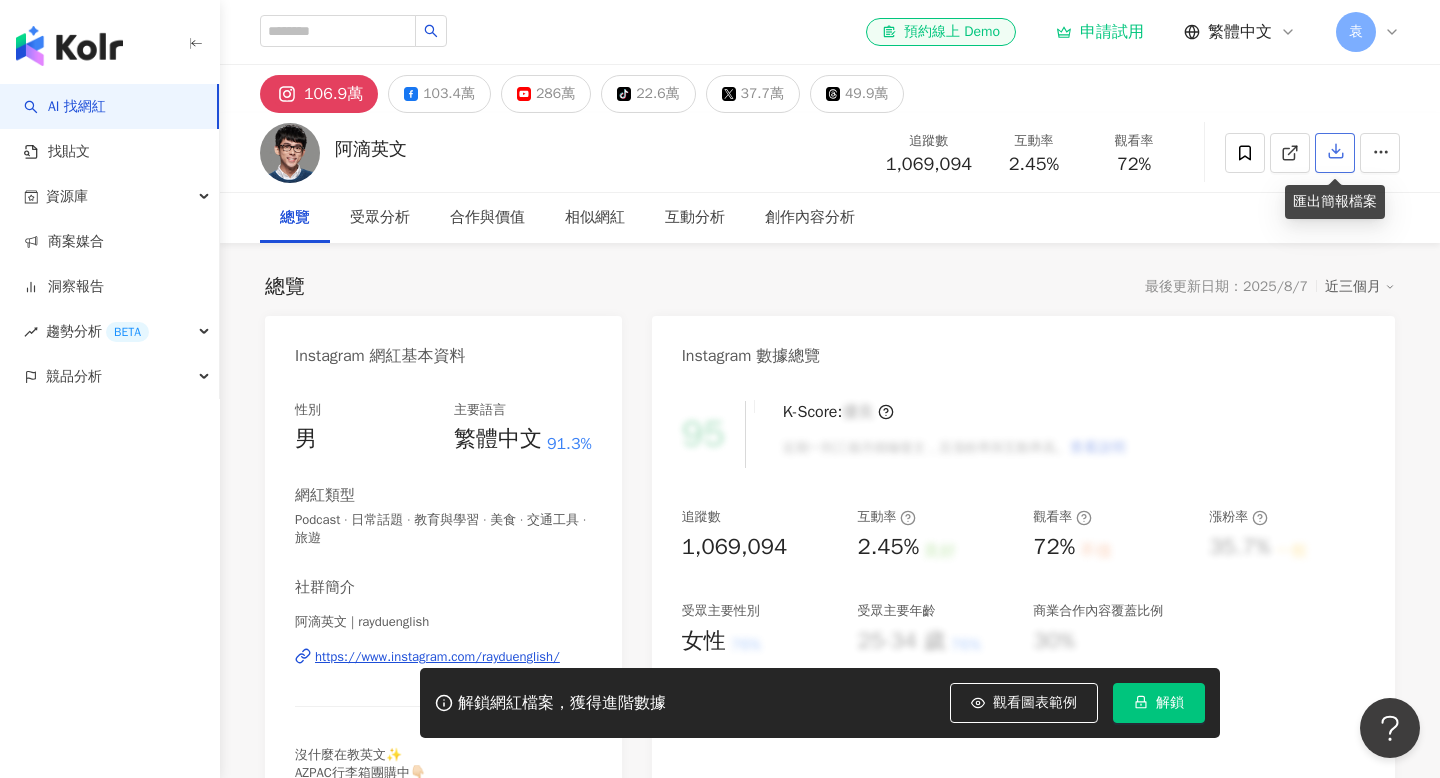 click 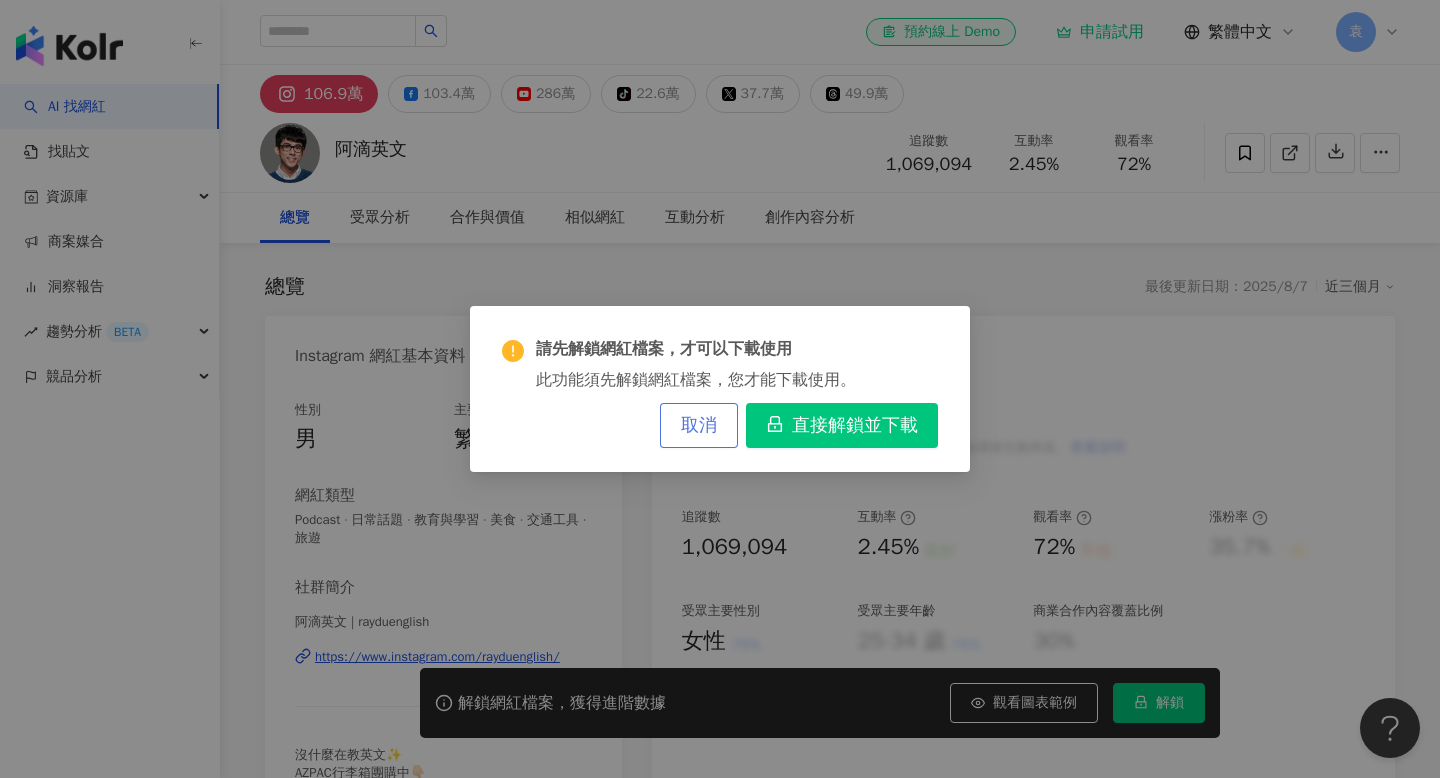 click on "取消" at bounding box center (699, 425) 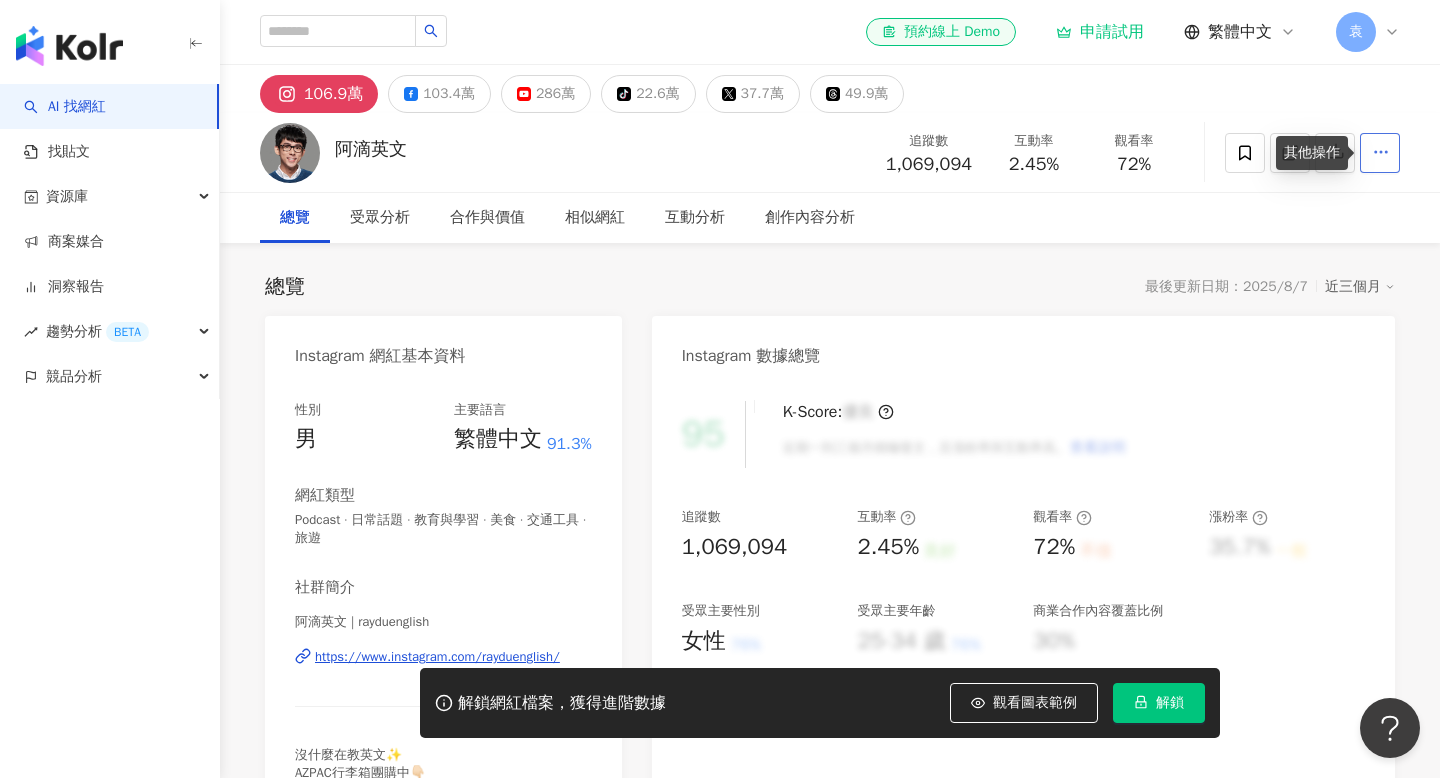 click 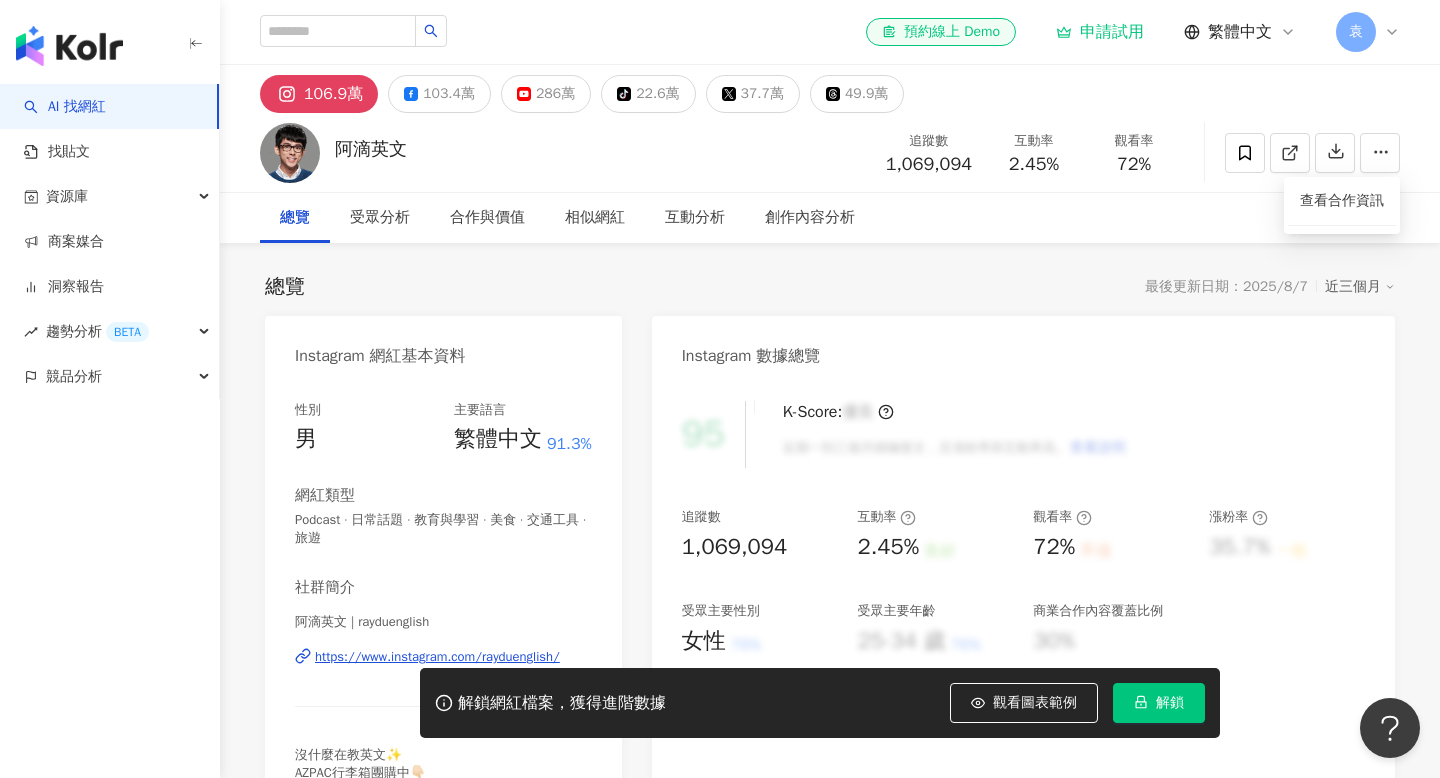 click on "總覽 受眾分析 合作與價值 相似網紅 互動分析 創作內容分析" at bounding box center [830, 218] 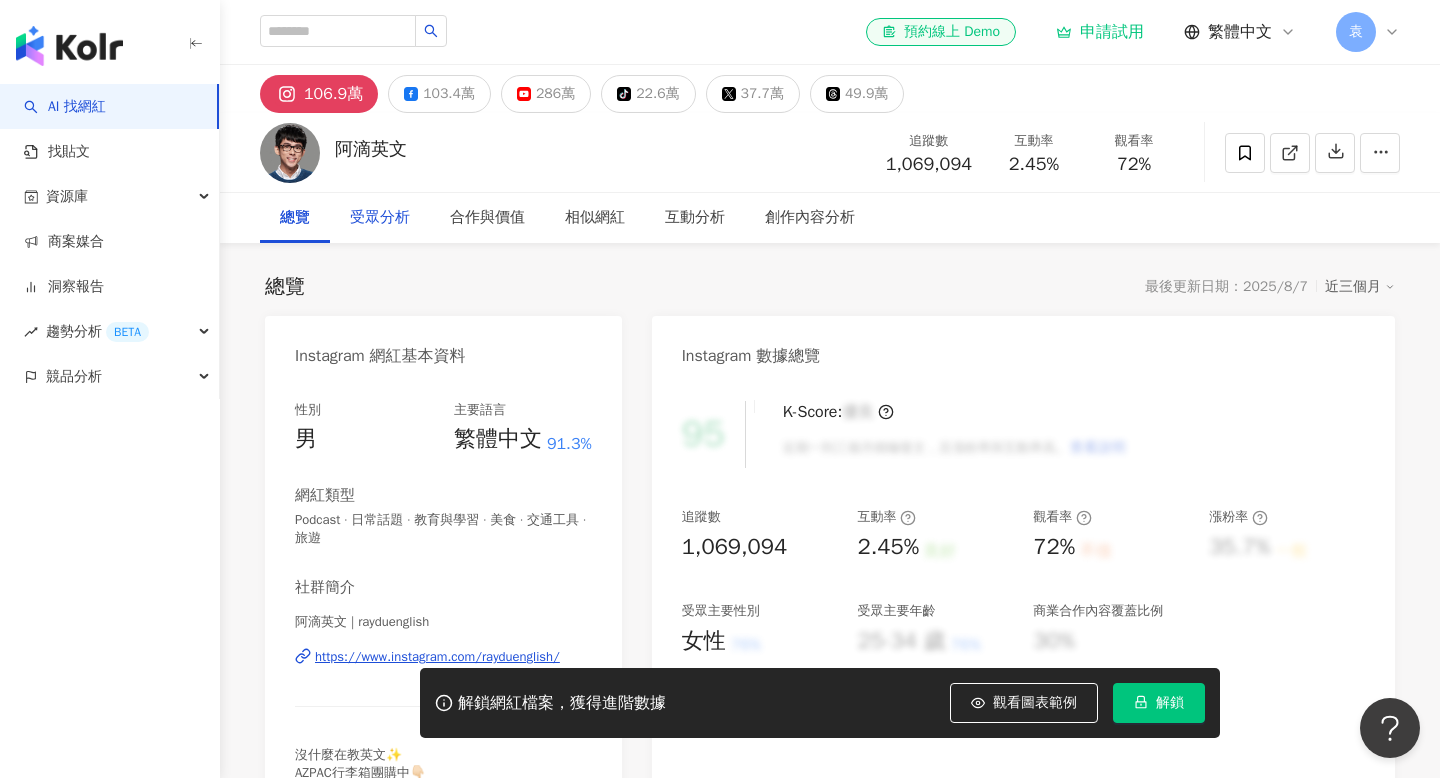 click on "受眾分析" at bounding box center (380, 218) 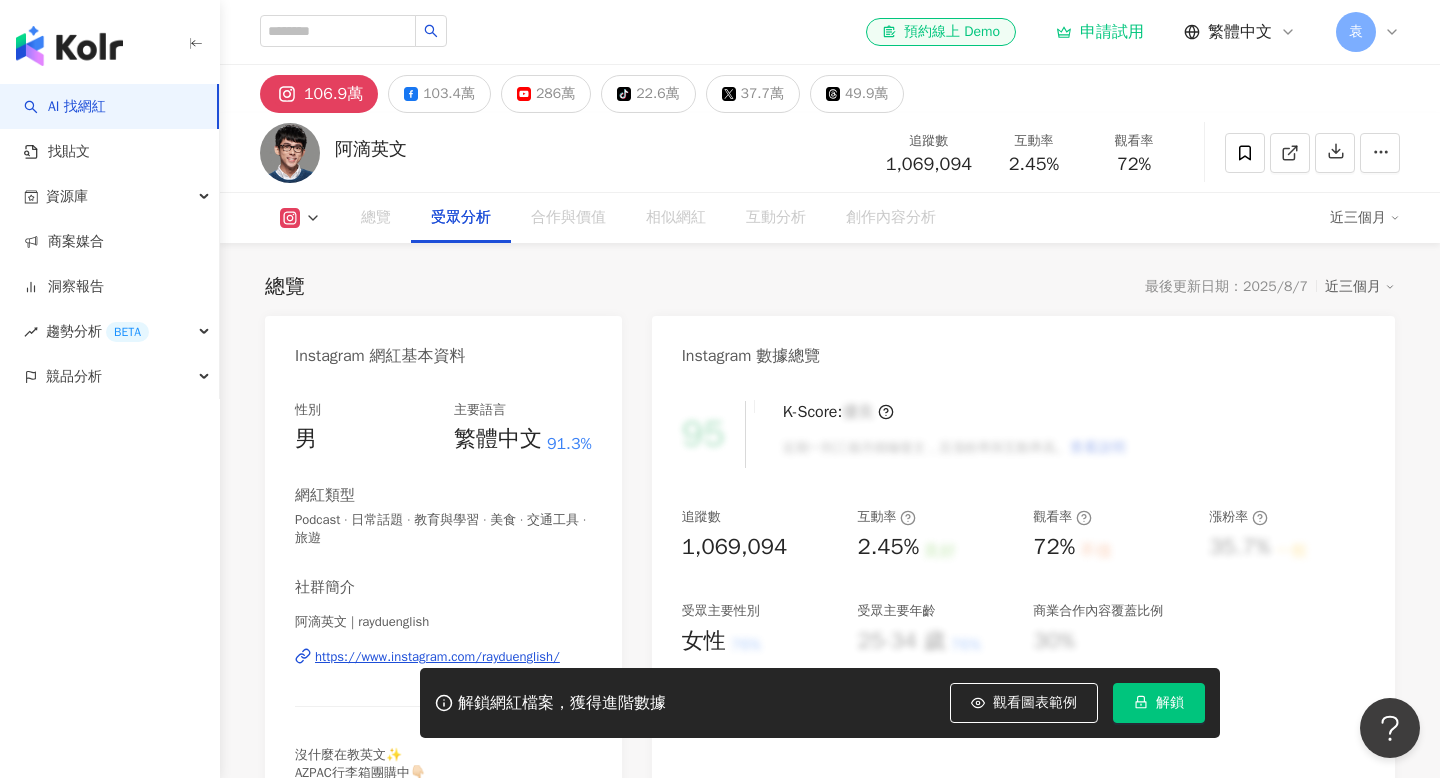 scroll, scrollTop: 1691, scrollLeft: 0, axis: vertical 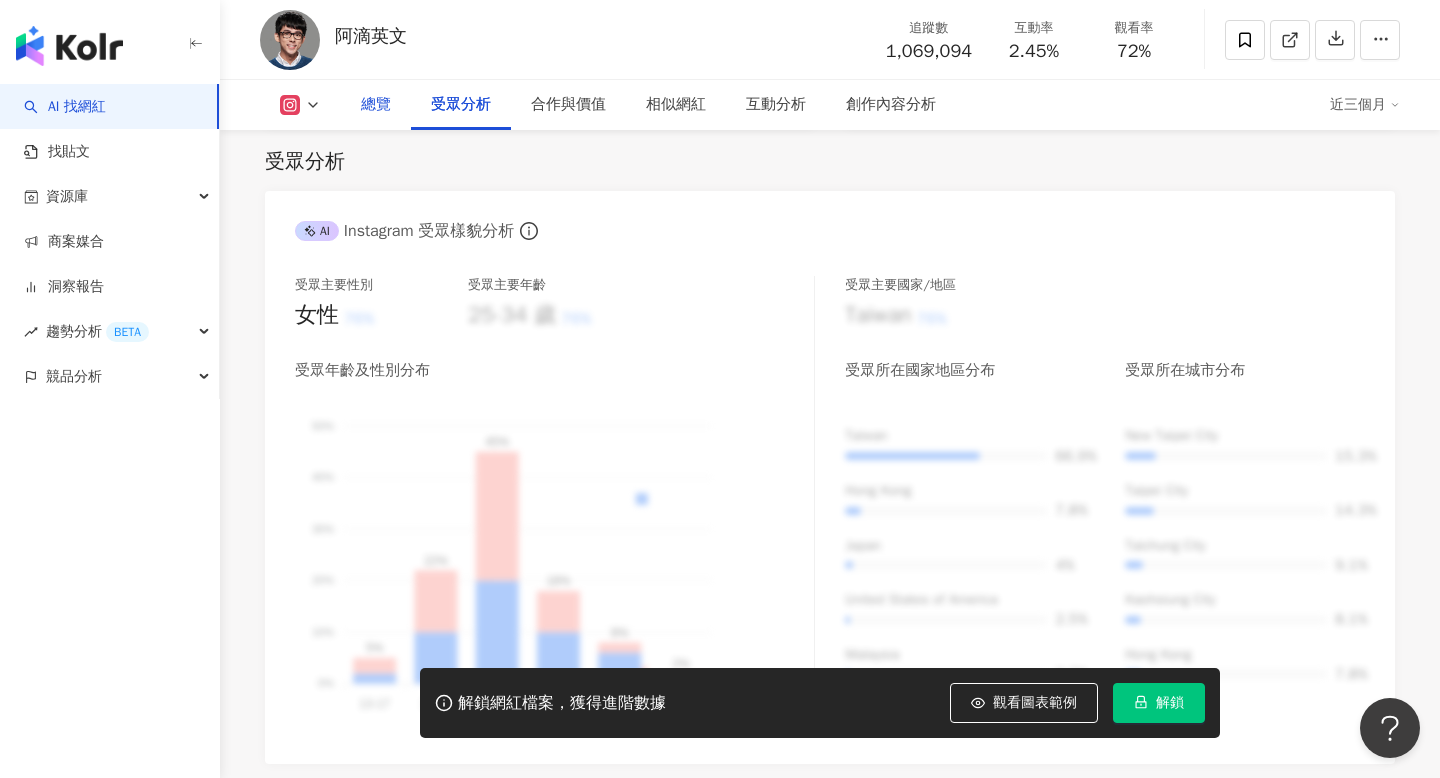 click on "總覽" at bounding box center (376, 105) 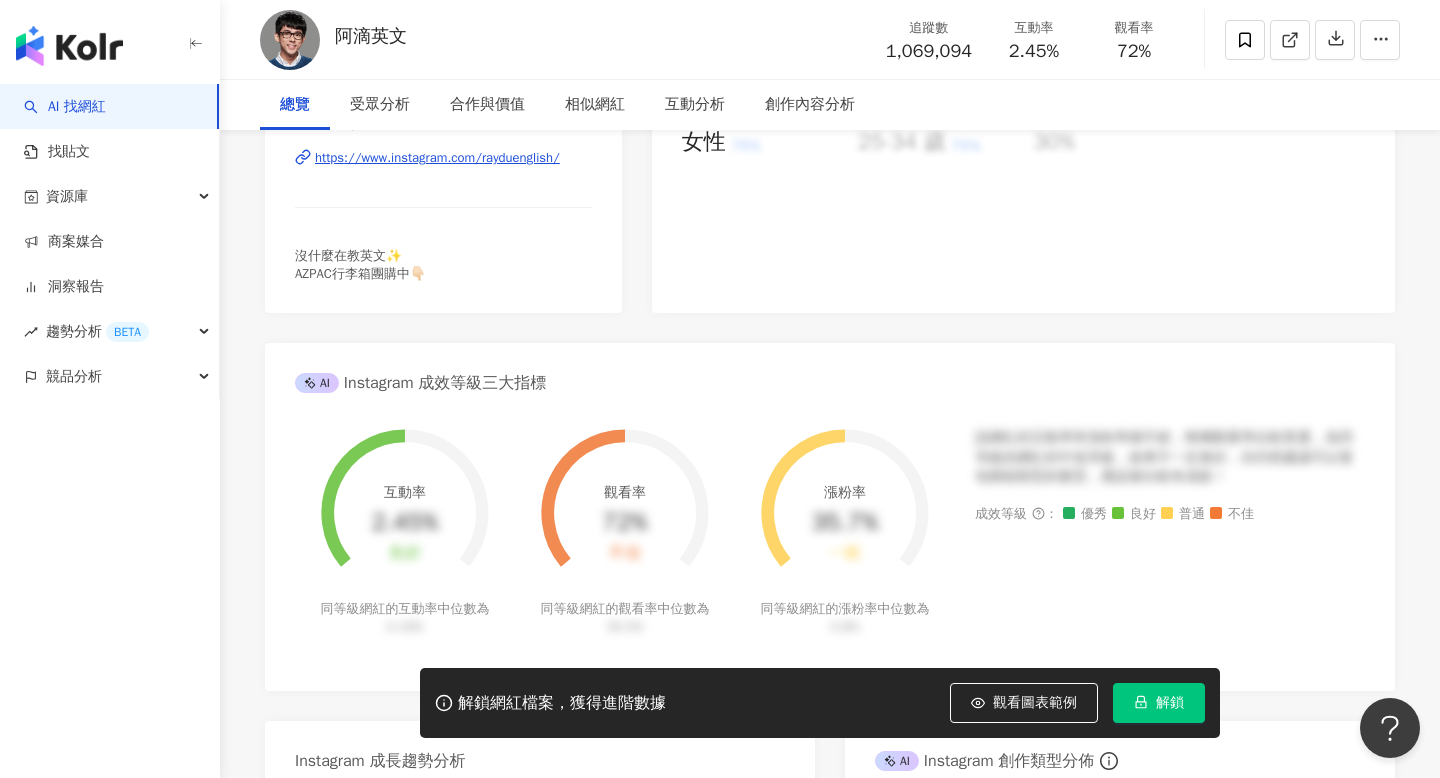 scroll, scrollTop: 0, scrollLeft: 0, axis: both 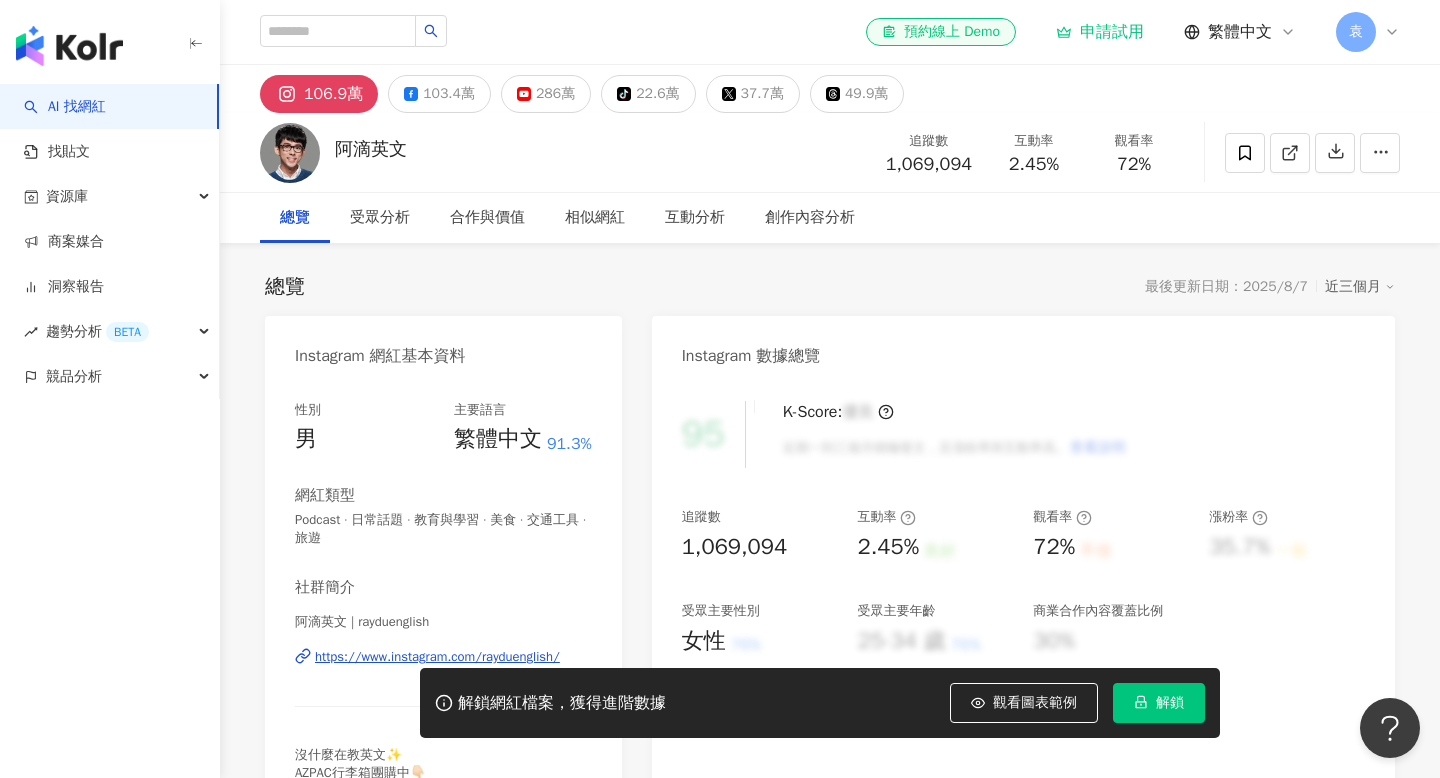 click on "總覽" at bounding box center [295, 218] 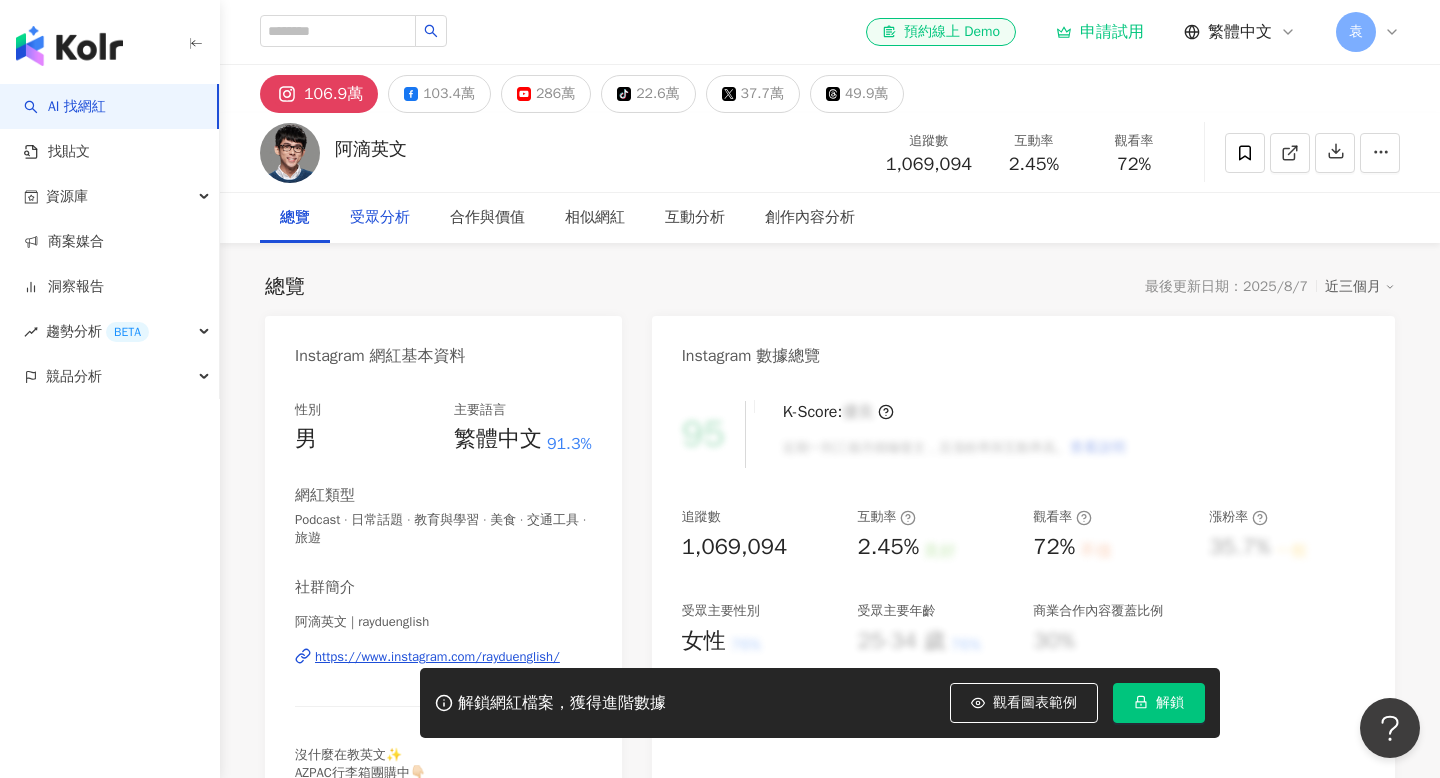 click on "受眾分析" at bounding box center [380, 218] 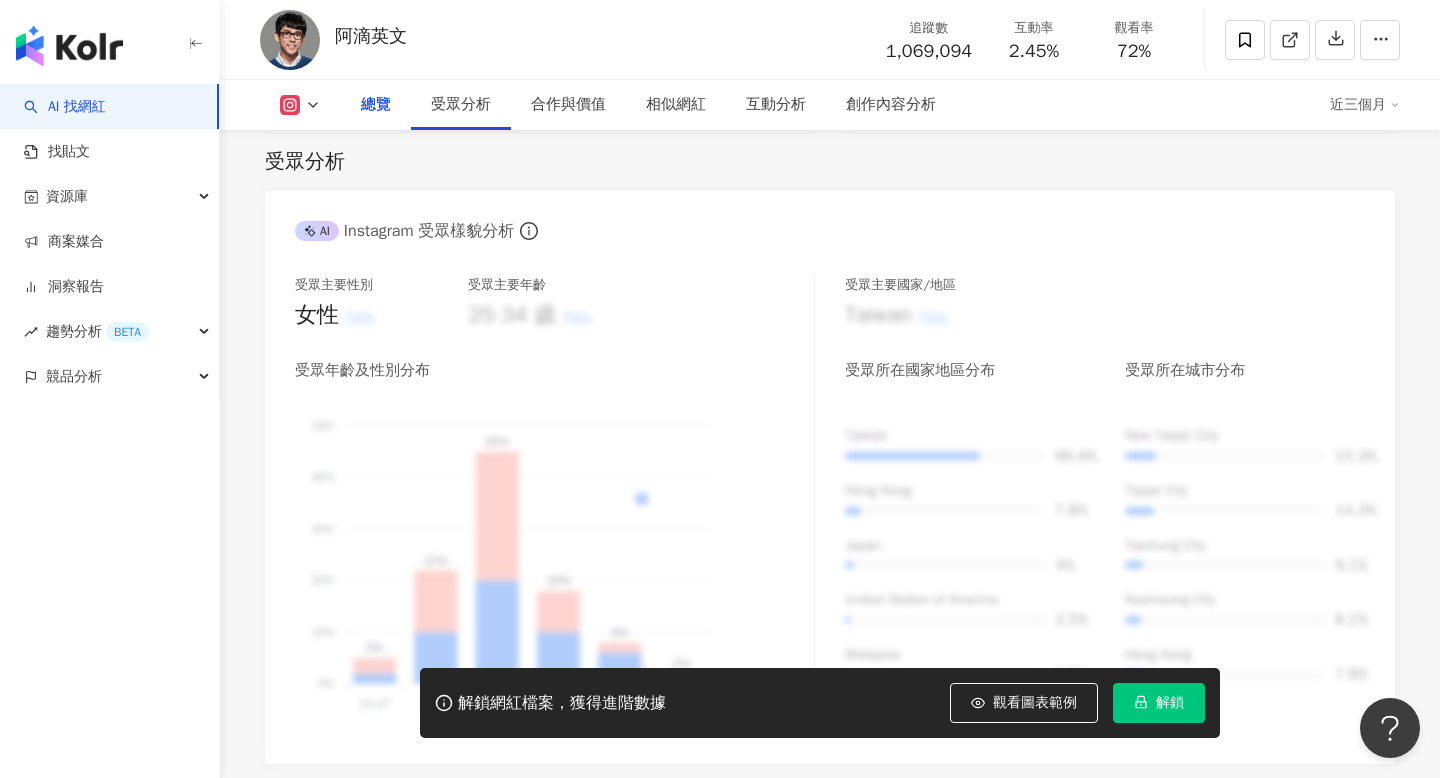 scroll, scrollTop: 0, scrollLeft: 0, axis: both 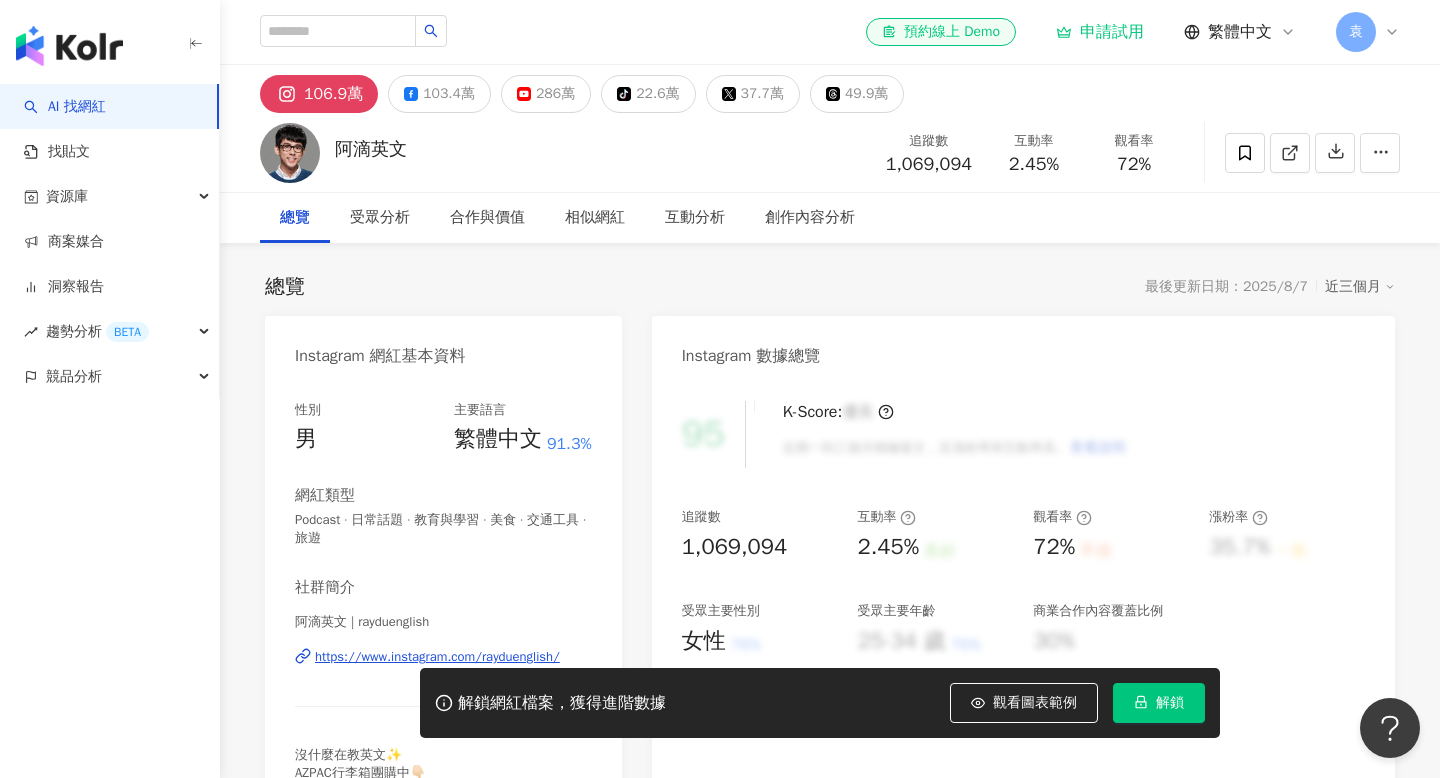 click on "總覽" at bounding box center (295, 218) 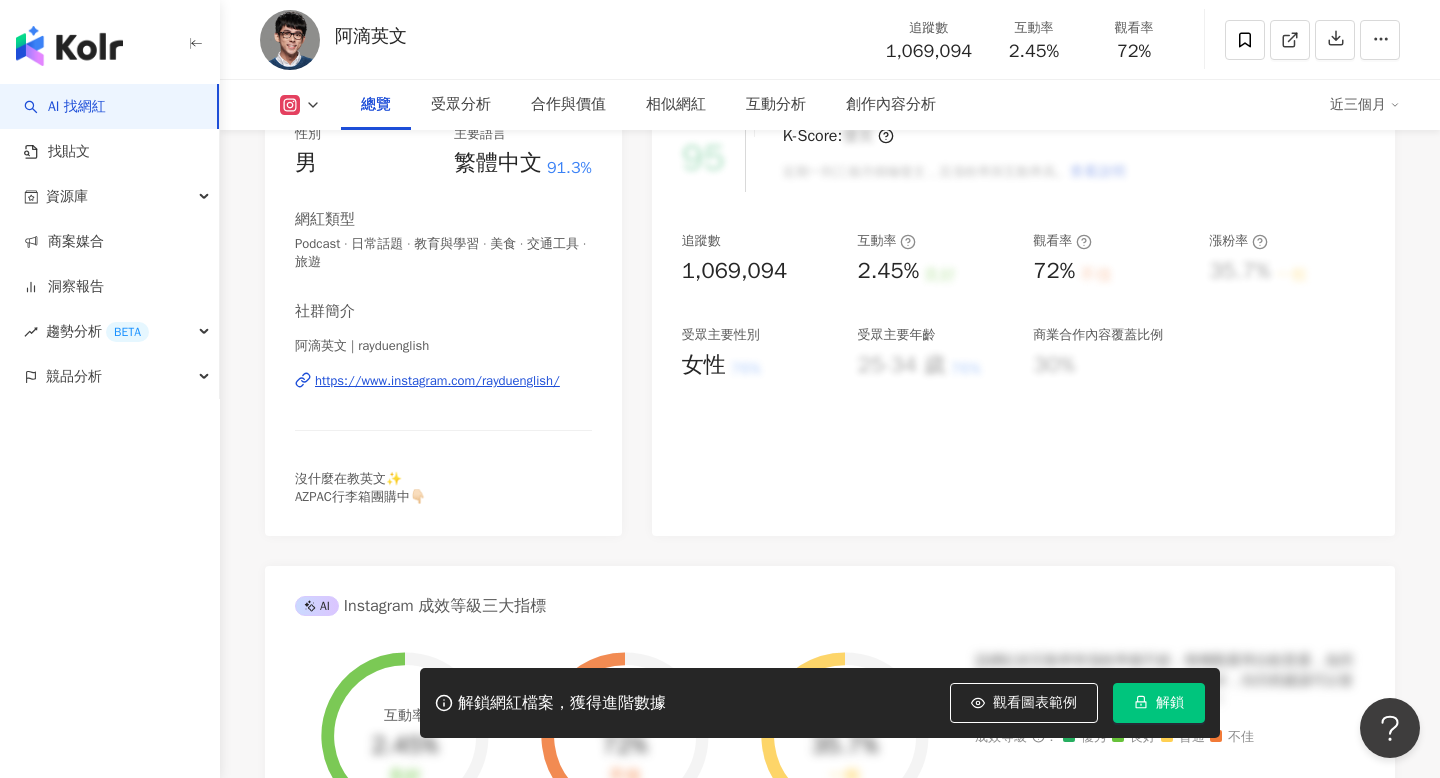 scroll, scrollTop: 270, scrollLeft: 0, axis: vertical 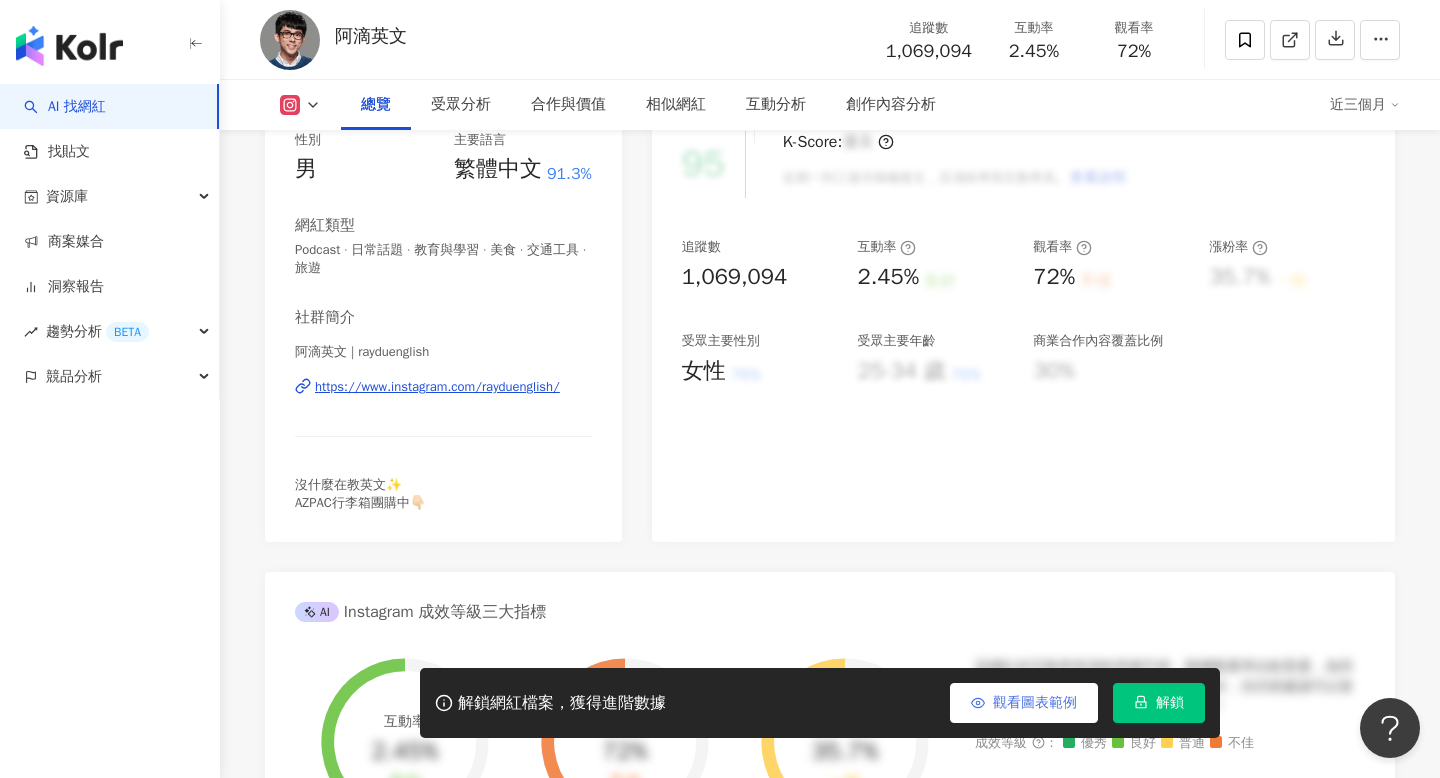 click on "觀看圖表範例" at bounding box center (1024, 703) 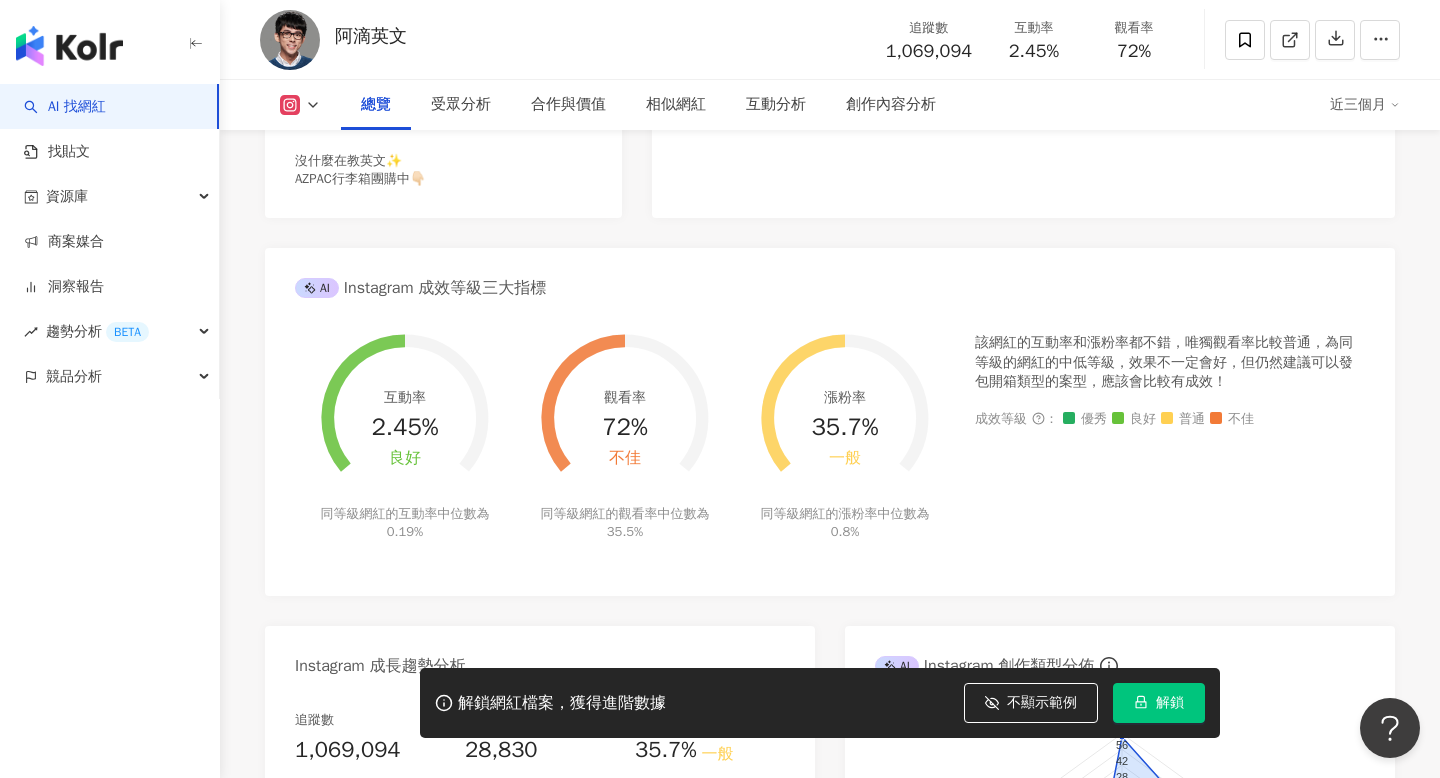 scroll, scrollTop: 0, scrollLeft: 0, axis: both 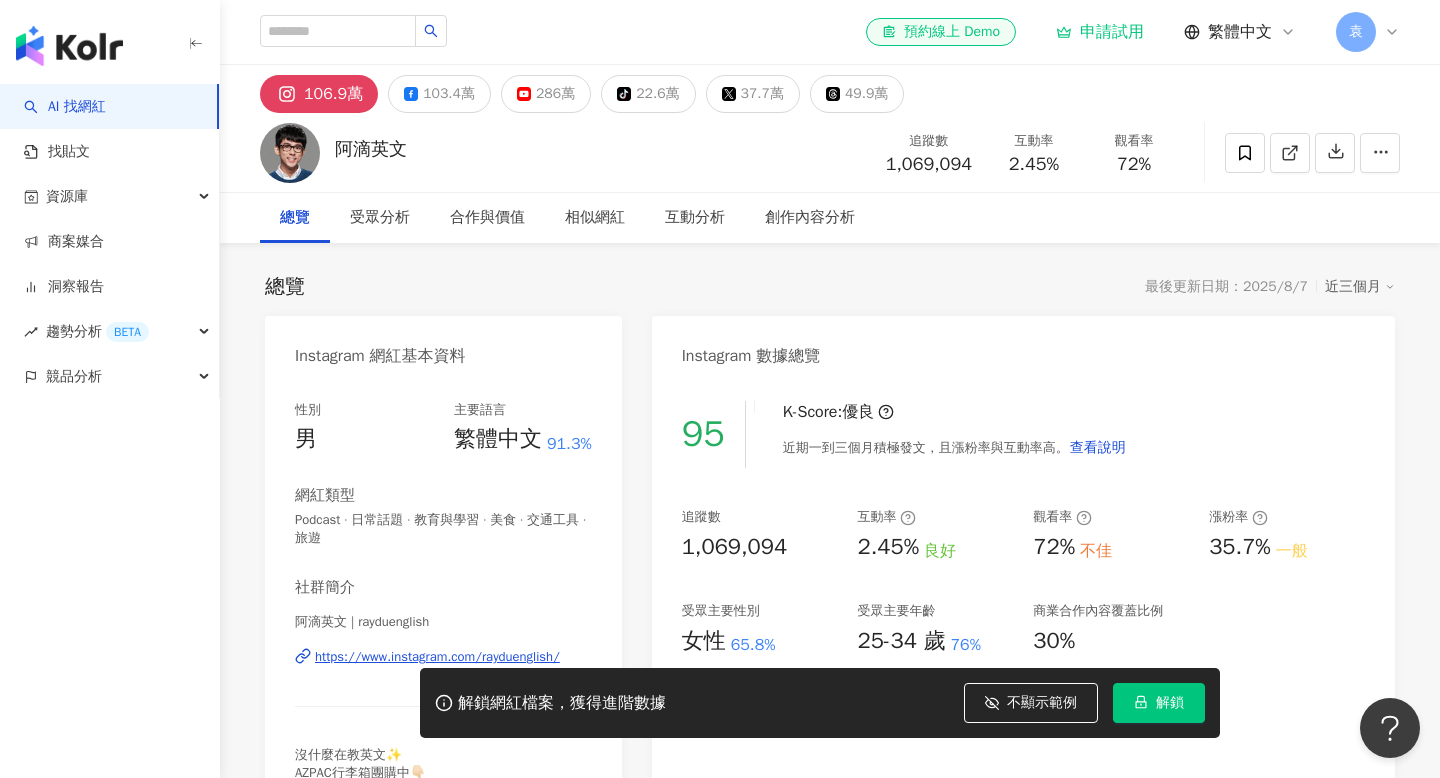 click 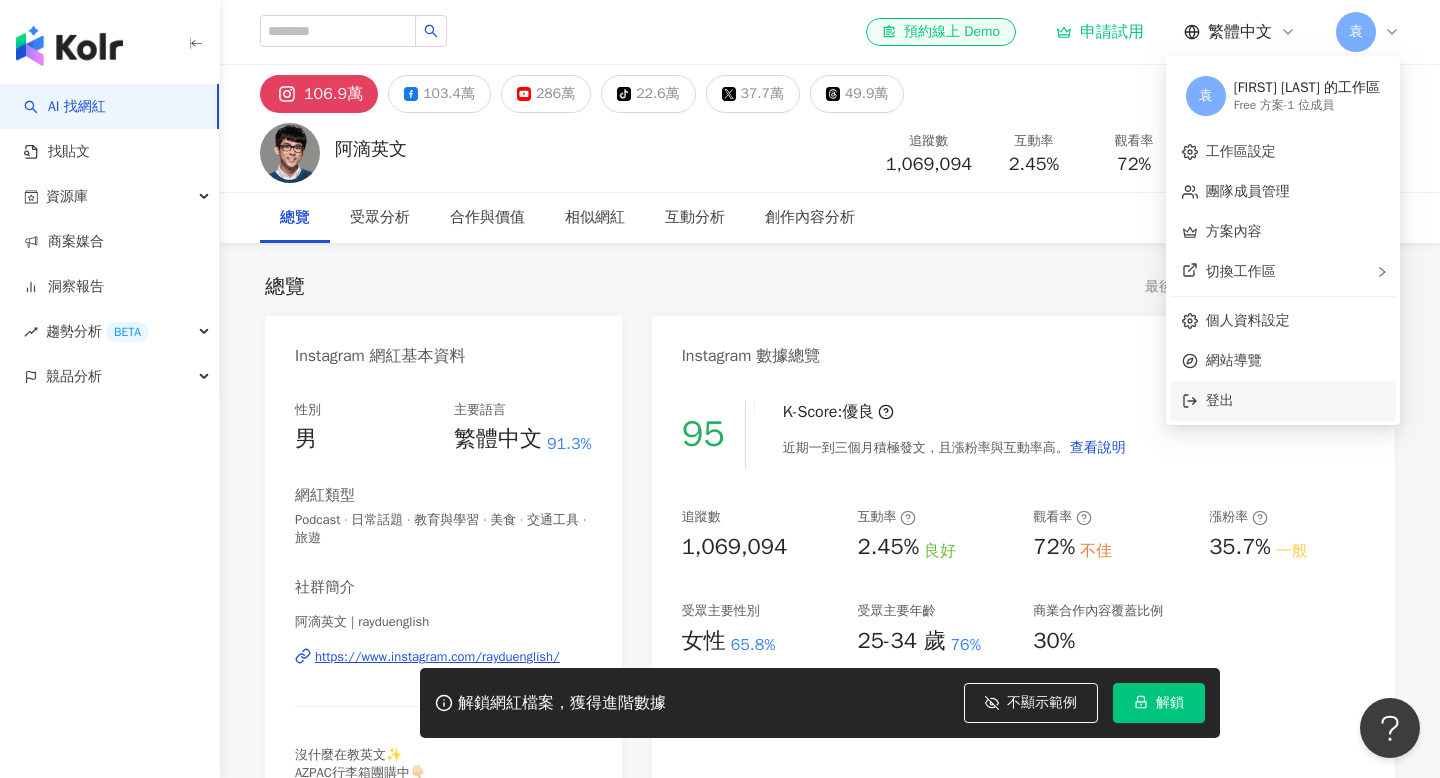 click on "登出" at bounding box center [1295, 401] 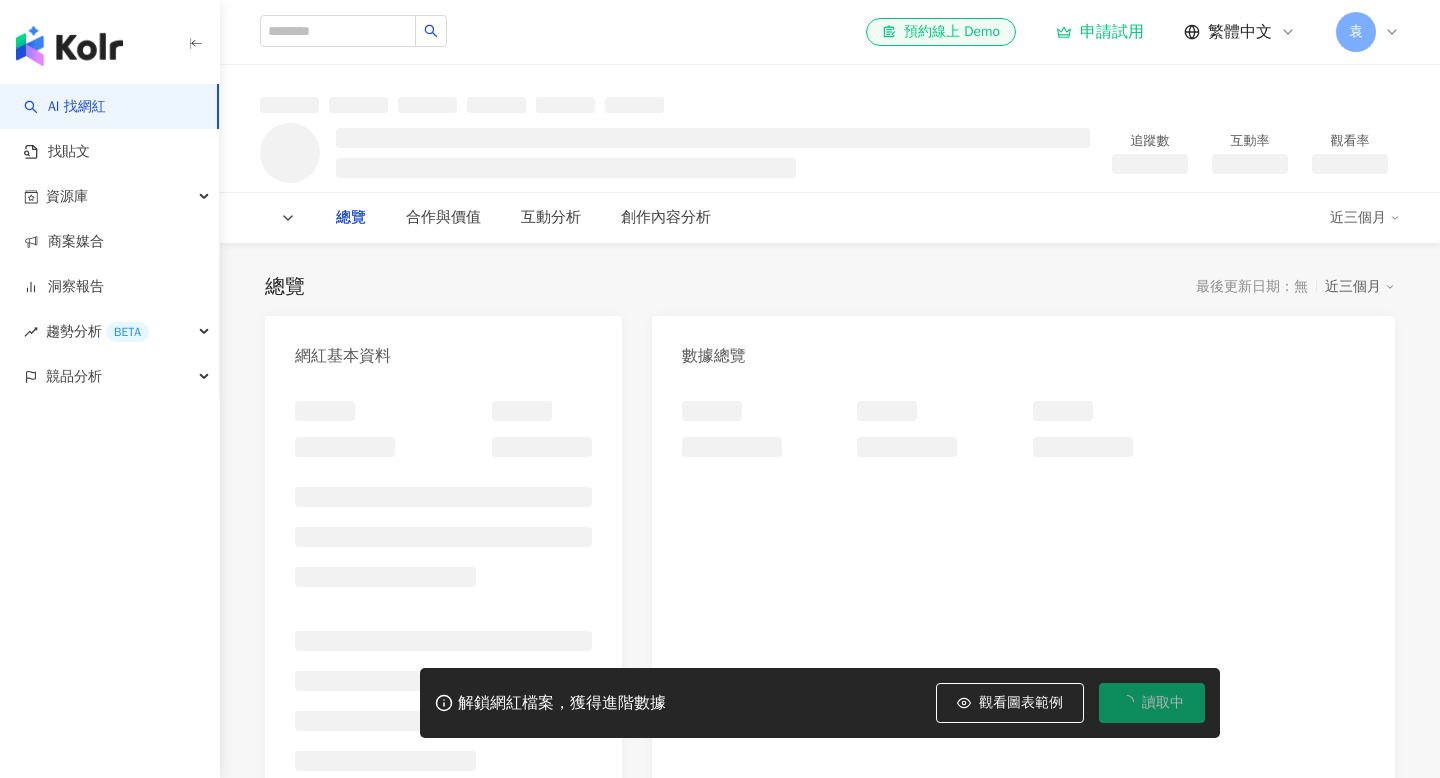 scroll, scrollTop: 0, scrollLeft: 0, axis: both 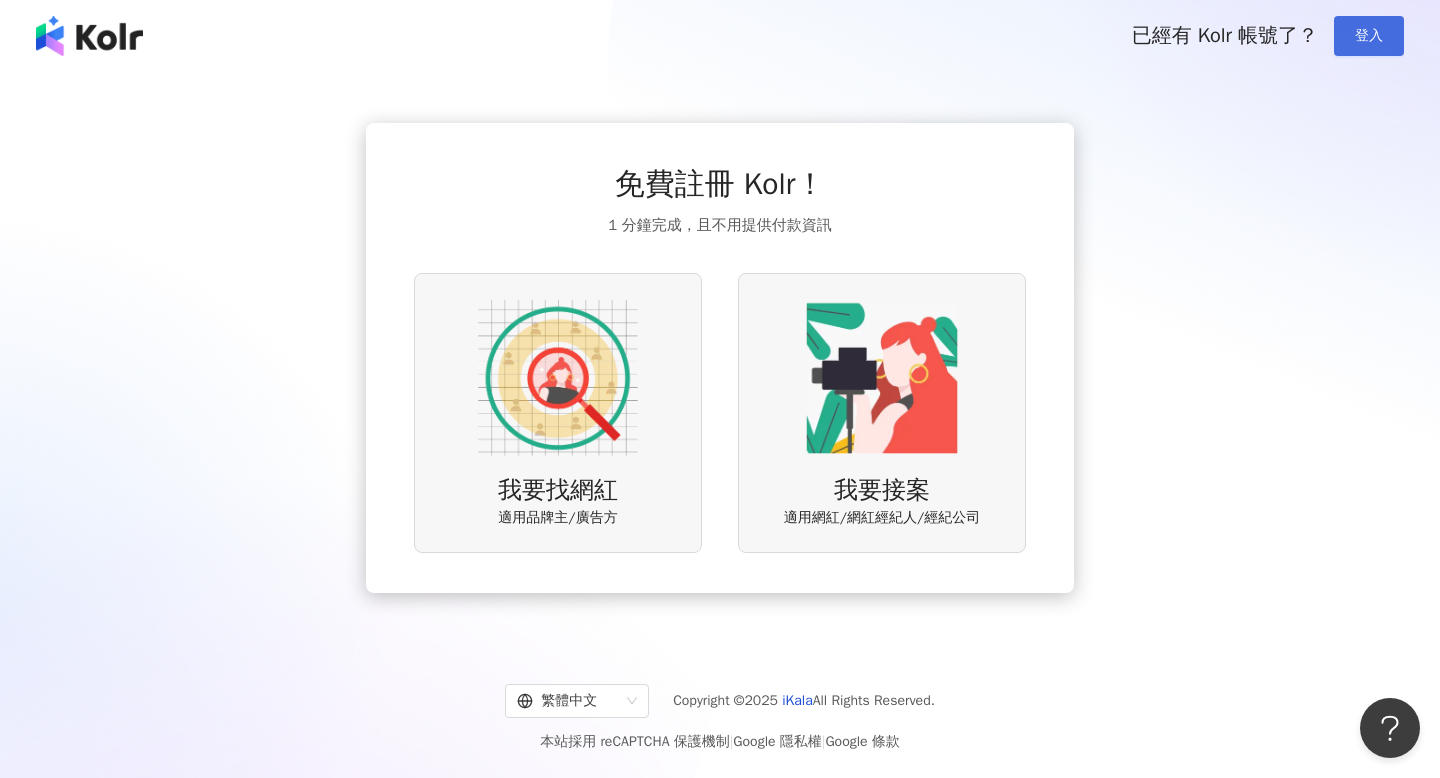 click on "登入" at bounding box center (1369, 36) 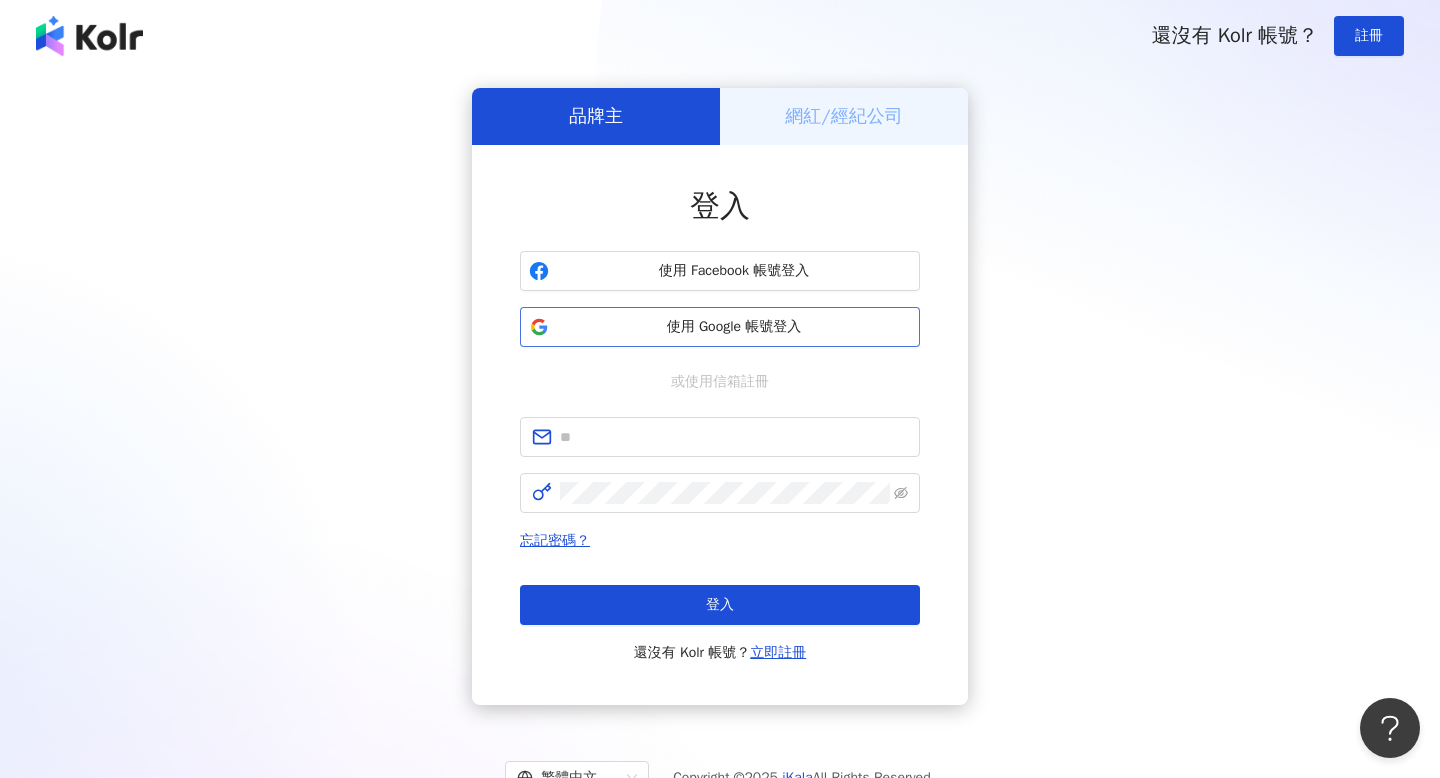 click on "使用 Google 帳號登入" at bounding box center [734, 327] 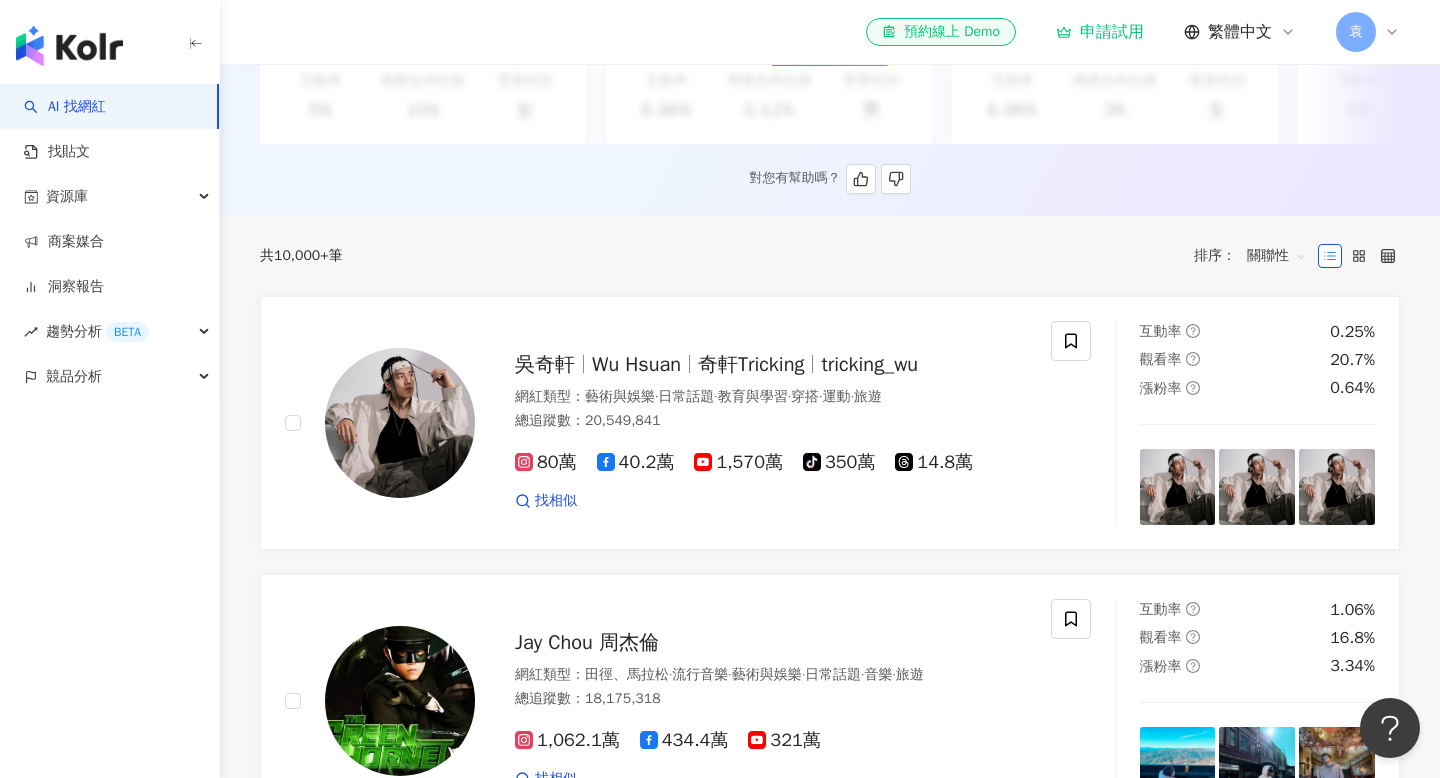 scroll, scrollTop: 0, scrollLeft: 0, axis: both 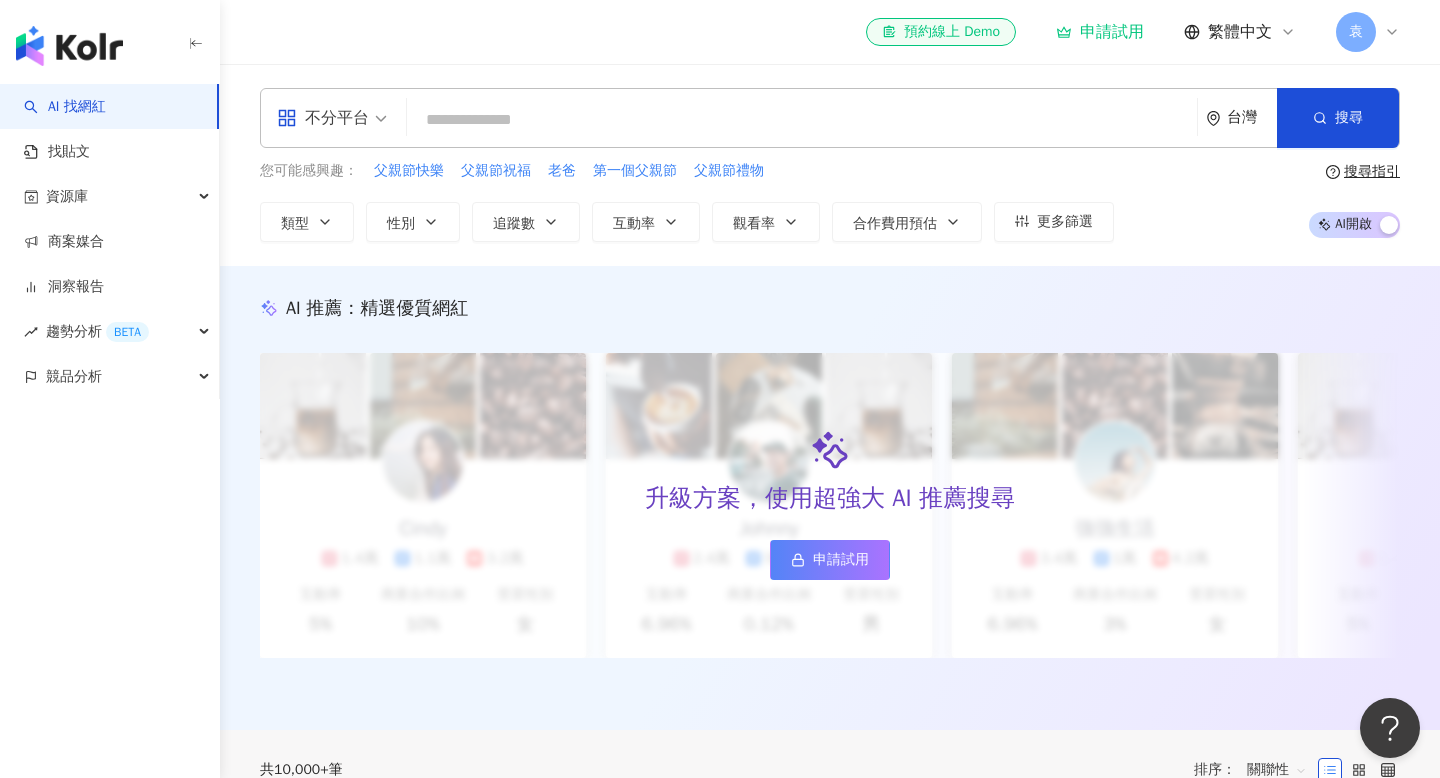 click 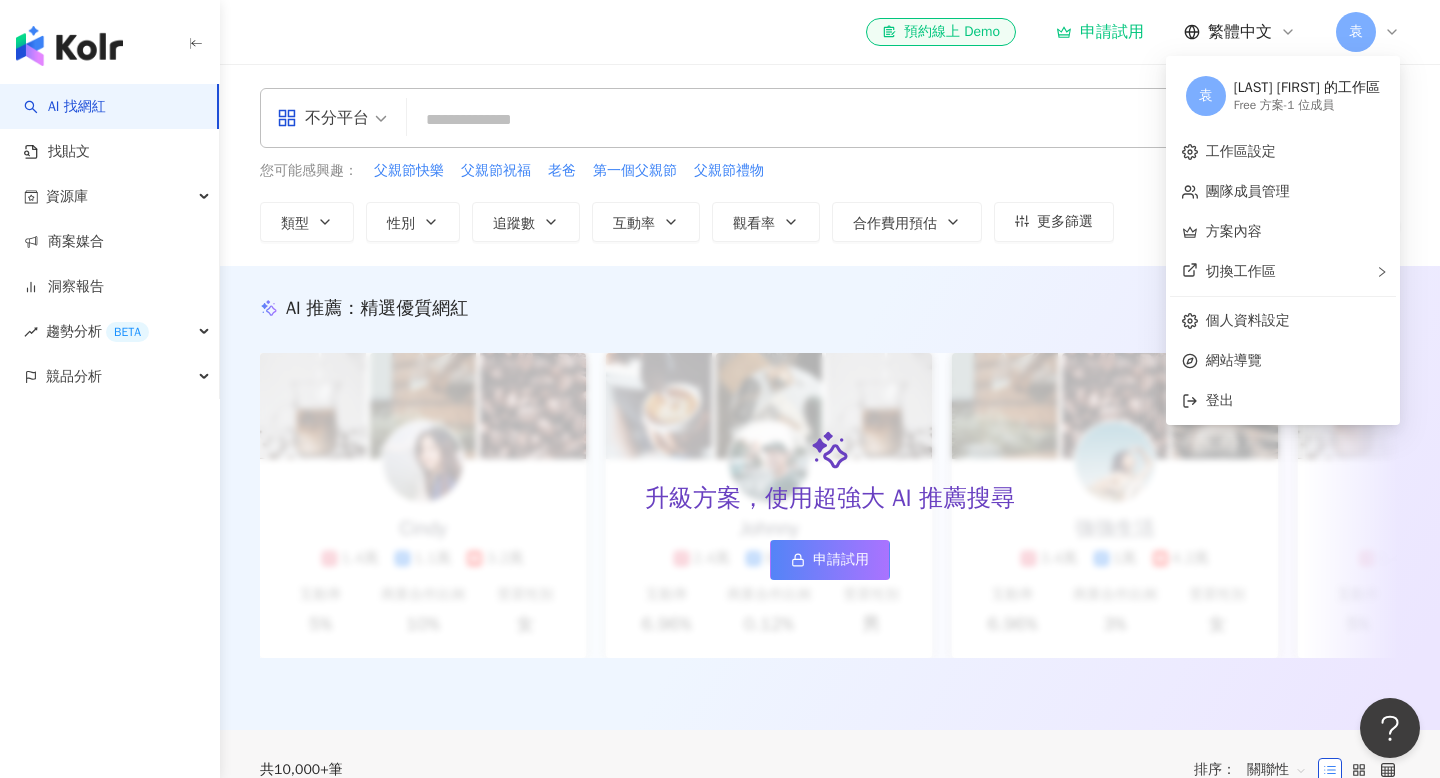 click on "Free 方案  -  1 位成員" at bounding box center (1307, 105) 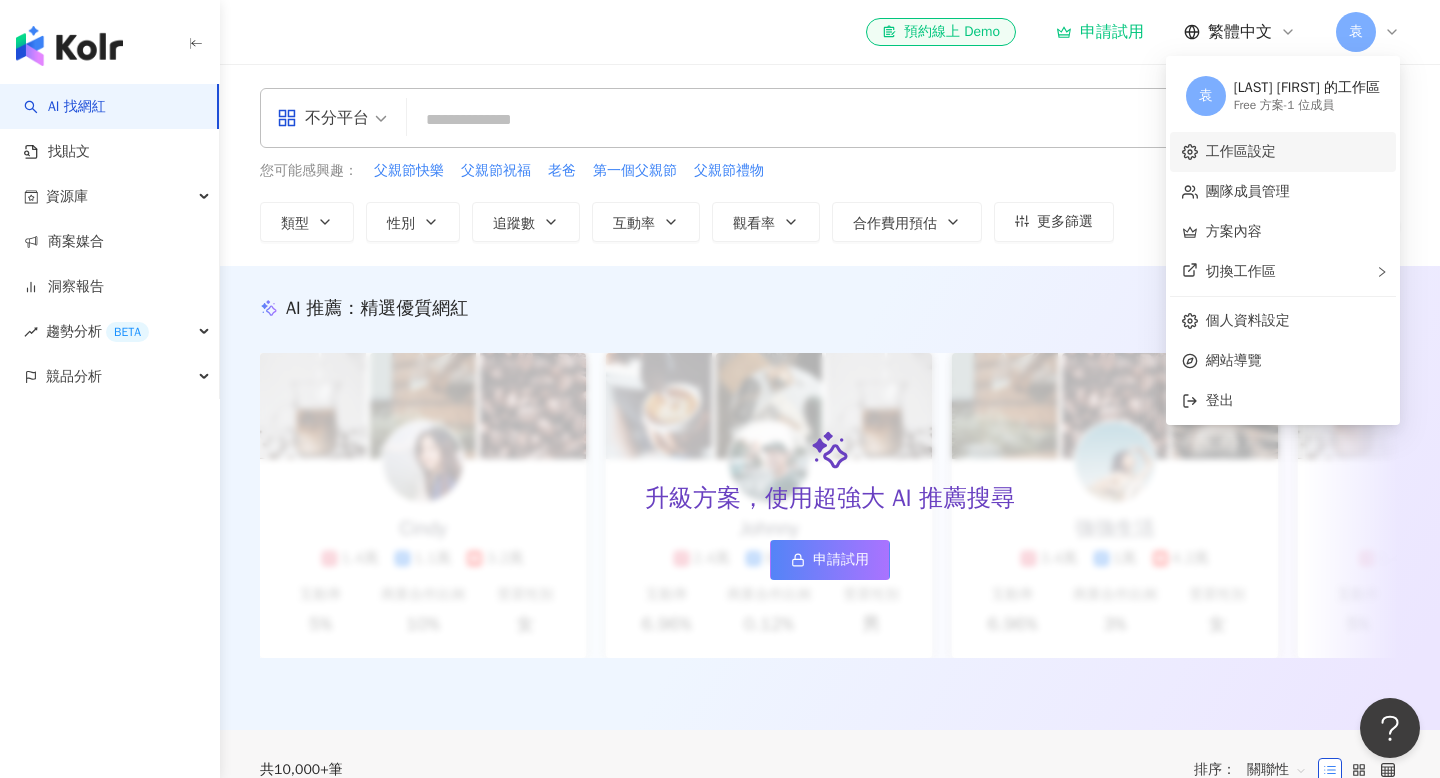 click on "工作區設定" at bounding box center [1241, 151] 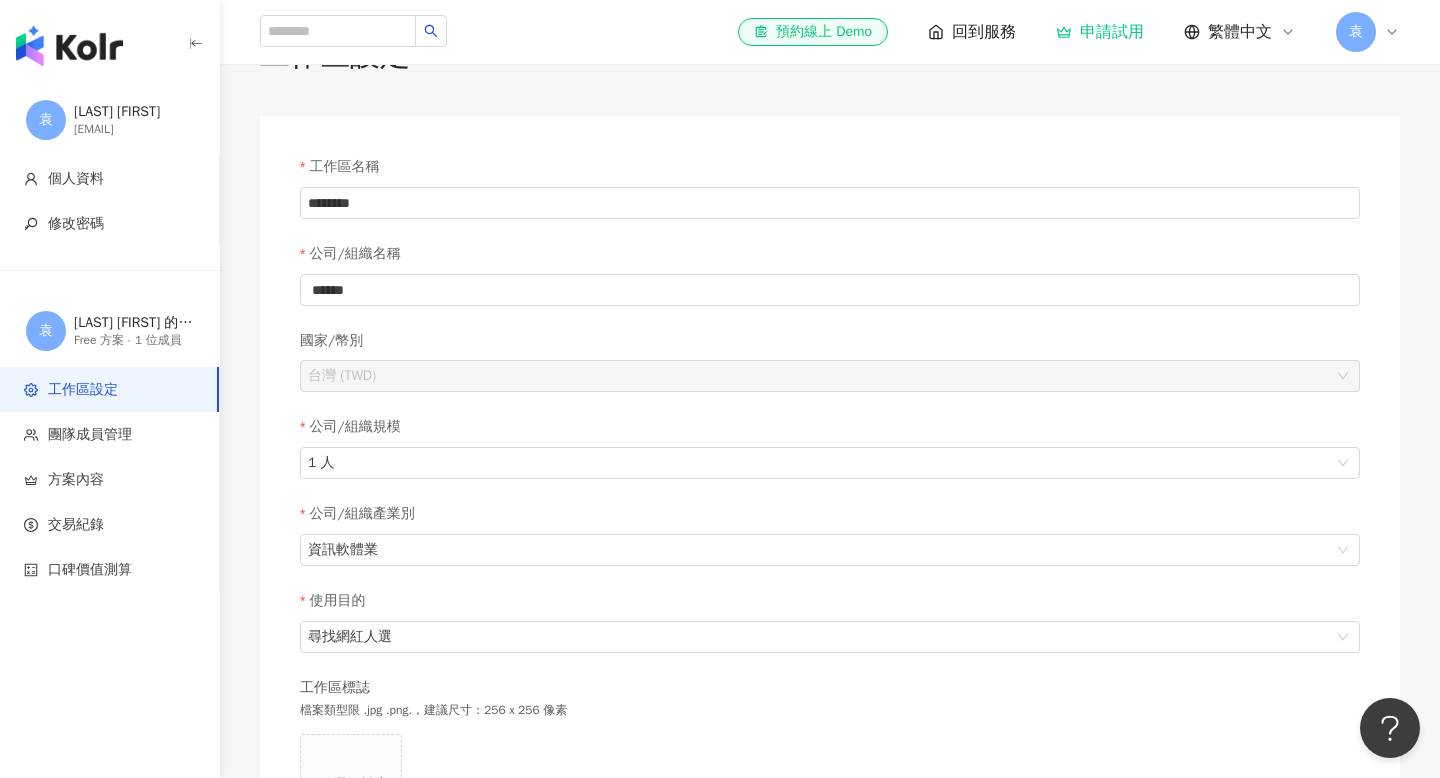 scroll, scrollTop: 64, scrollLeft: 0, axis: vertical 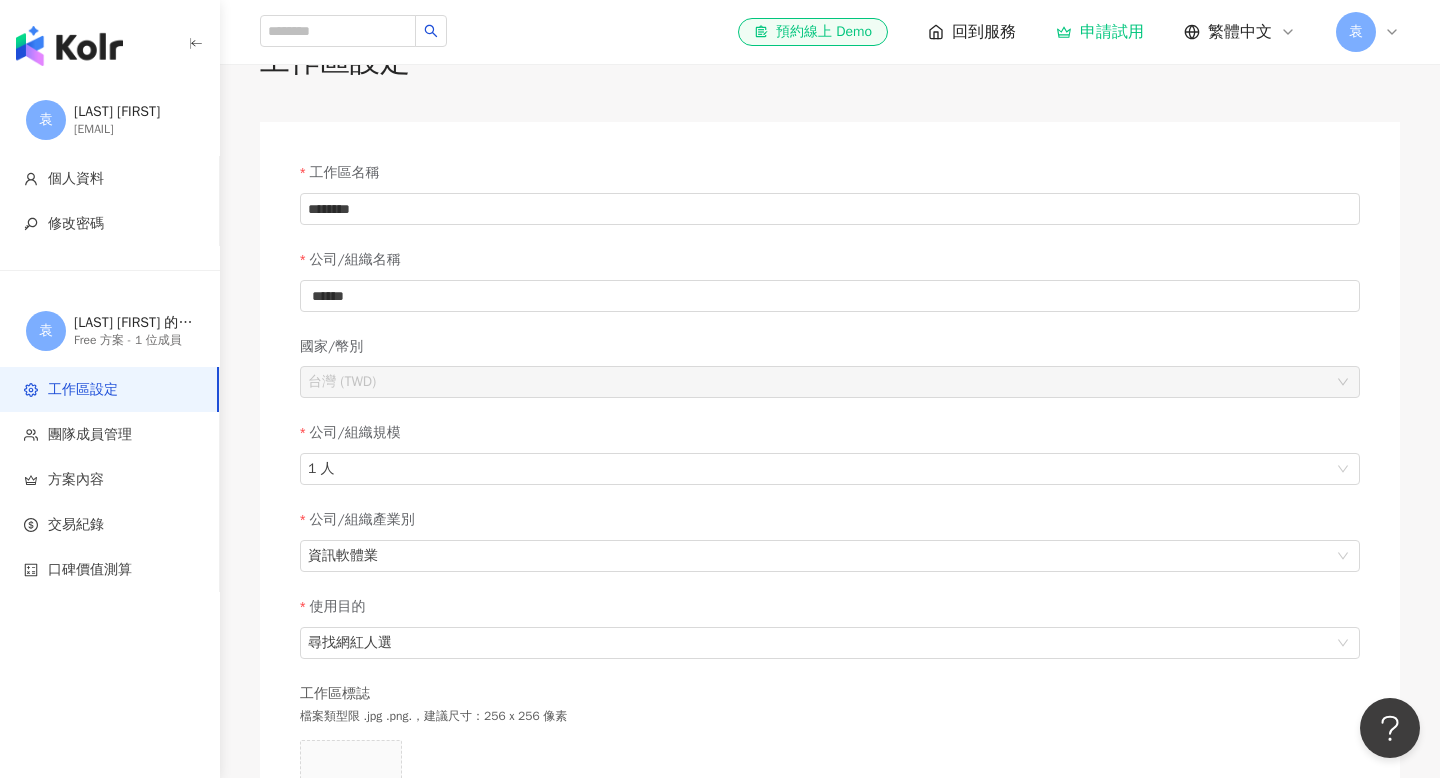 click on "工作區設定" at bounding box center [112, 390] 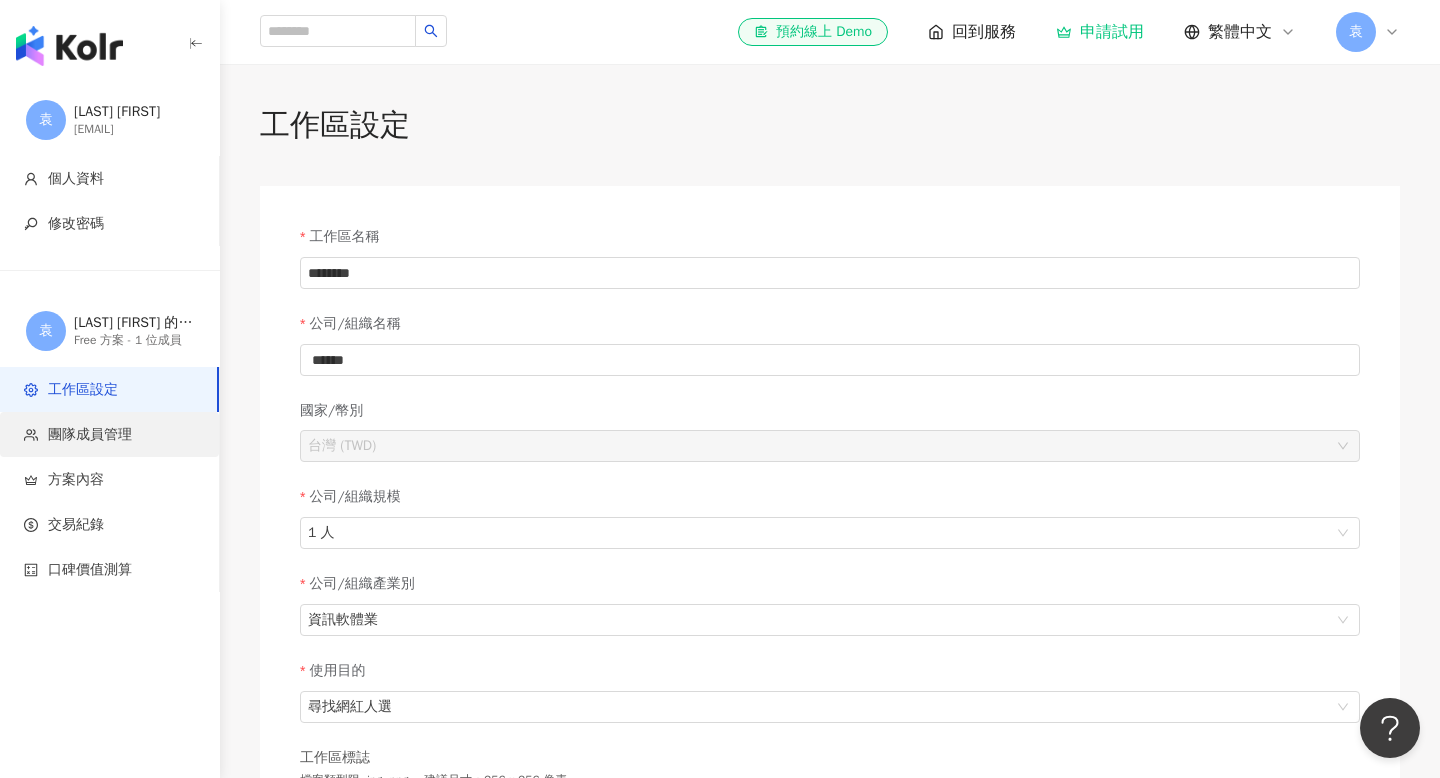 click on "團隊成員管理" at bounding box center [113, 435] 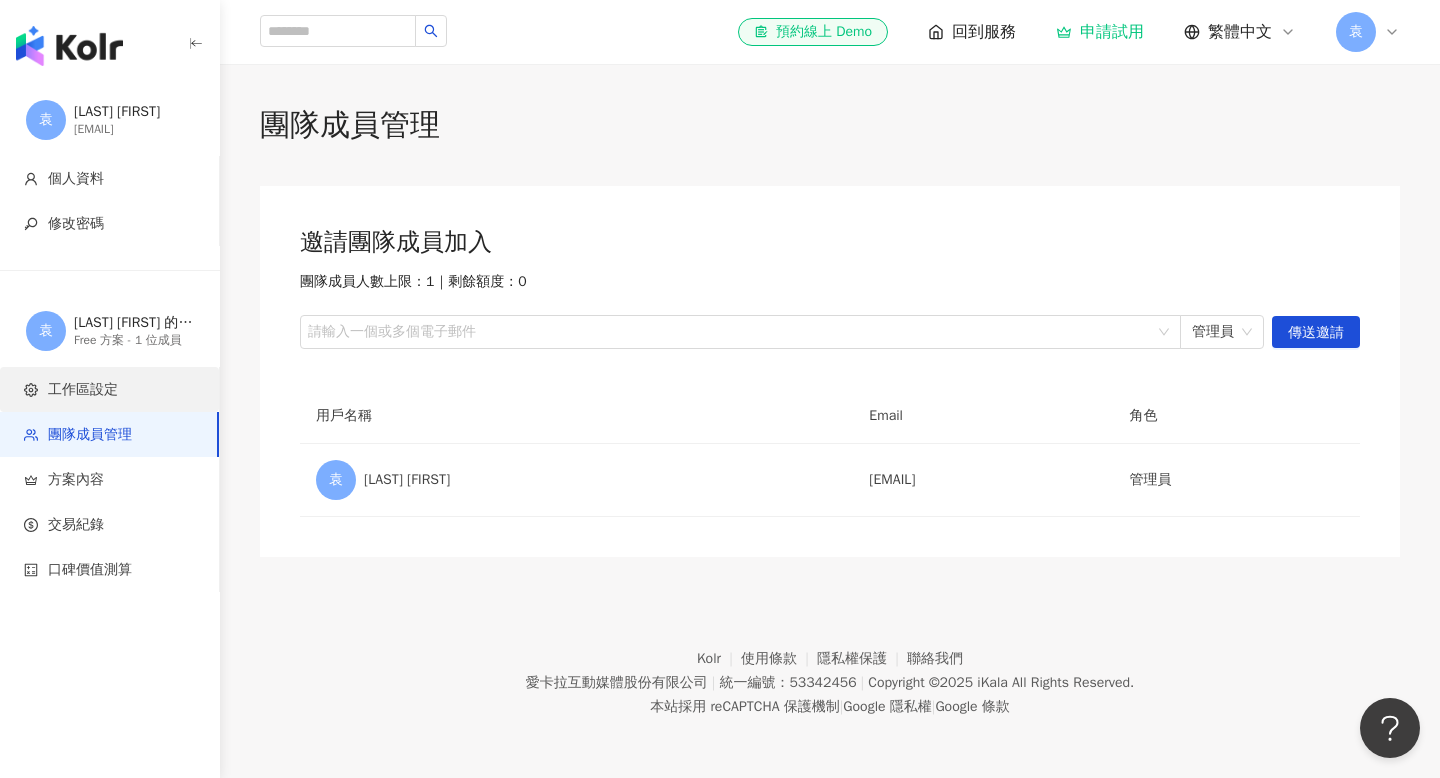 click on "工作區設定" at bounding box center (109, 389) 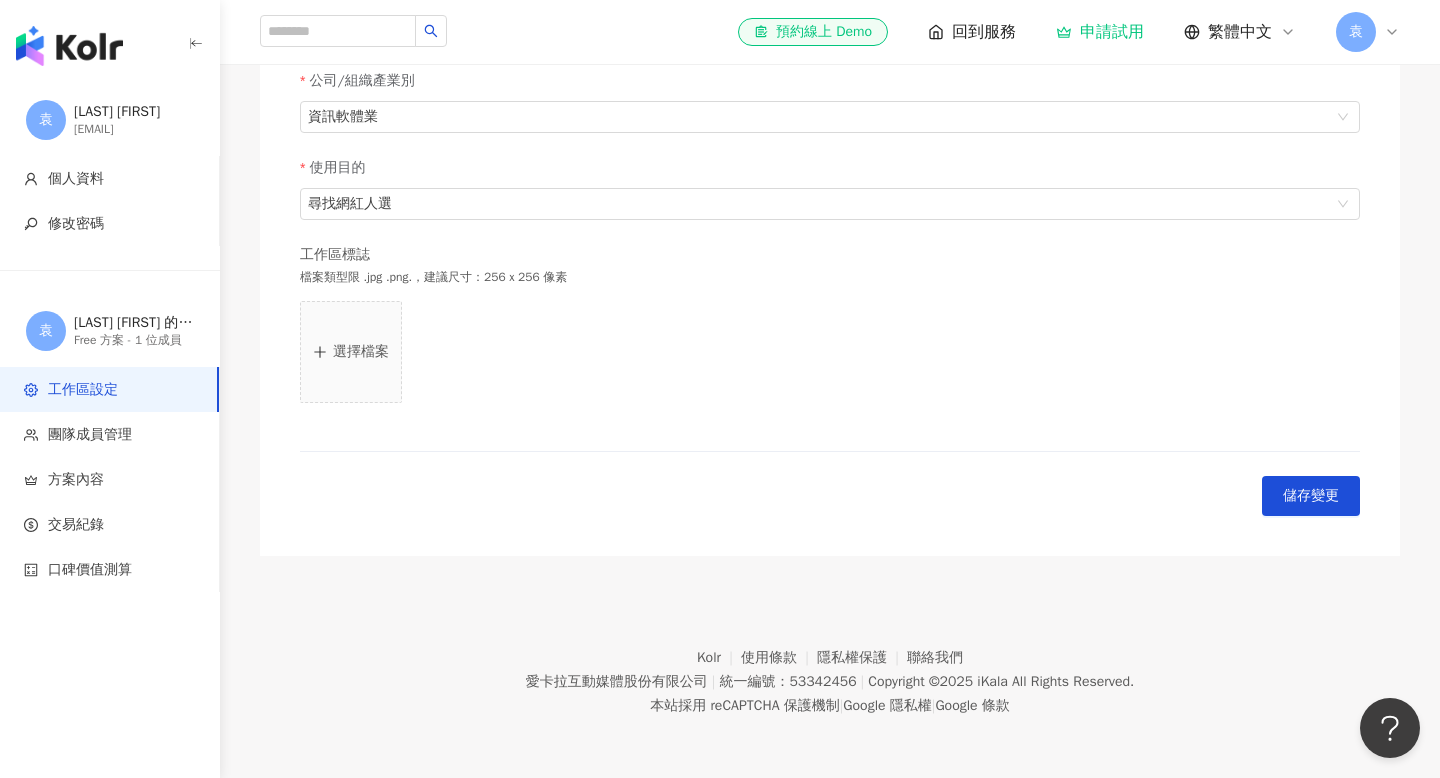 scroll, scrollTop: 502, scrollLeft: 0, axis: vertical 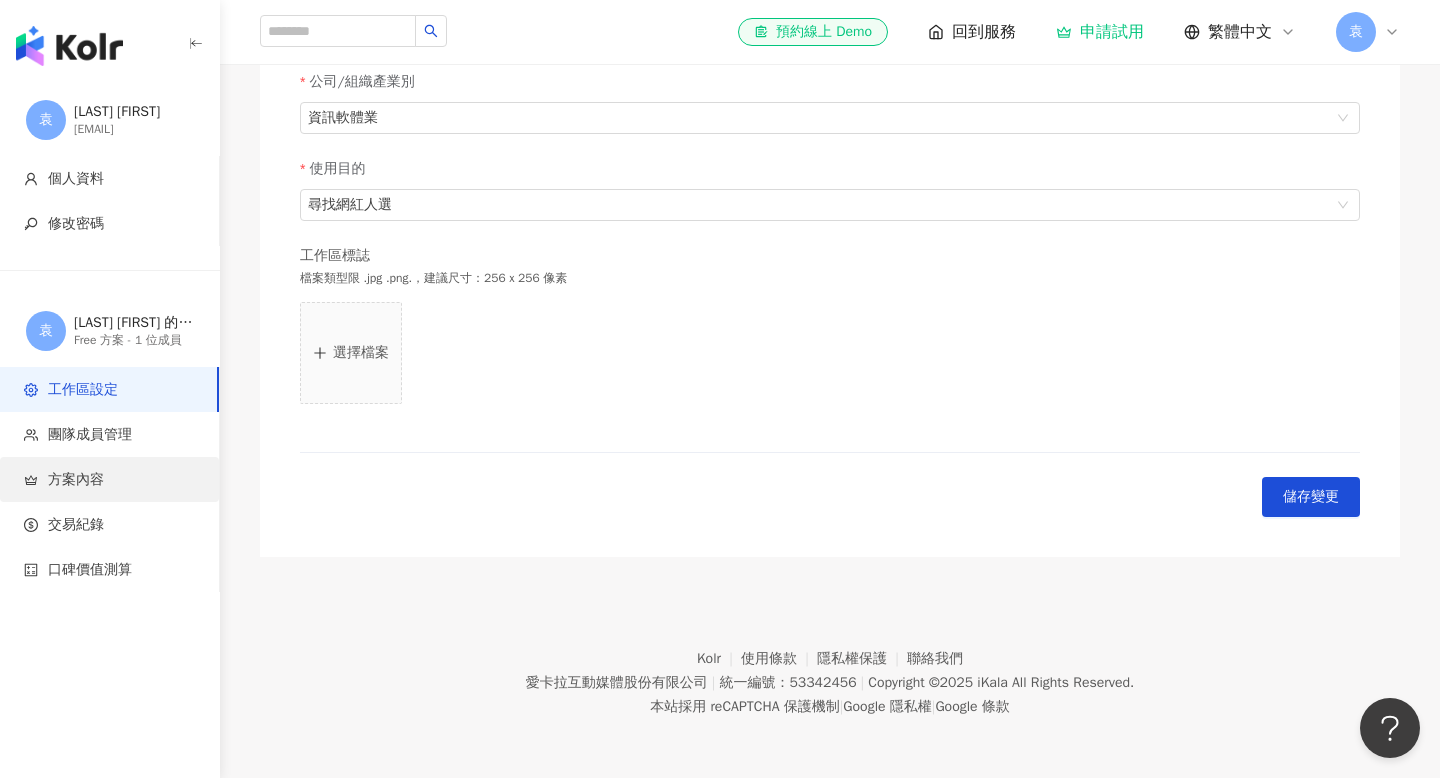 click on "方案內容" at bounding box center [109, 479] 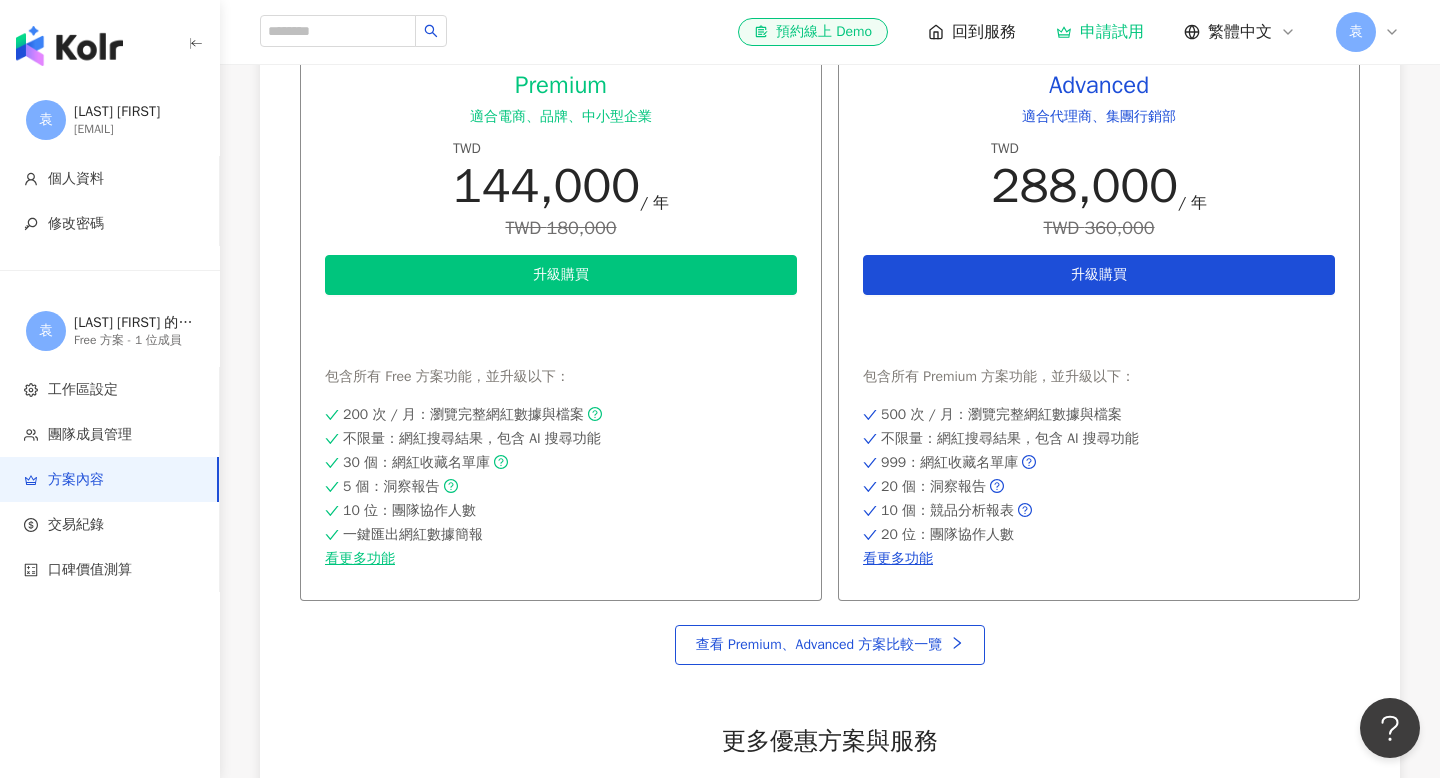scroll, scrollTop: 1714, scrollLeft: 0, axis: vertical 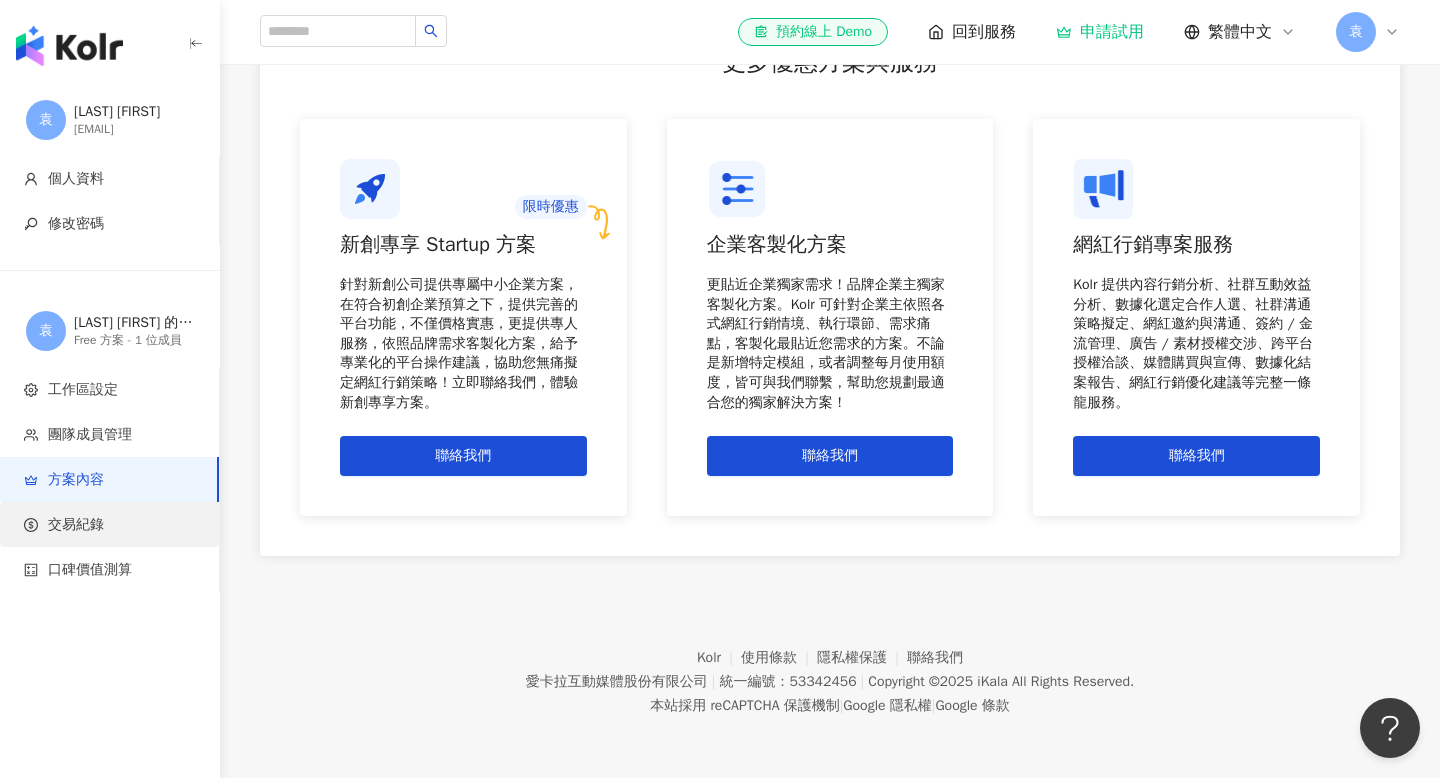 click on "交易紀錄" at bounding box center (109, 524) 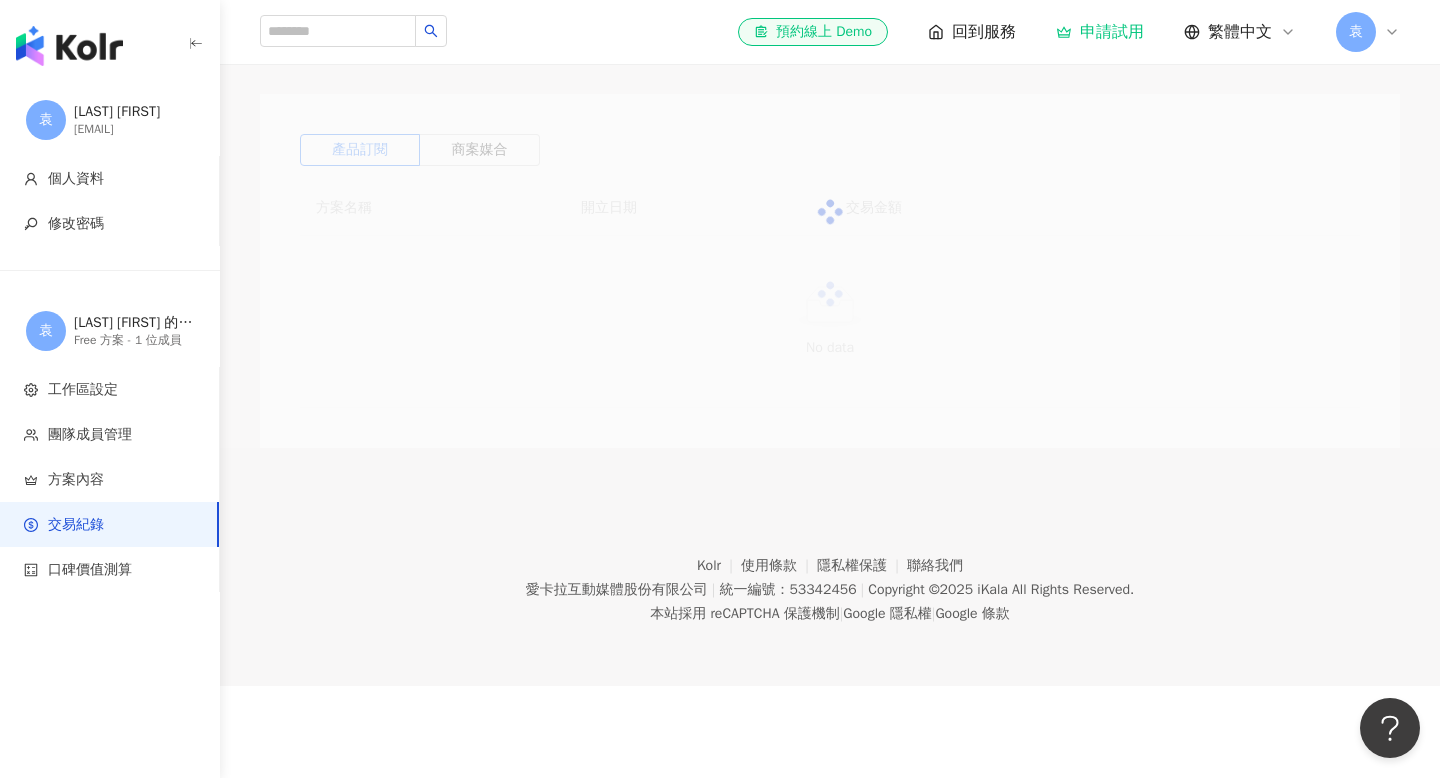 scroll, scrollTop: 0, scrollLeft: 0, axis: both 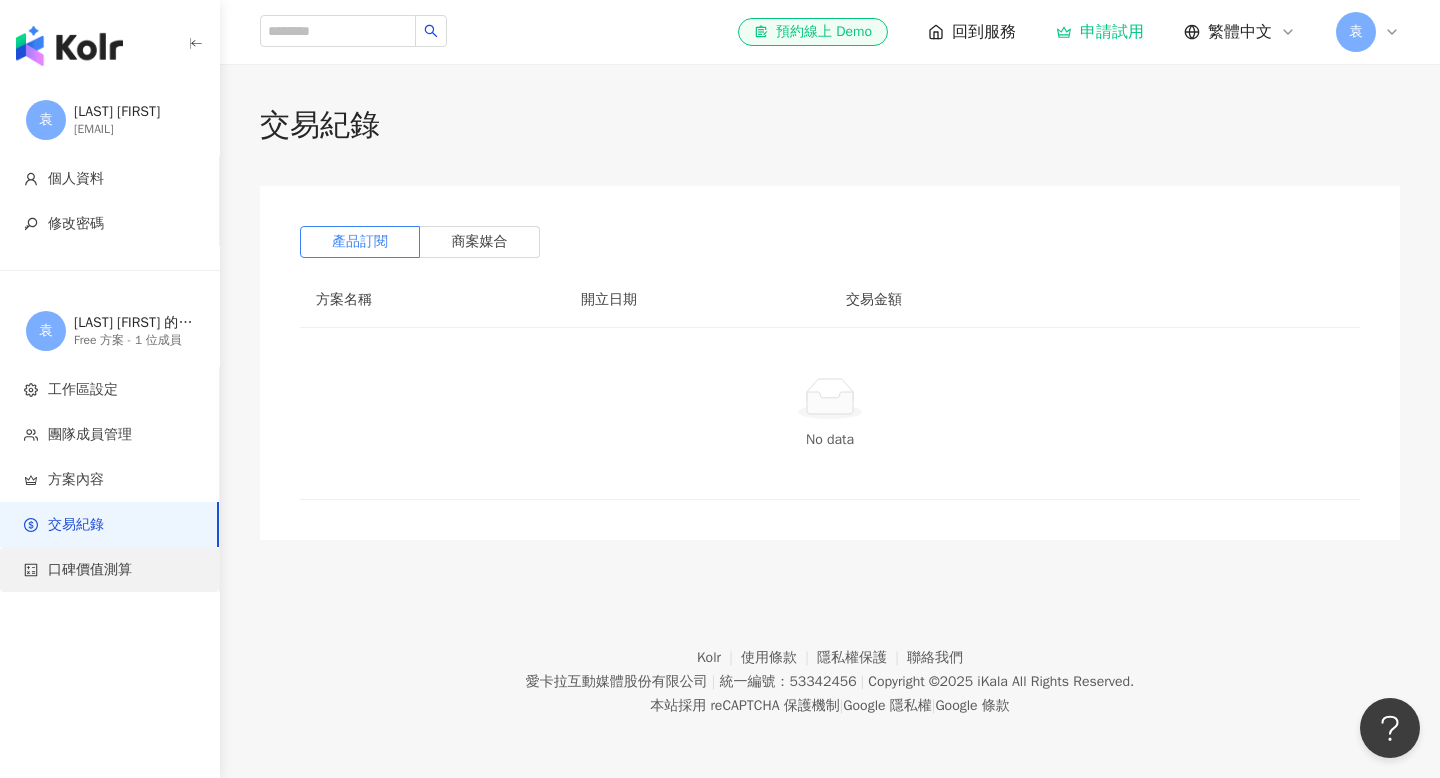 click on "口碑價值測算" at bounding box center (113, 570) 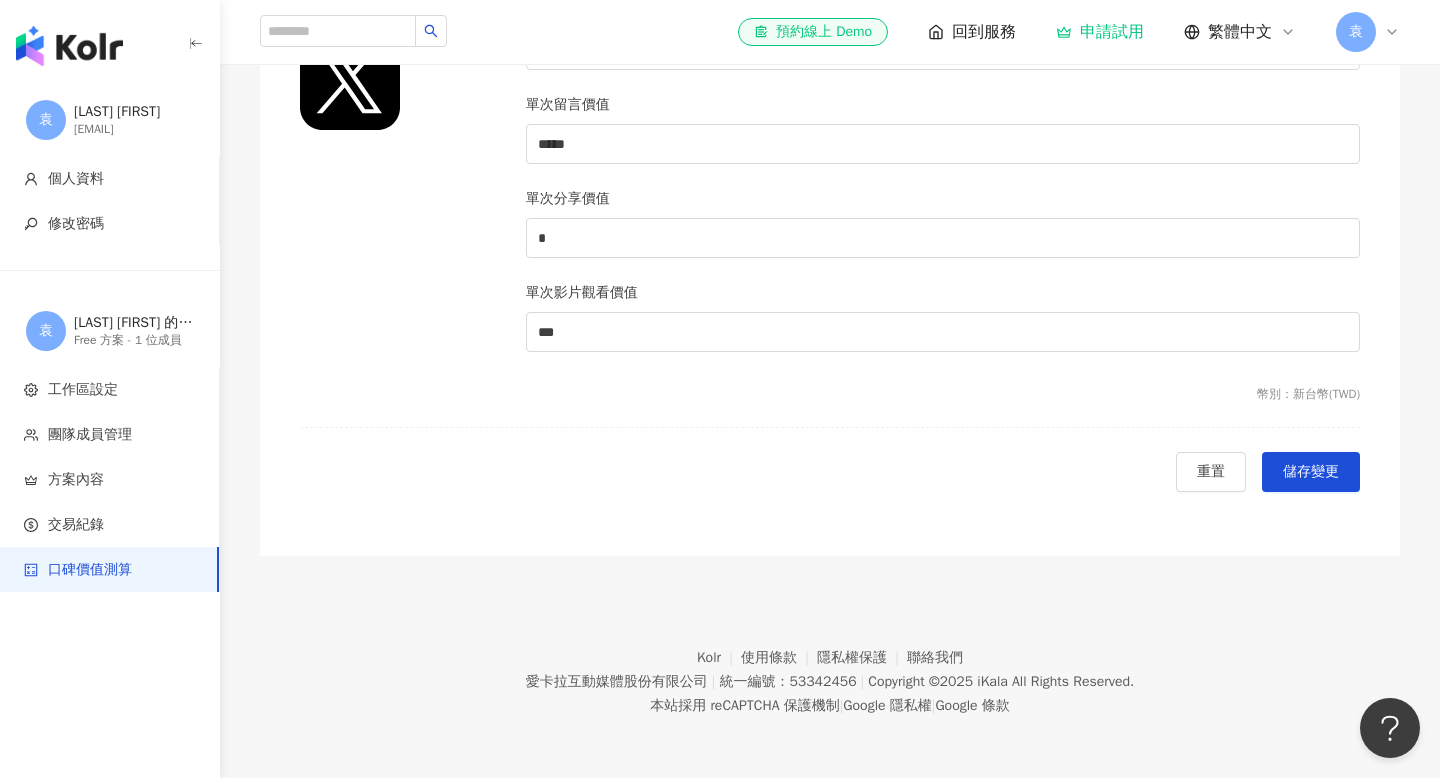 scroll, scrollTop: 0, scrollLeft: 0, axis: both 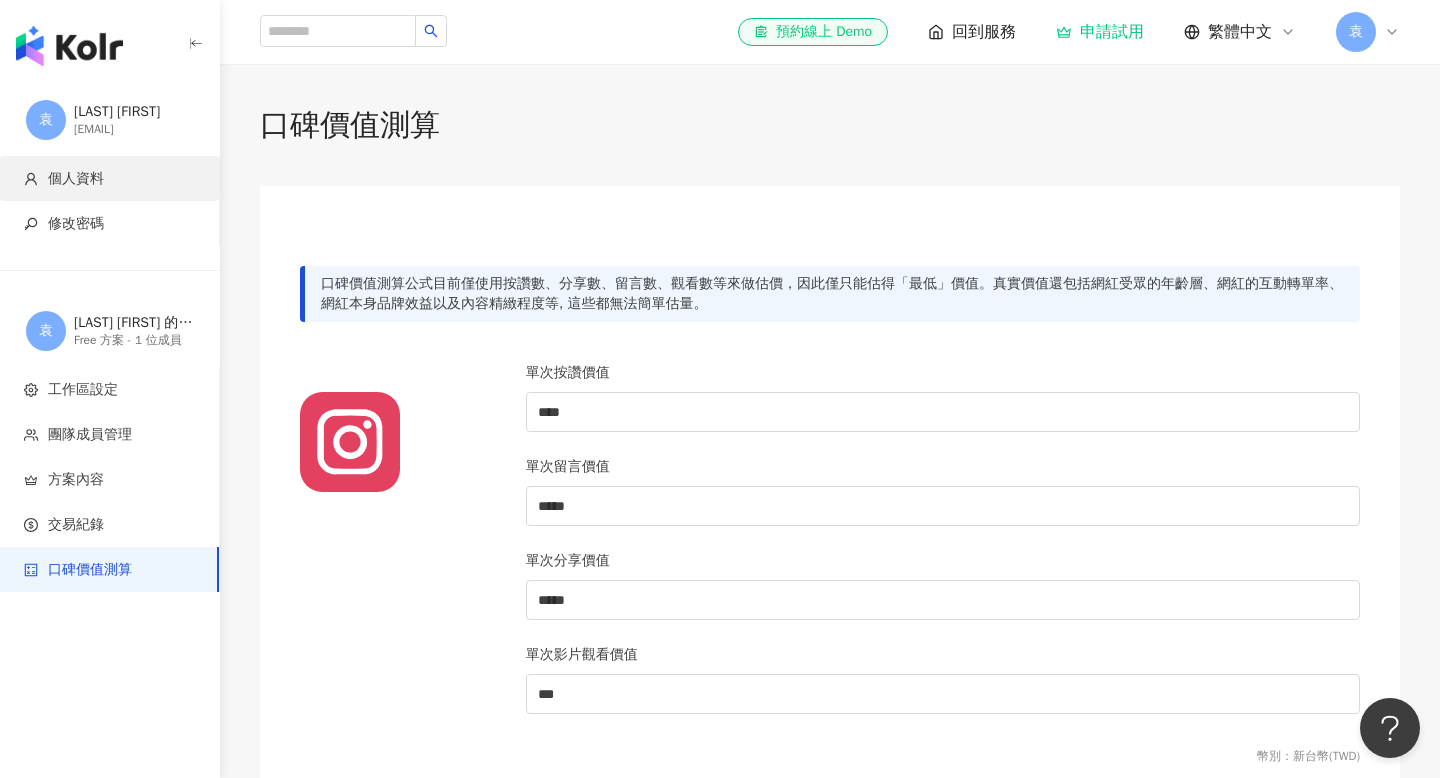 click on "個人資料" at bounding box center [113, 179] 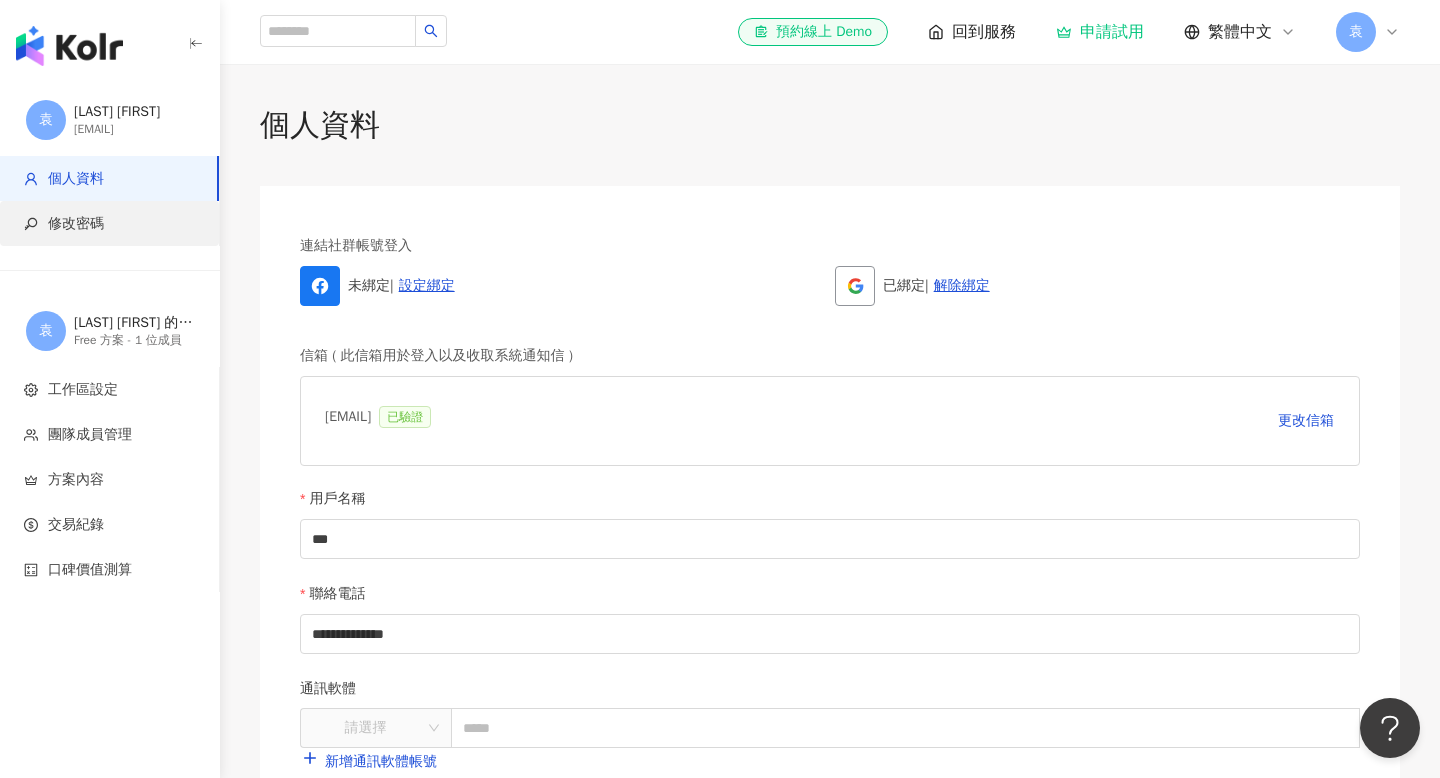 click on "修改密碼" at bounding box center [113, 224] 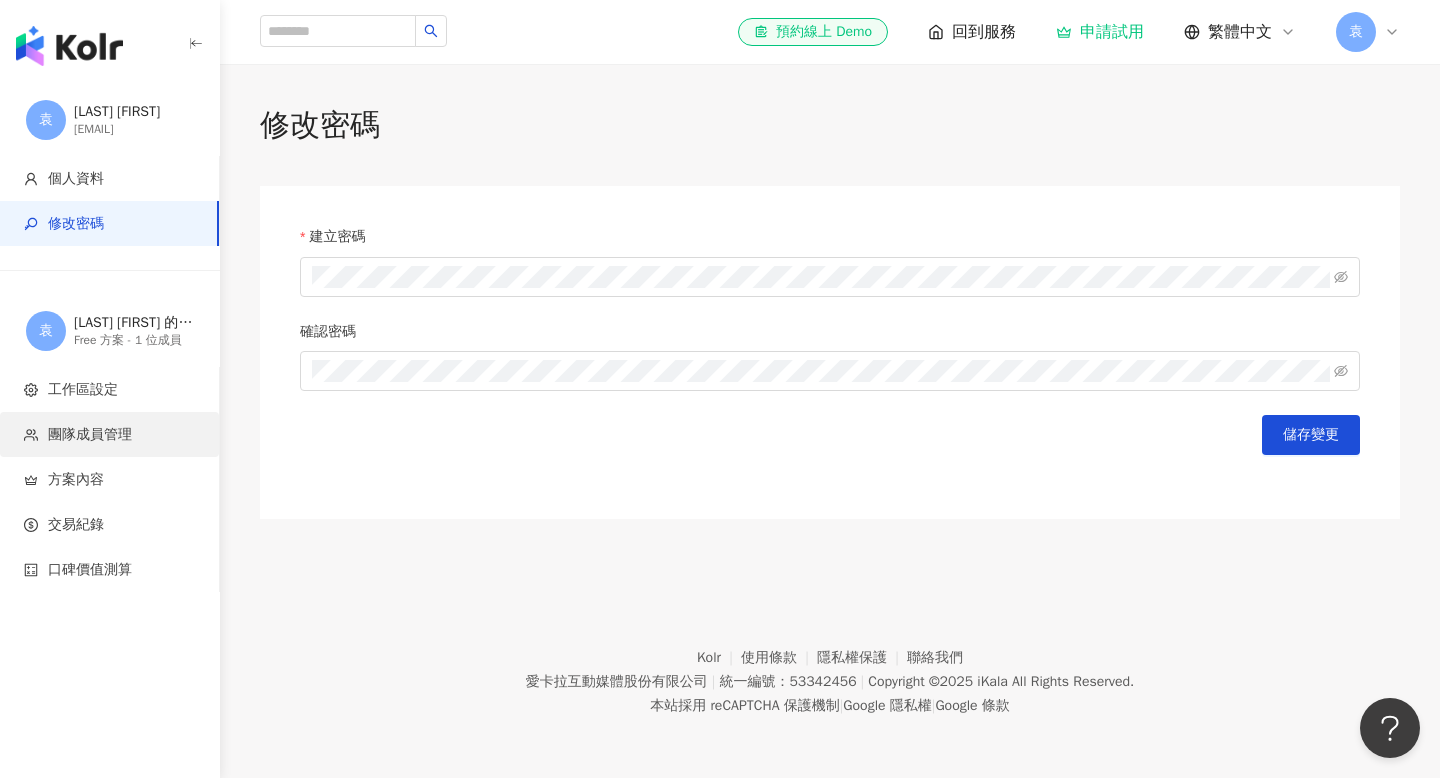 click on "團隊成員管理" at bounding box center (109, 434) 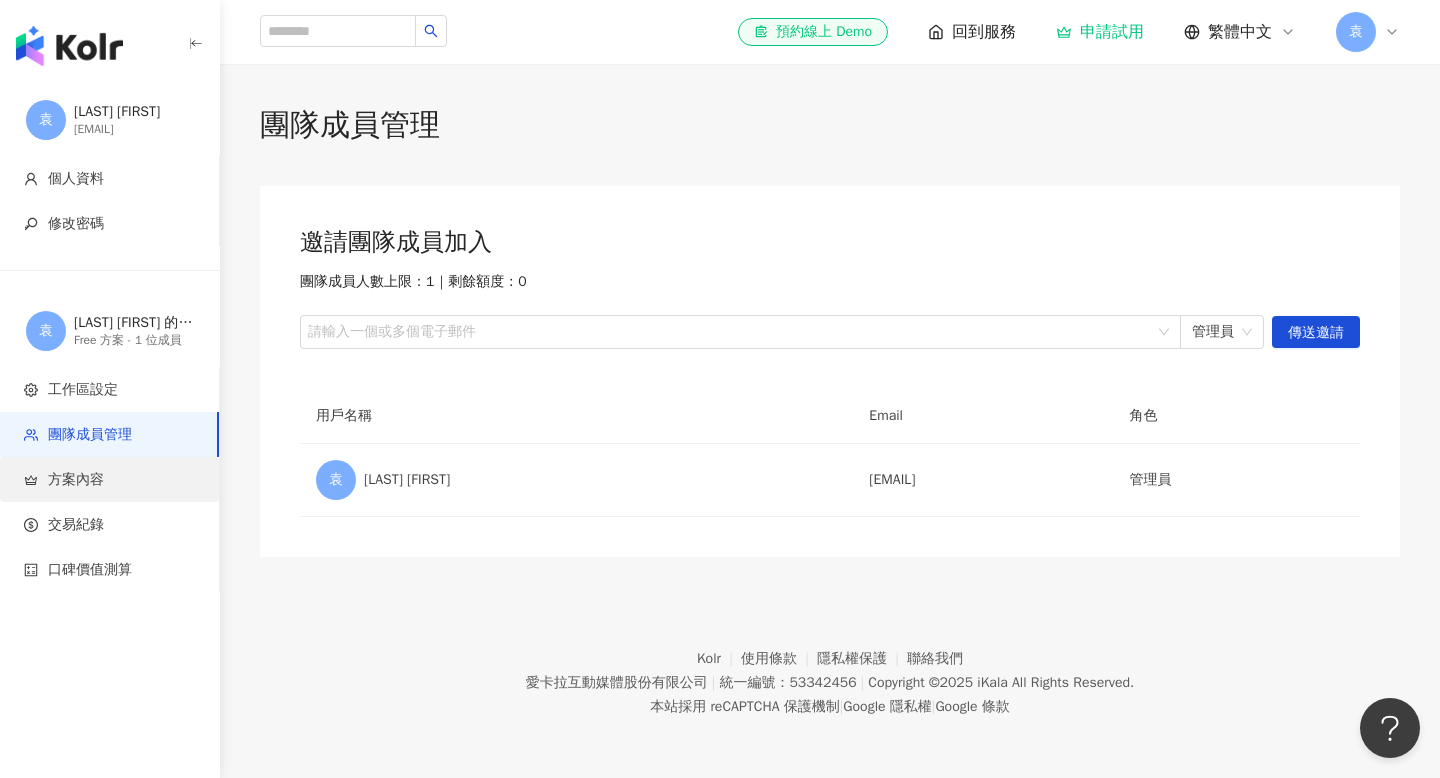 click on "方案內容" at bounding box center (76, 480) 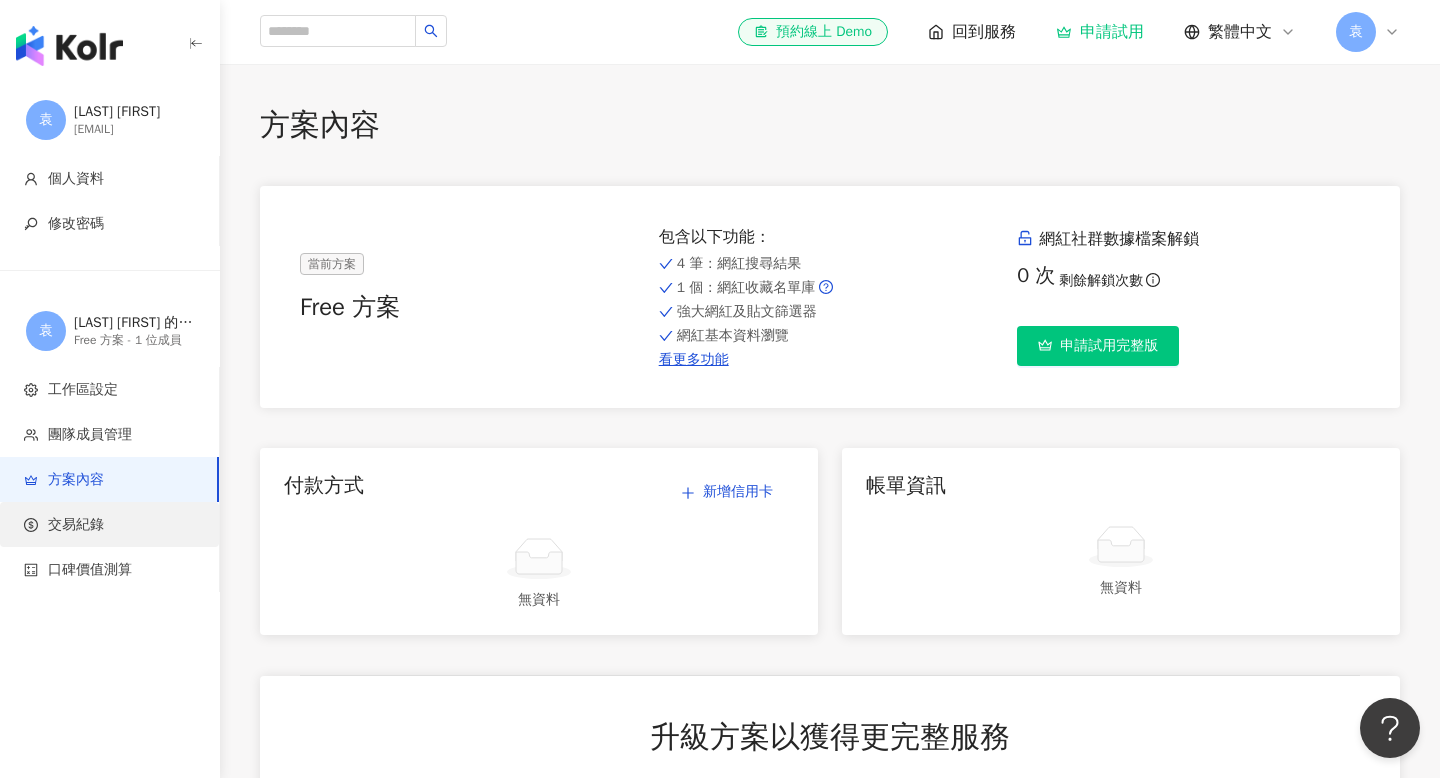click on "交易紀錄" at bounding box center (76, 525) 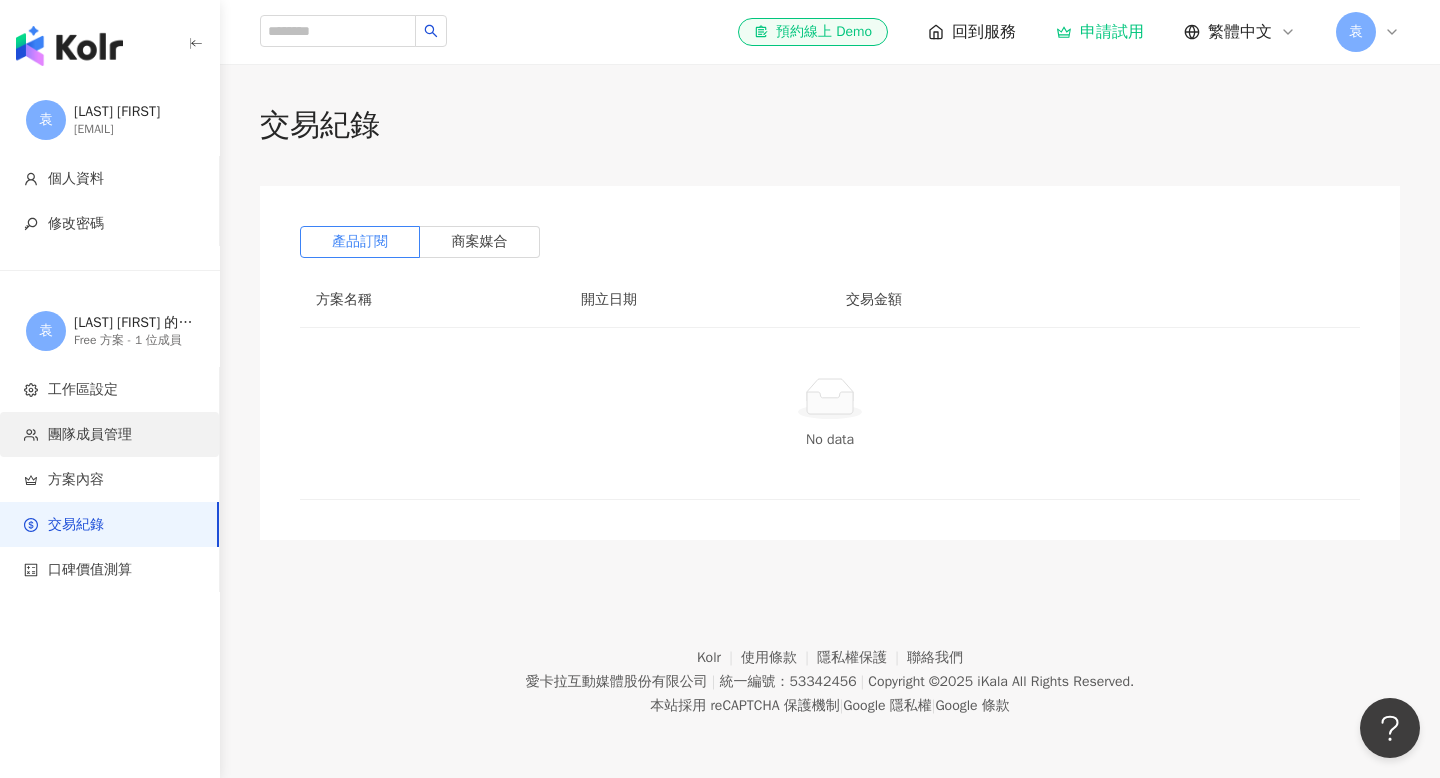 click on "團隊成員管理" at bounding box center [90, 435] 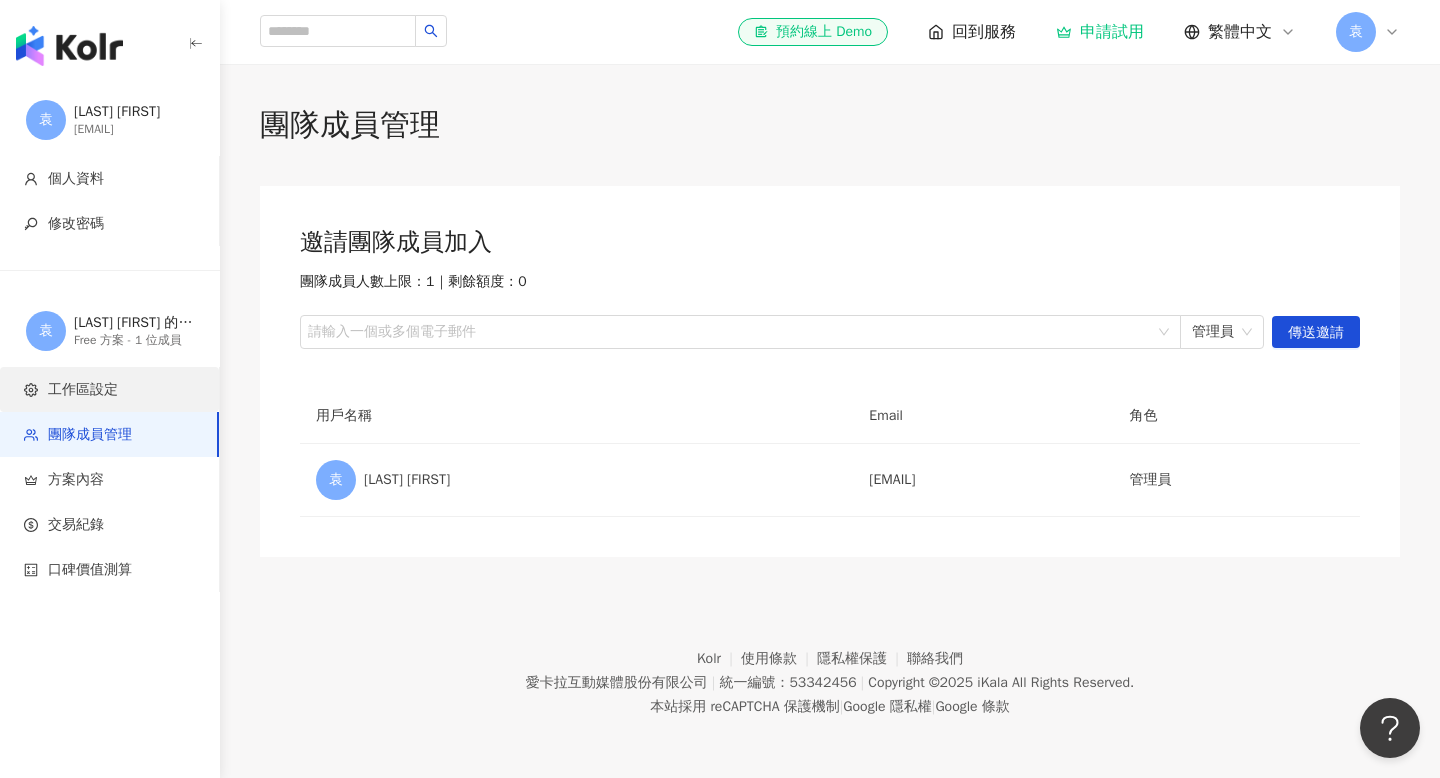 click on "工作區設定" at bounding box center (109, 389) 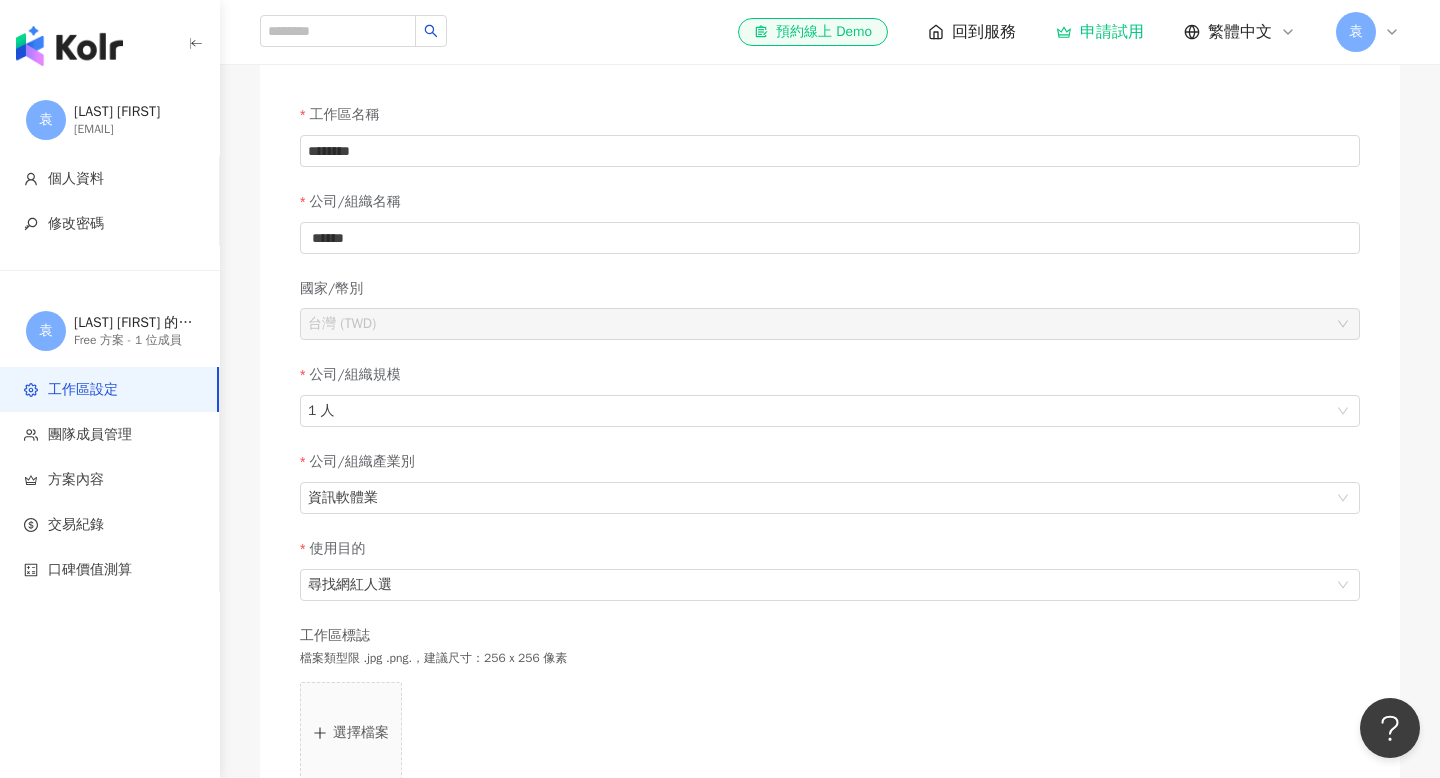scroll, scrollTop: 153, scrollLeft: 0, axis: vertical 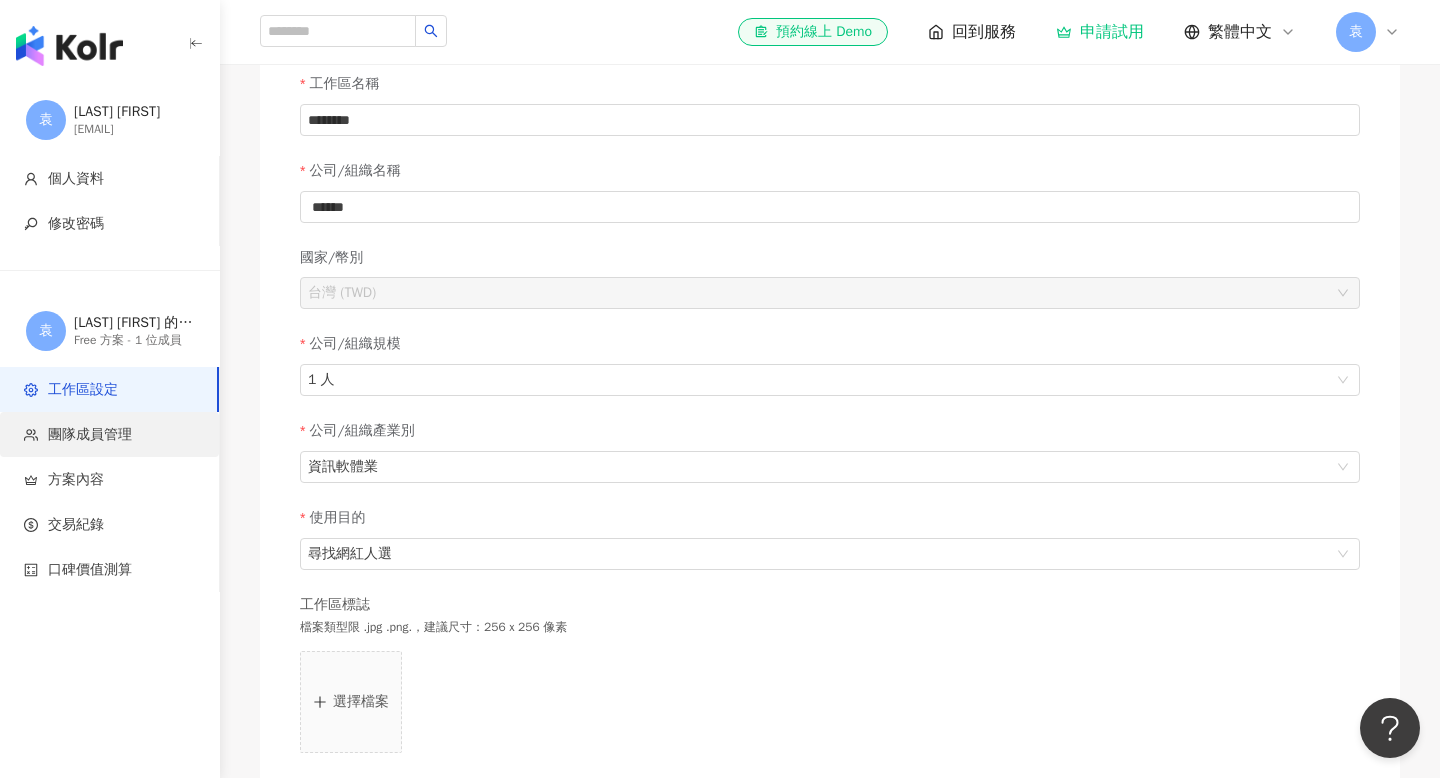 click on "團隊成員管理" at bounding box center [113, 435] 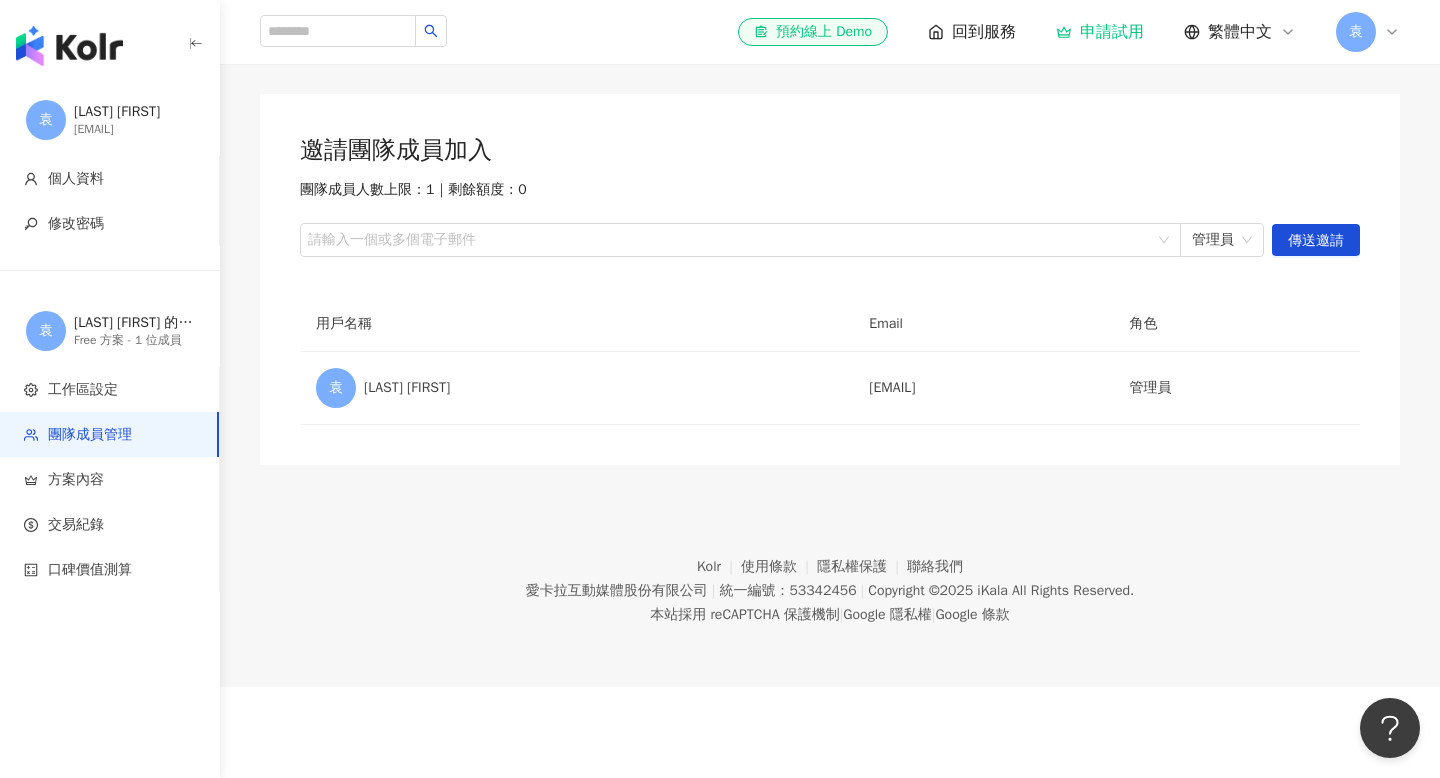 scroll, scrollTop: 0, scrollLeft: 0, axis: both 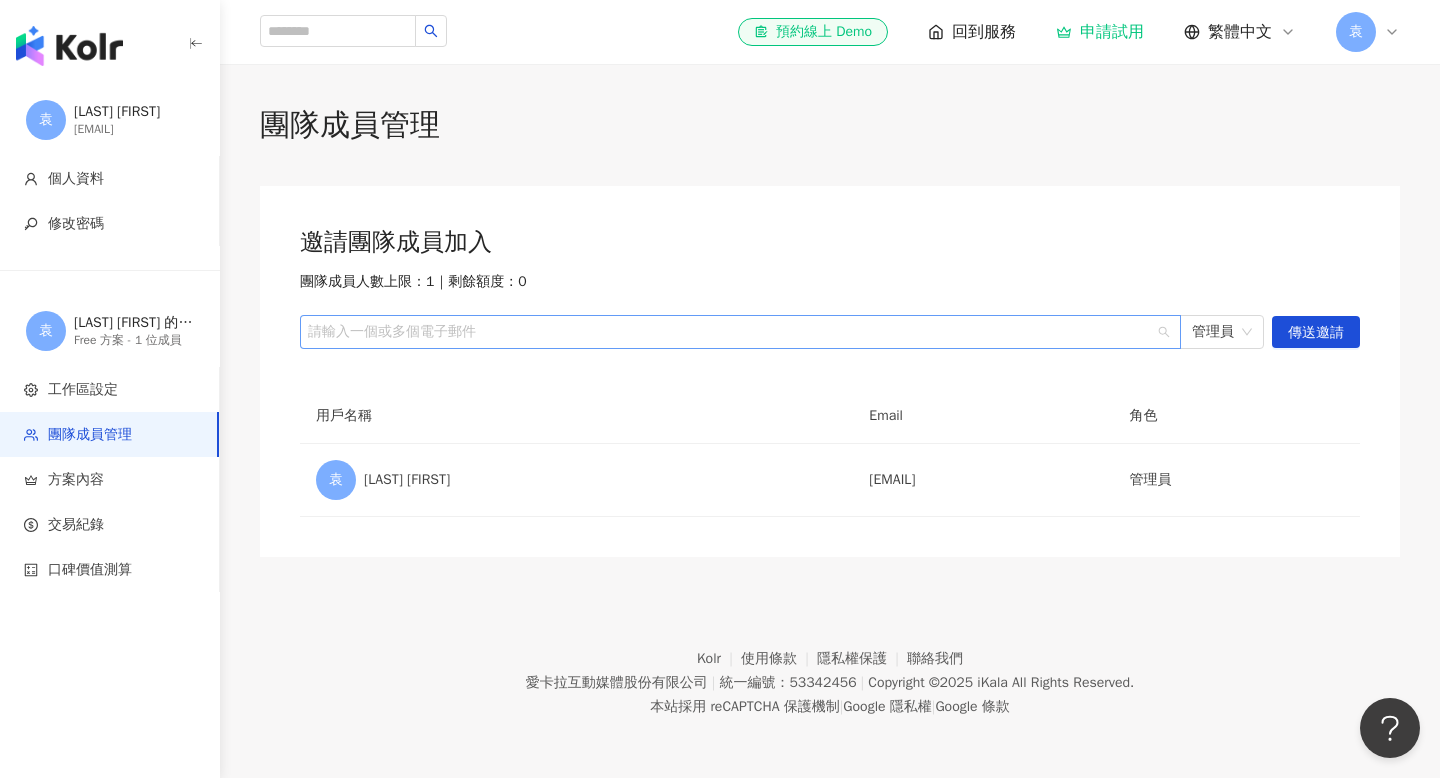 click at bounding box center [730, 332] 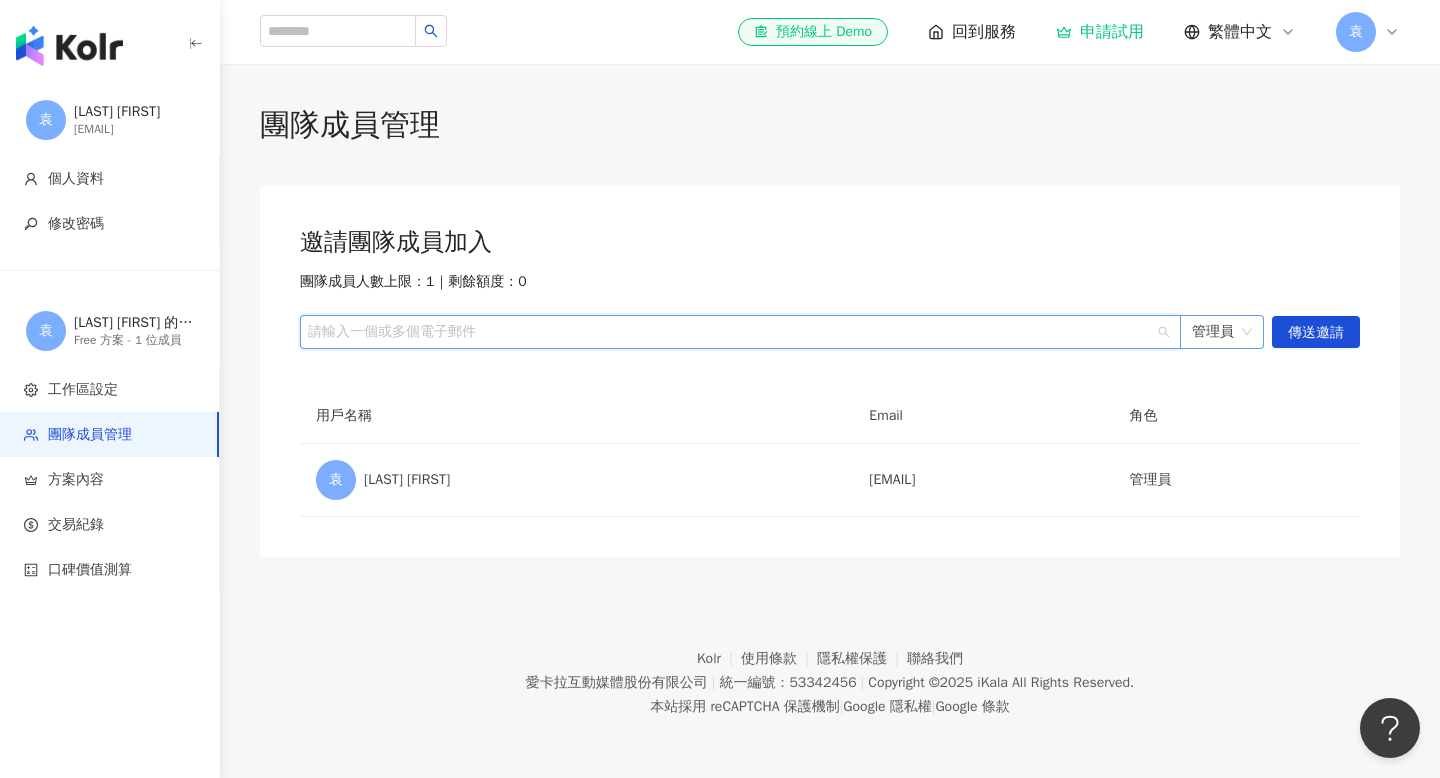 click on "管理員" at bounding box center [1222, 332] 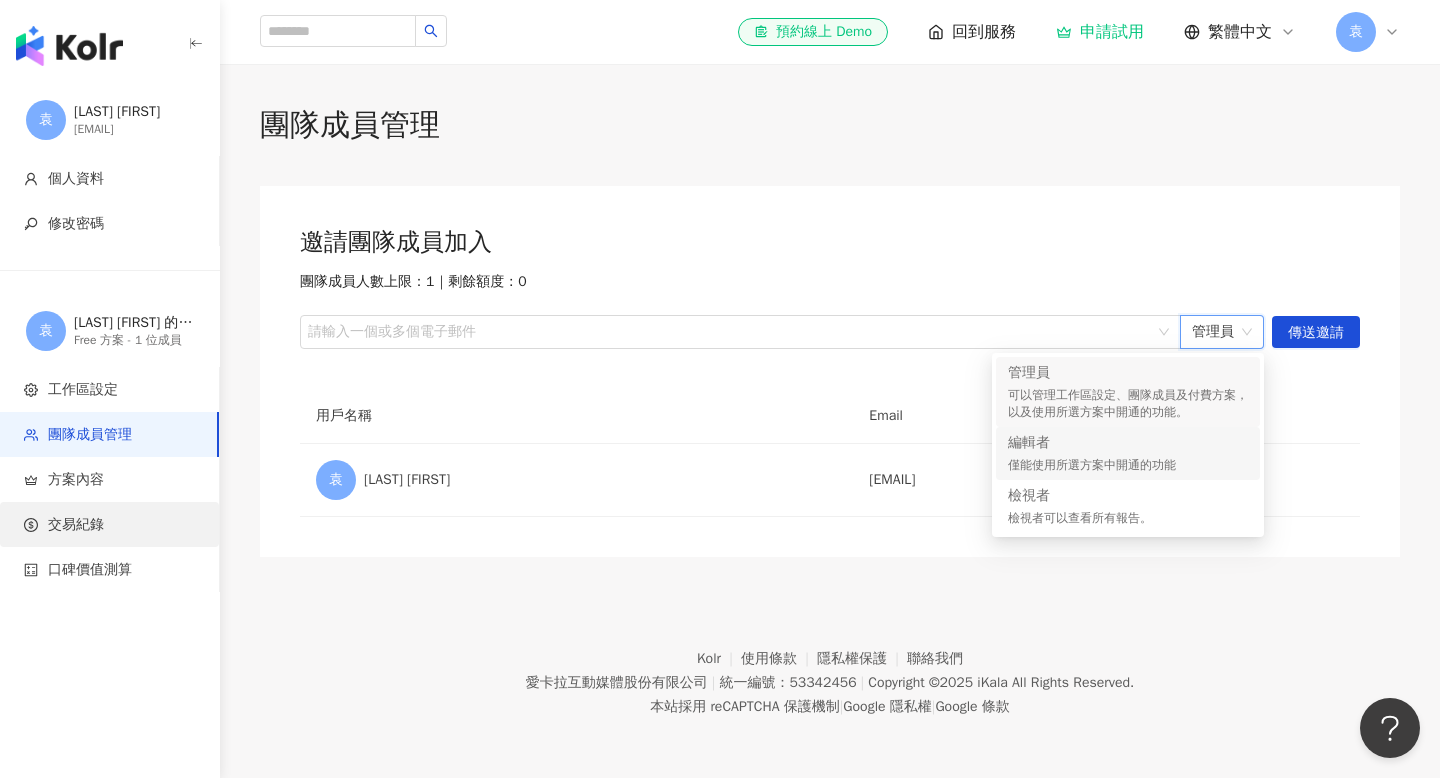 click on "交易紀錄" at bounding box center (76, 525) 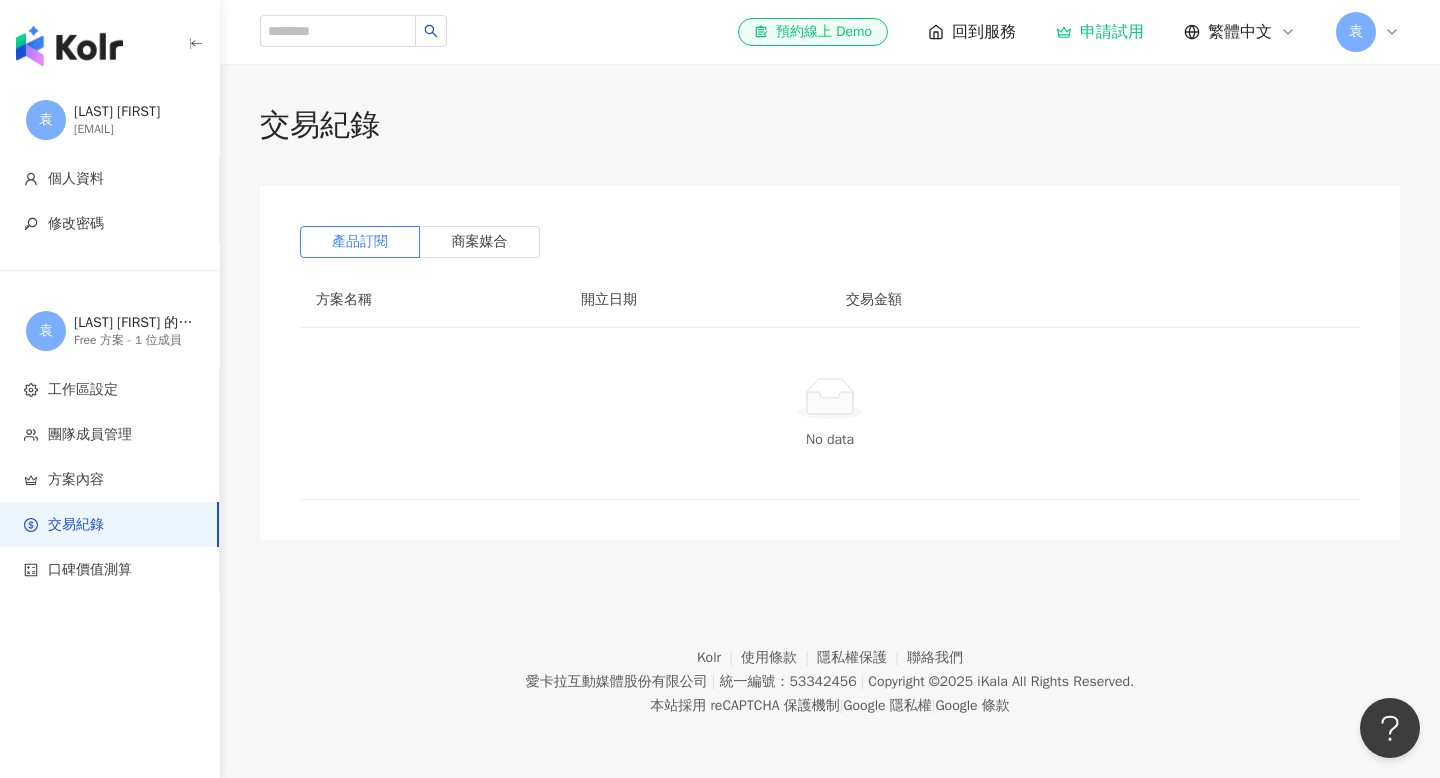 click on "交易紀錄" at bounding box center [109, 524] 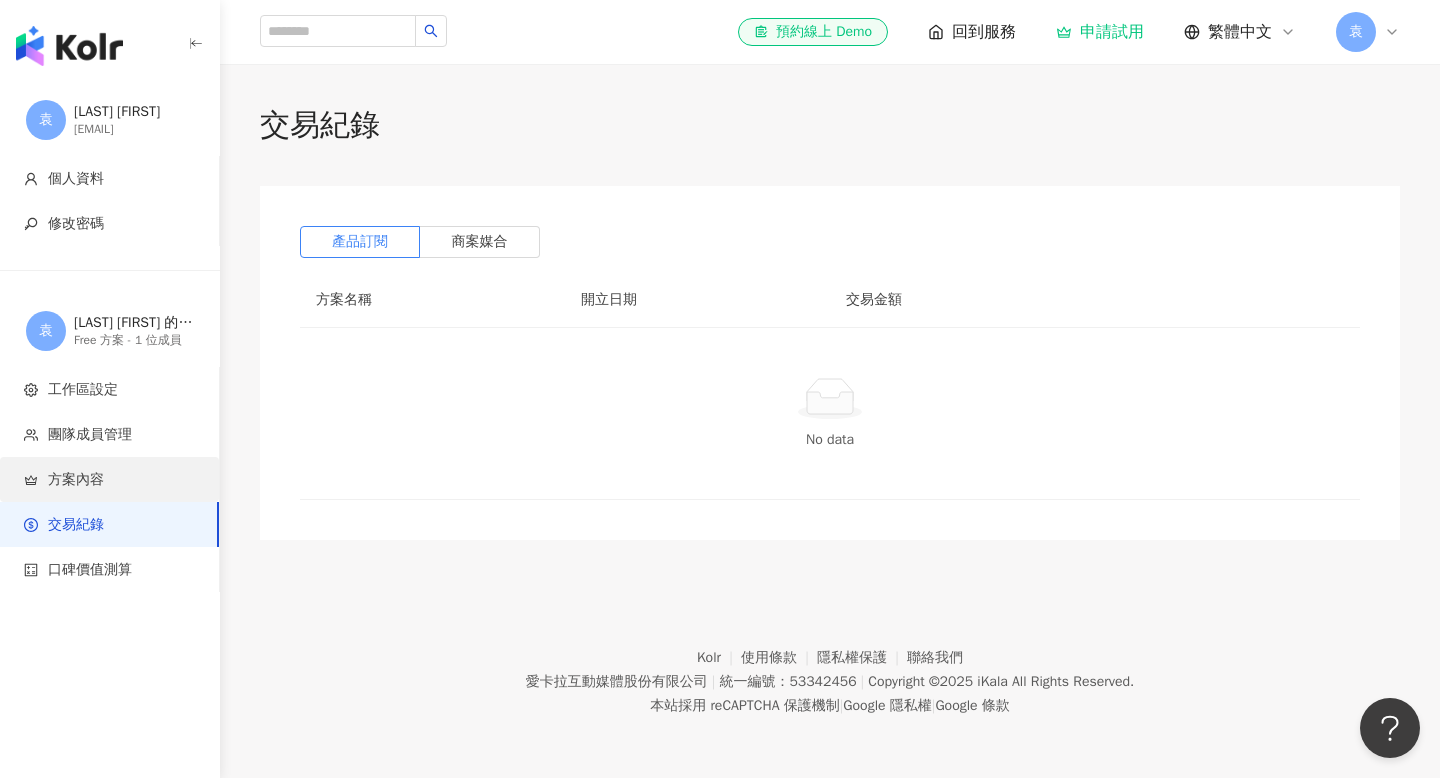 click on "方案內容" at bounding box center (76, 480) 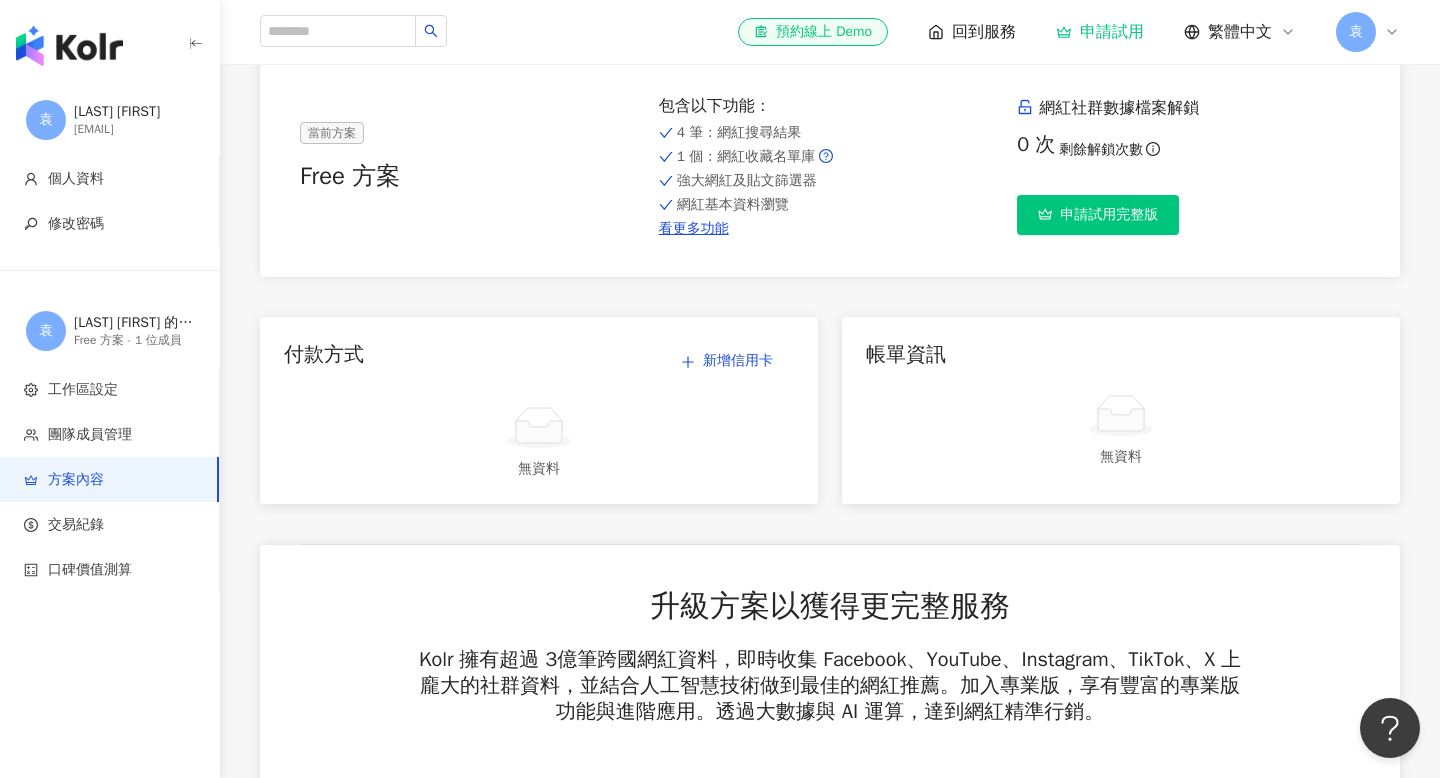 scroll, scrollTop: 129, scrollLeft: 0, axis: vertical 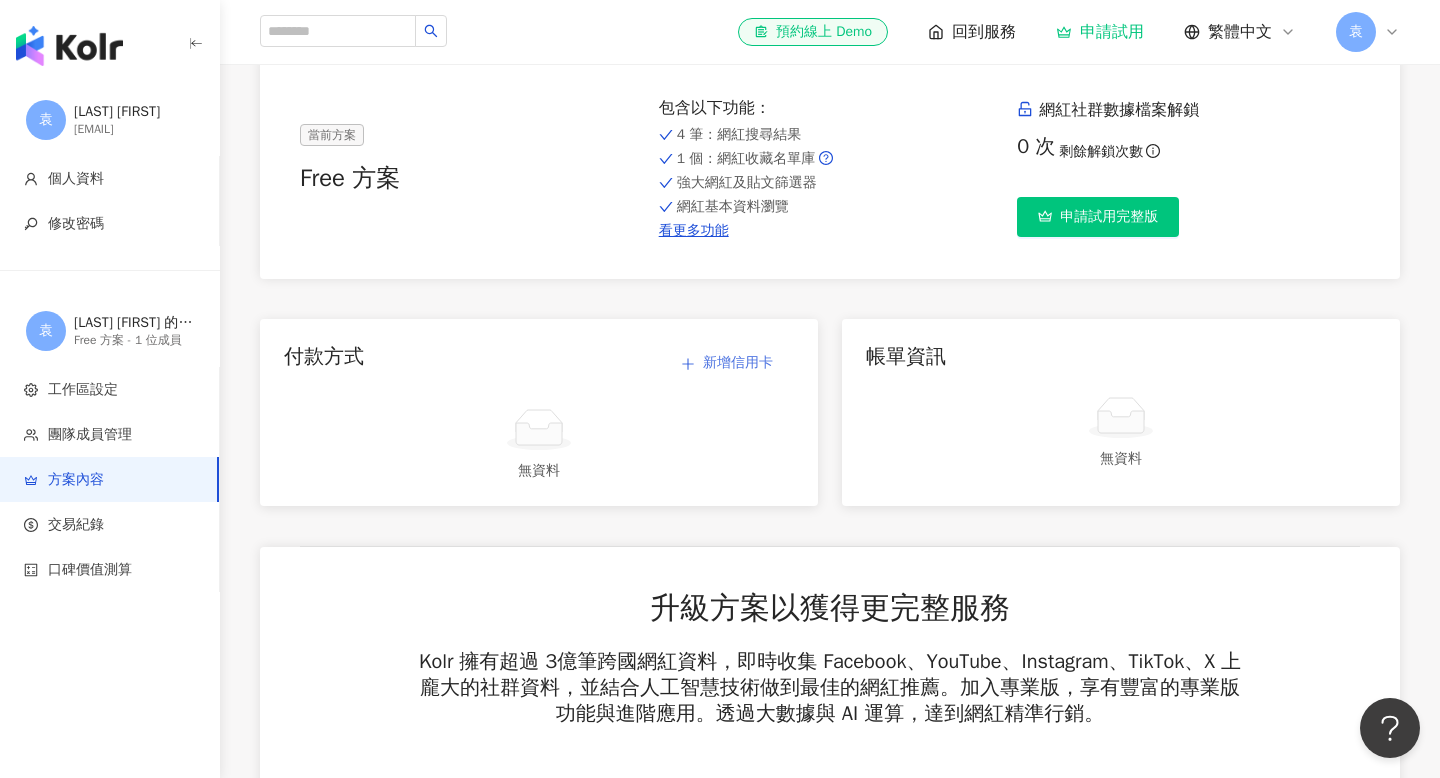 click on "新增信用卡" at bounding box center [738, 363] 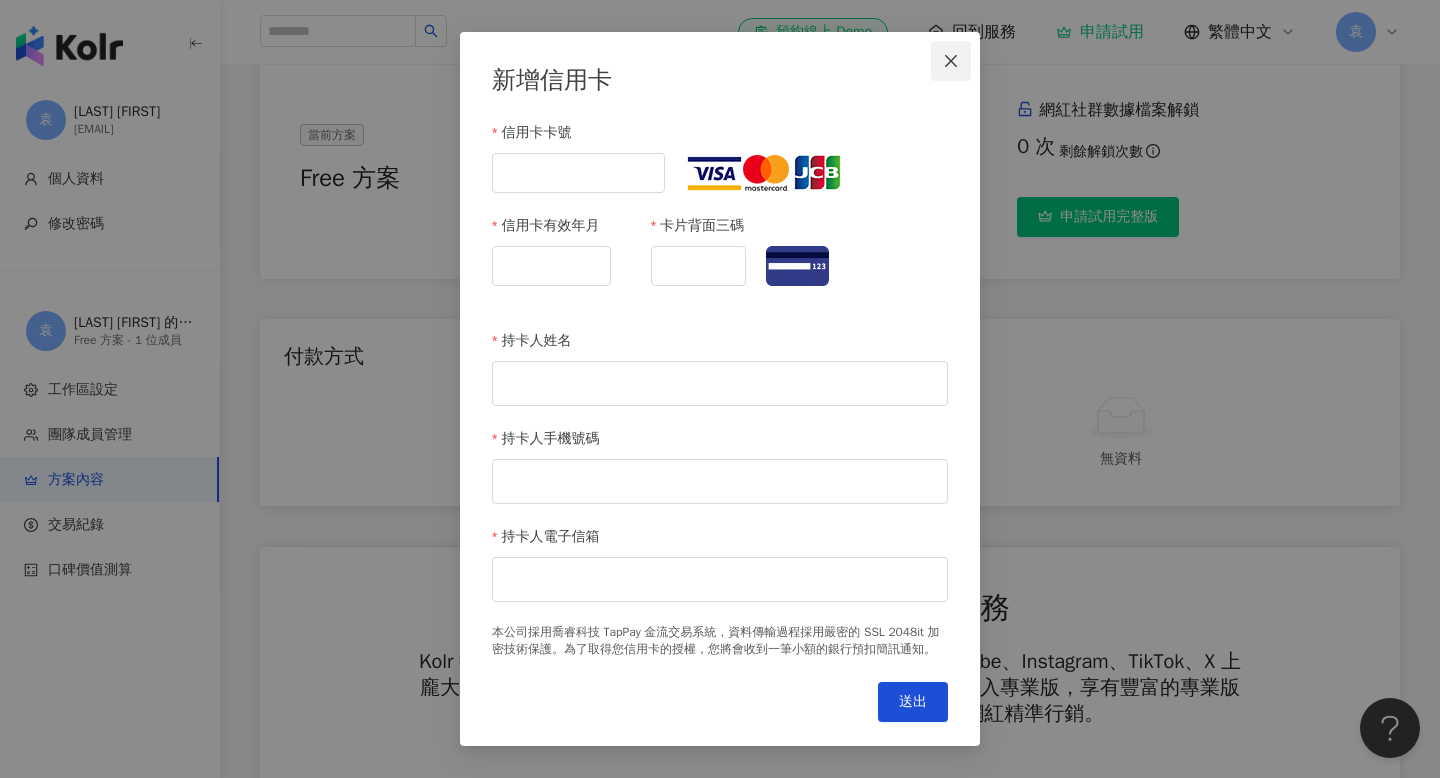 click at bounding box center (951, 61) 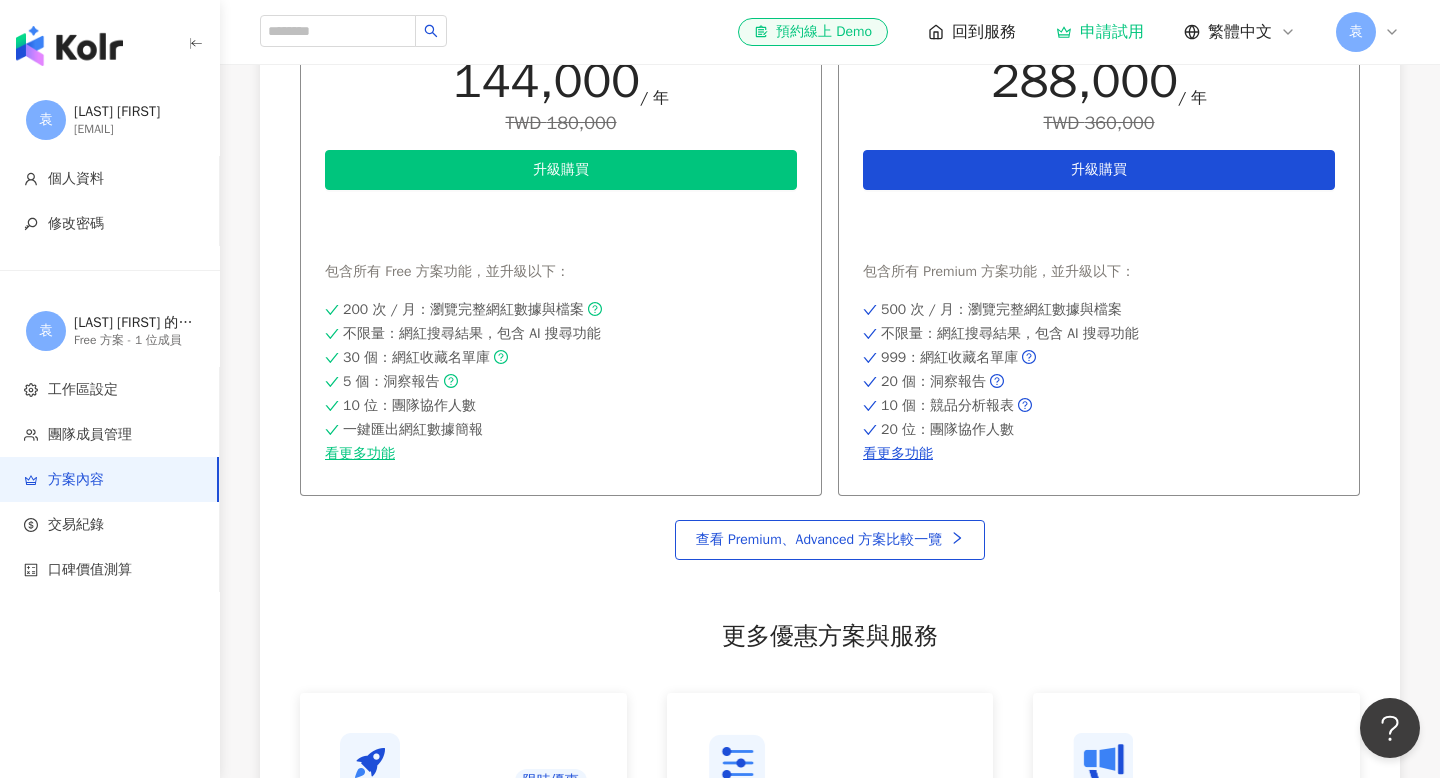 scroll, scrollTop: 1133, scrollLeft: 0, axis: vertical 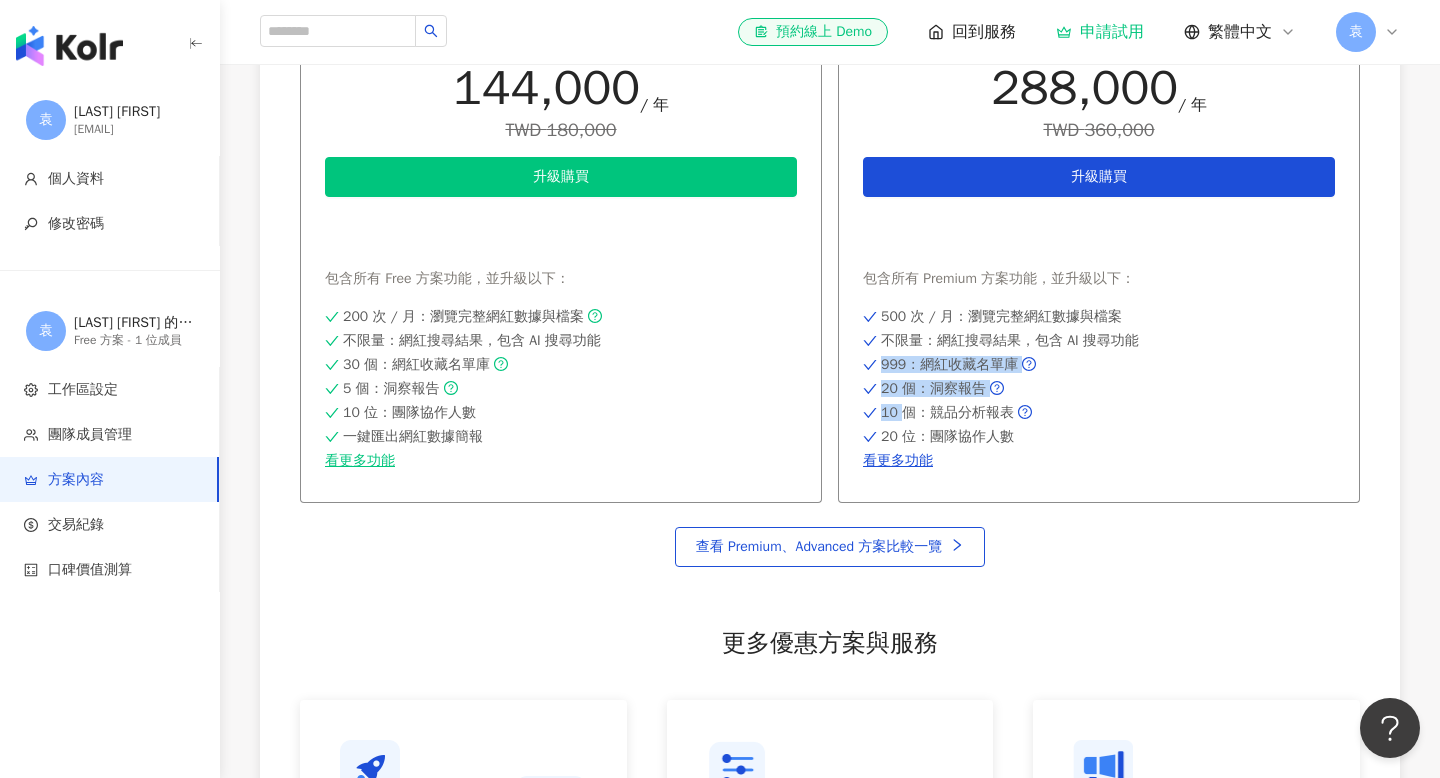 drag, startPoint x: 897, startPoint y: 353, endPoint x: 897, endPoint y: 423, distance: 70 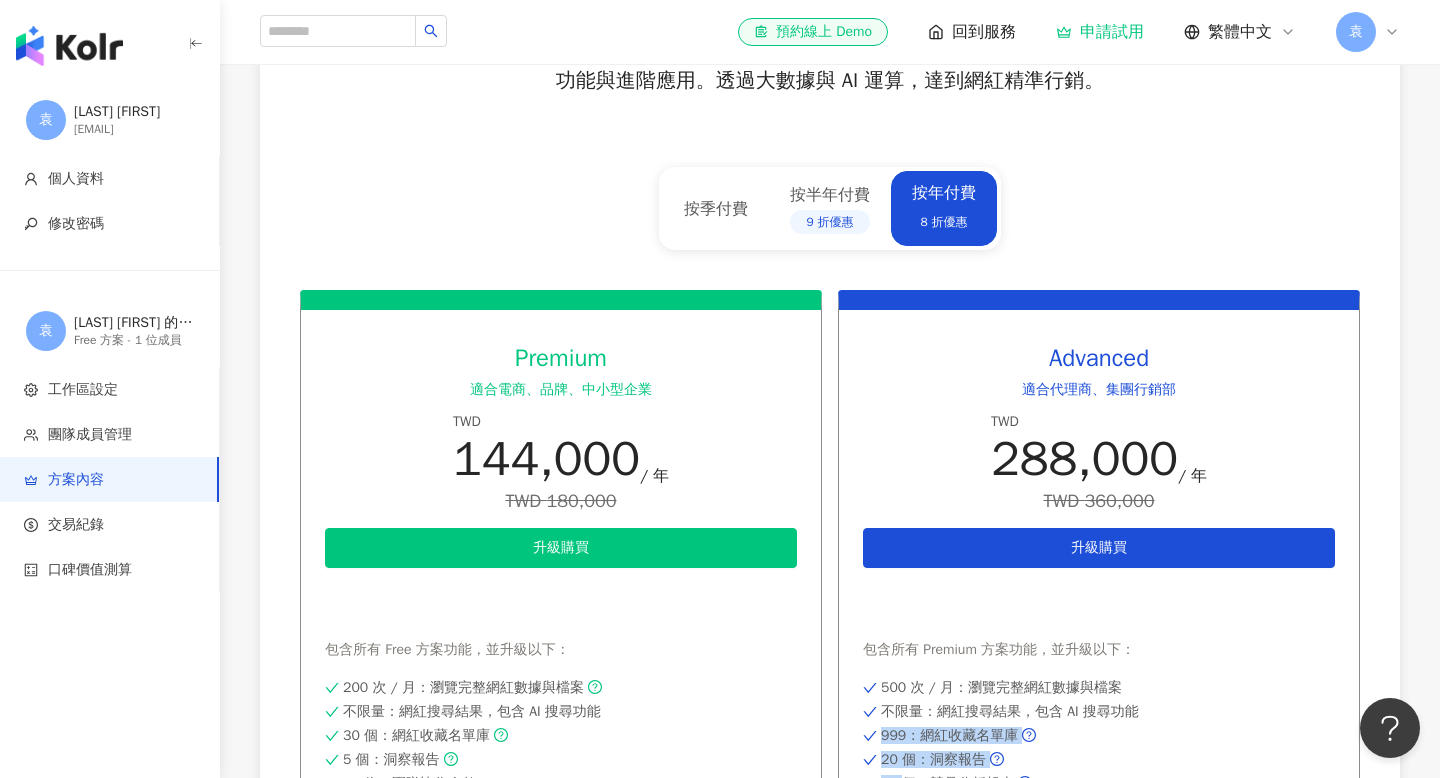 scroll, scrollTop: 750, scrollLeft: 0, axis: vertical 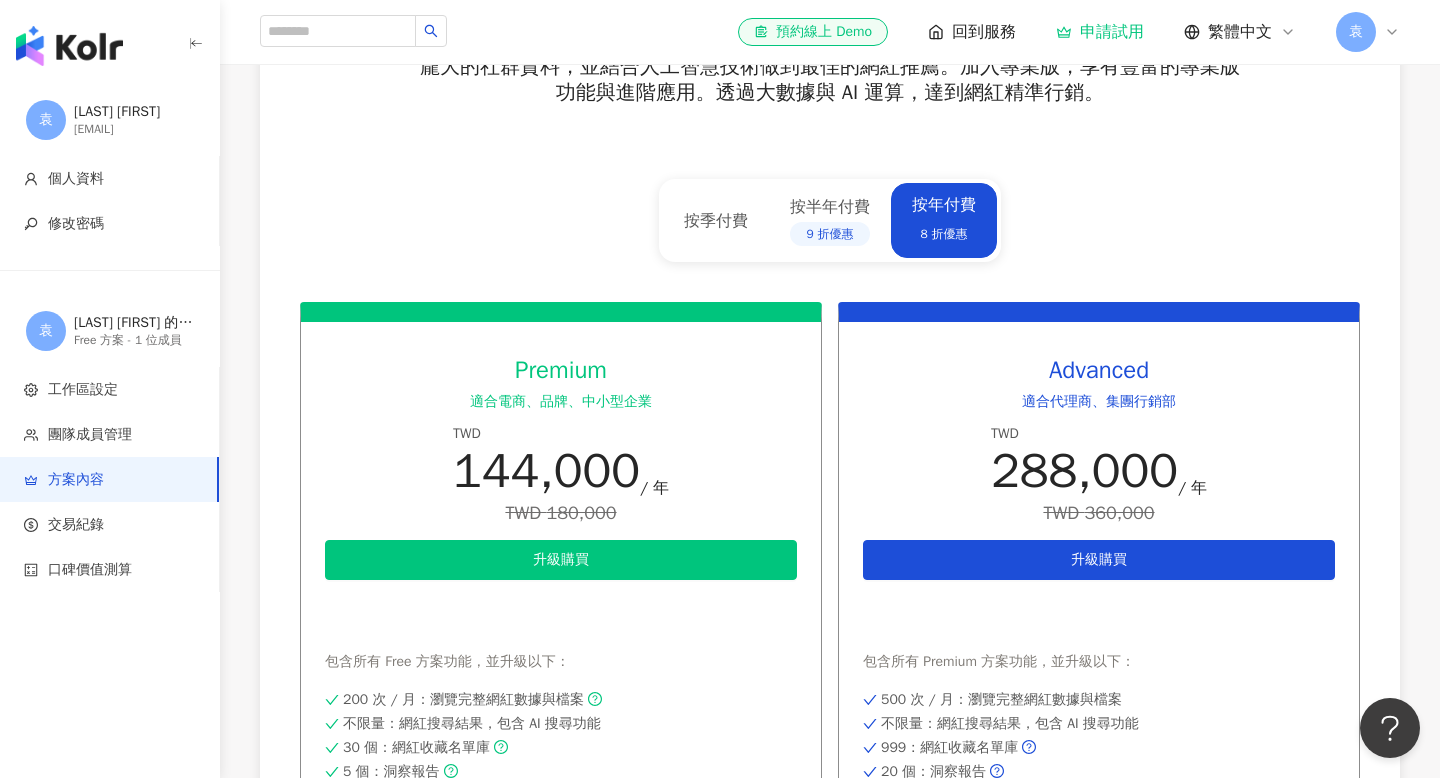 click on "Premium 適合電商、品牌、中小型企業 TWD 144,000 /    年 TWD   180,000 升級購買 申請試用 包含所有 Free 方案功能，並升級以下：  200 次 / 月 ：瀏覽完整網紅數據與檔案  不限量 ：網紅搜尋結果，包含 AI 搜尋功能  30 個 ：網紅收藏名單庫  5 個 ：洞察報告  10 位 ：團隊協作人數 一鍵匯出網紅數據簡報 看更多功能" at bounding box center (561, 593) 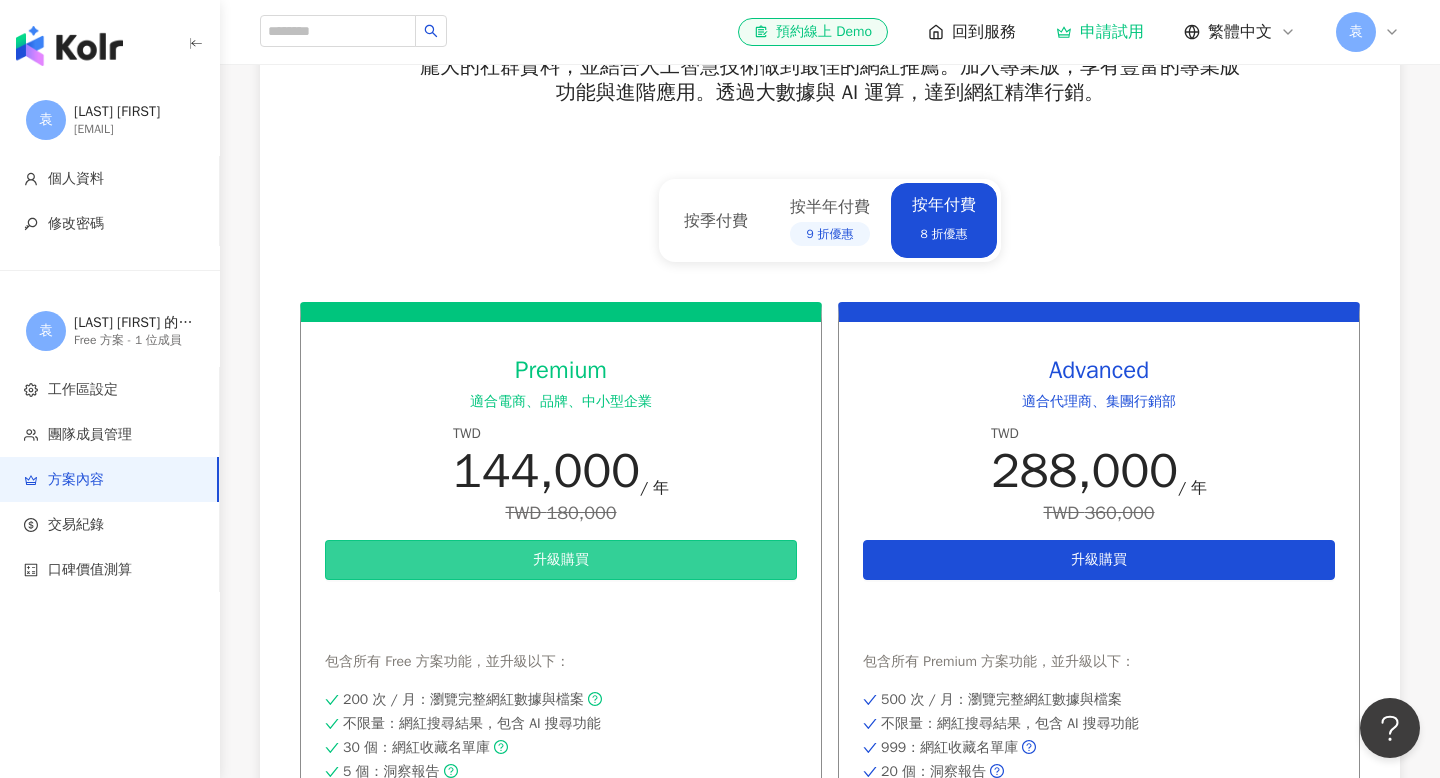 click on "升級購買" at bounding box center (561, 560) 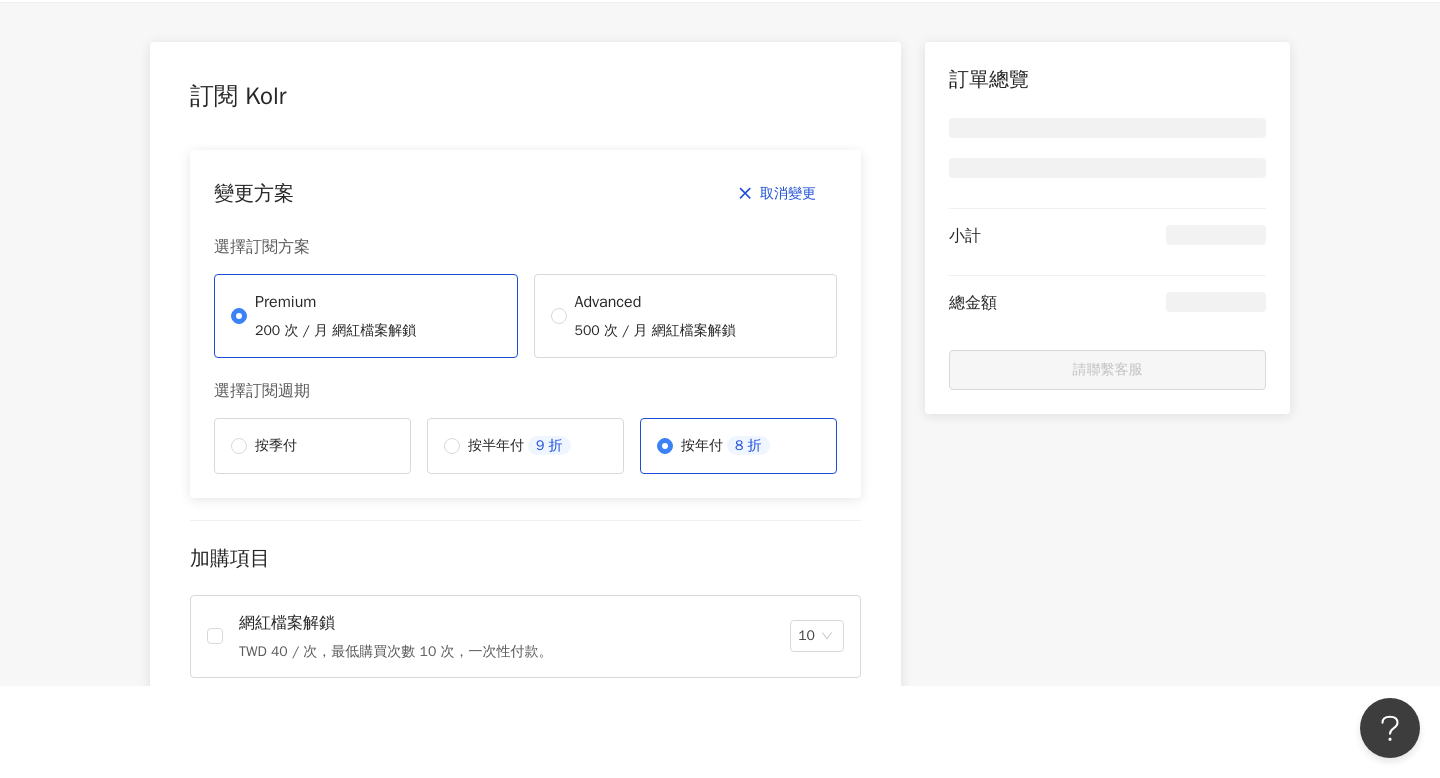 scroll, scrollTop: 0, scrollLeft: 0, axis: both 